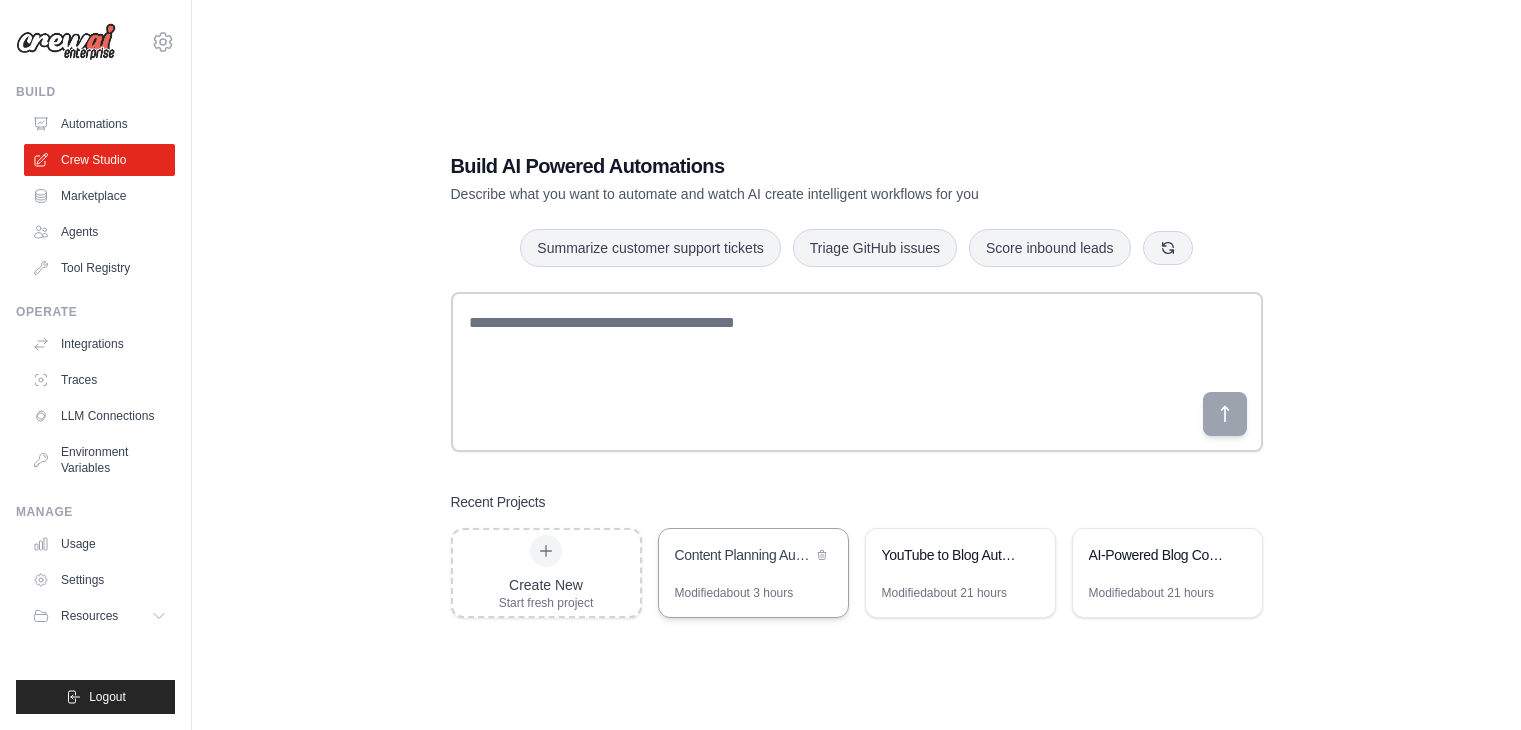 scroll, scrollTop: 0, scrollLeft: 0, axis: both 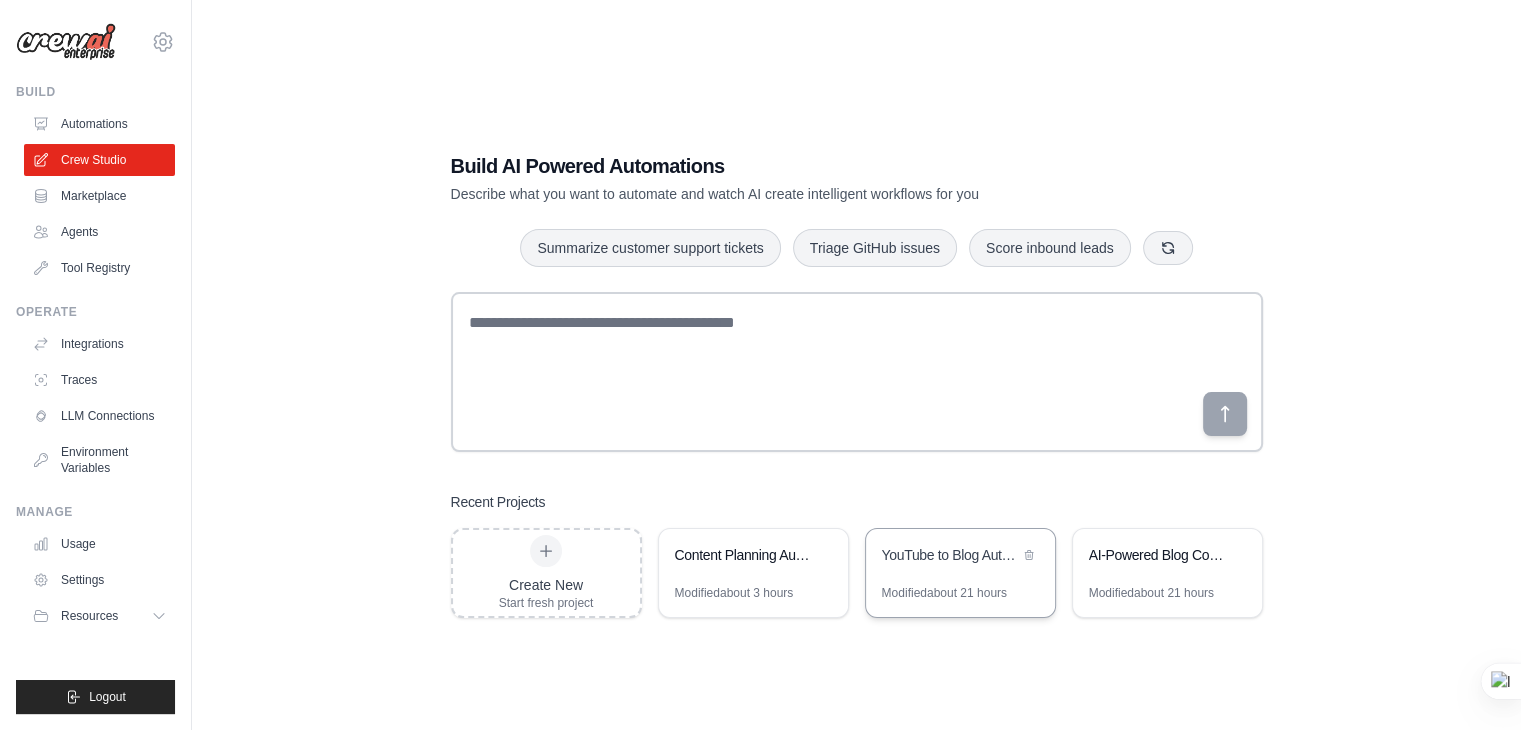 click on "YouTube to Blog Automation" at bounding box center (950, 555) 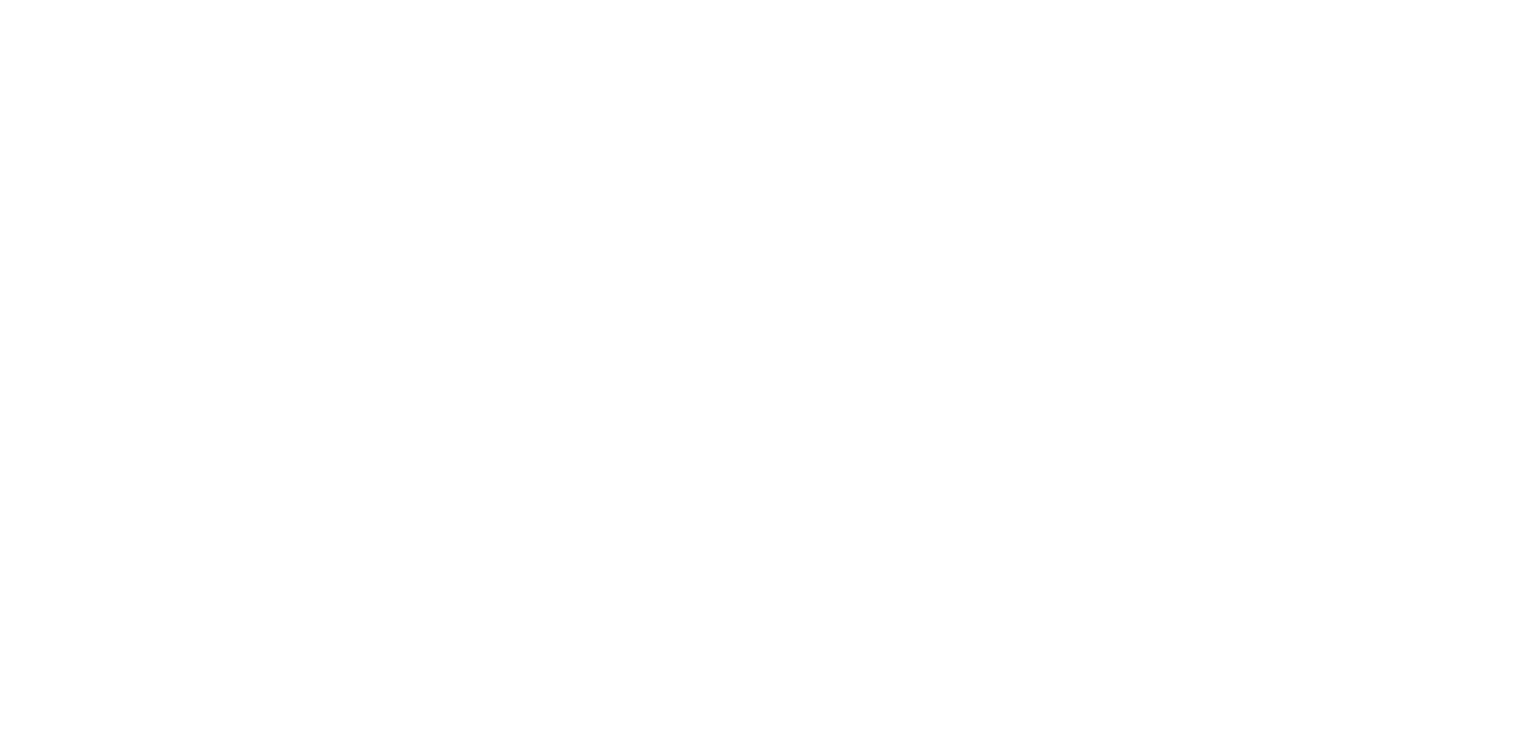 scroll, scrollTop: 0, scrollLeft: 0, axis: both 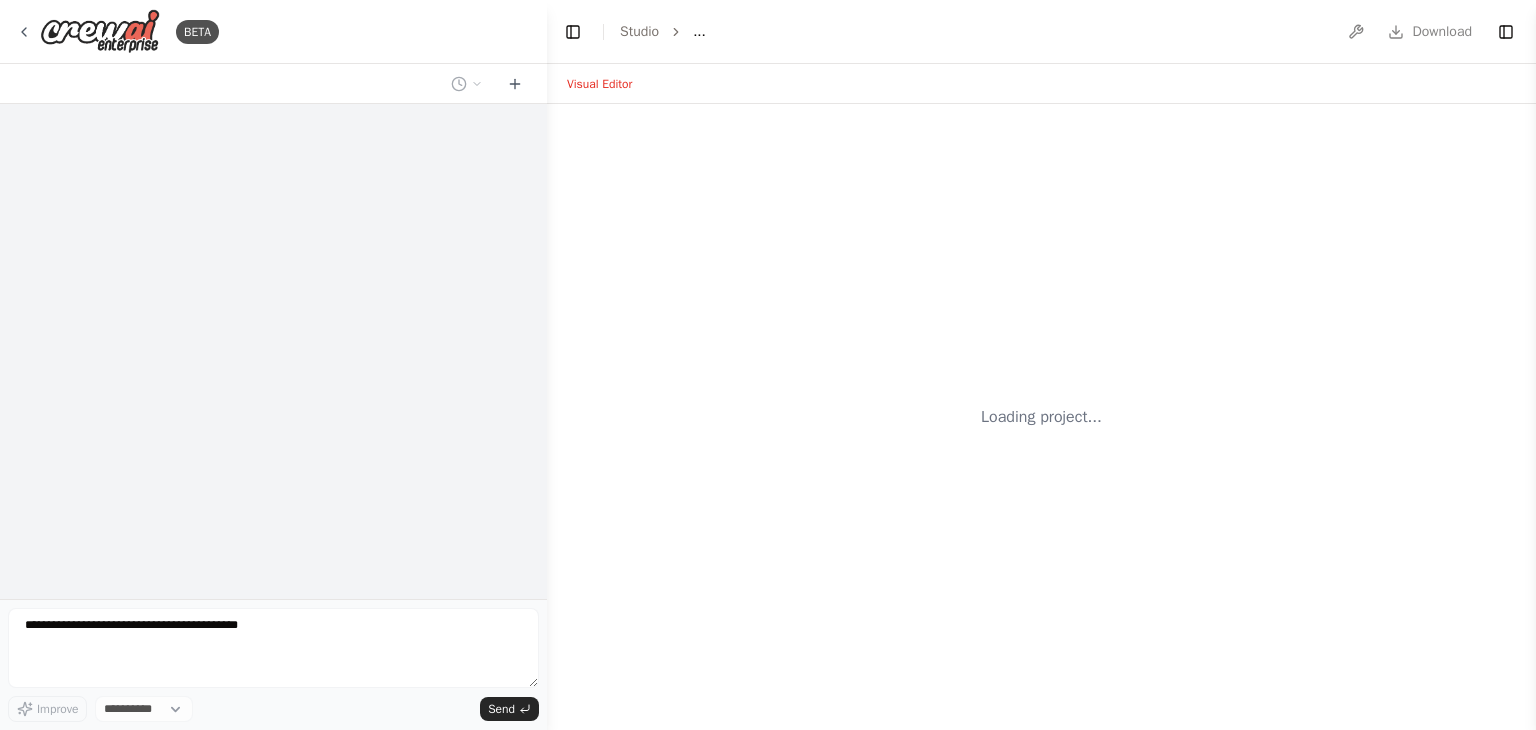 select on "****" 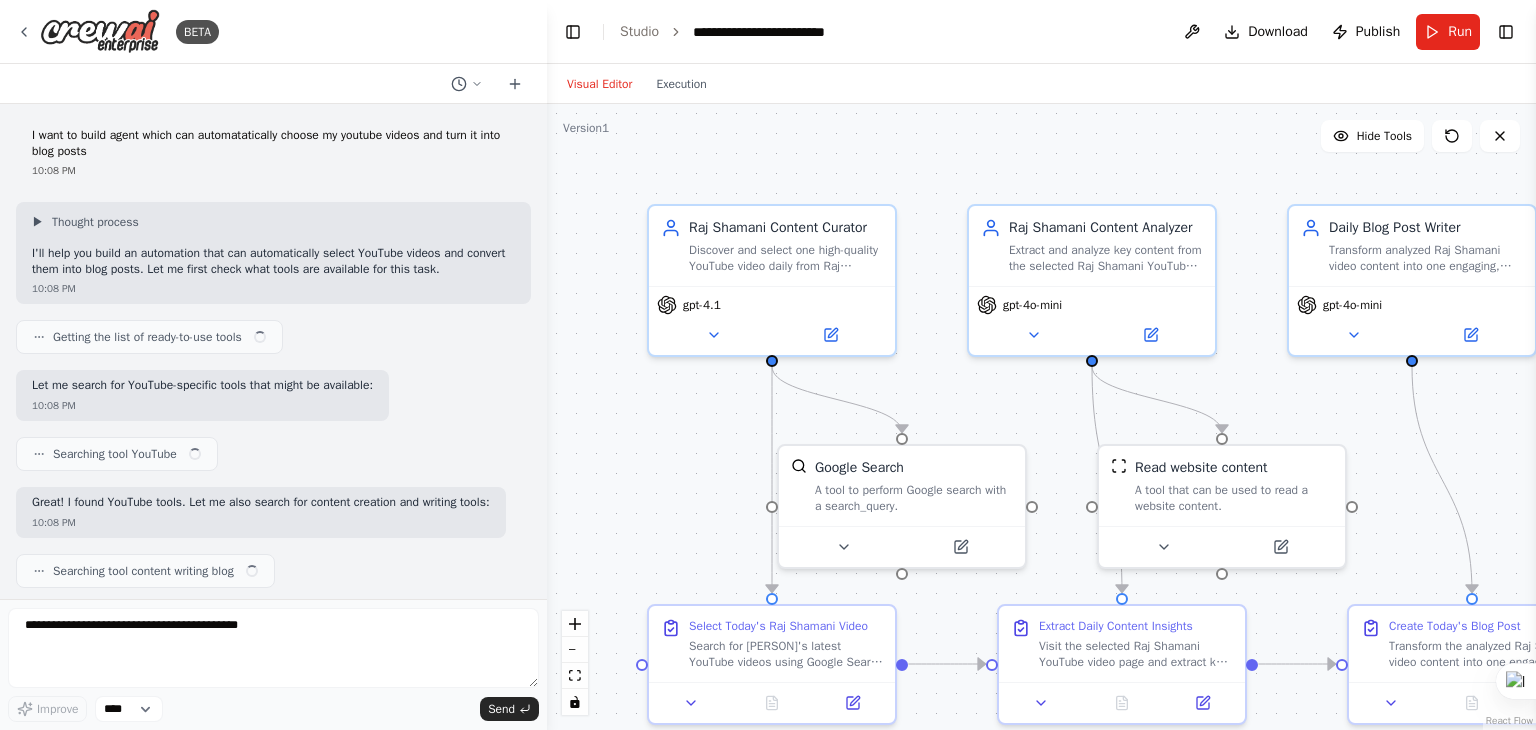 scroll, scrollTop: 5776, scrollLeft: 0, axis: vertical 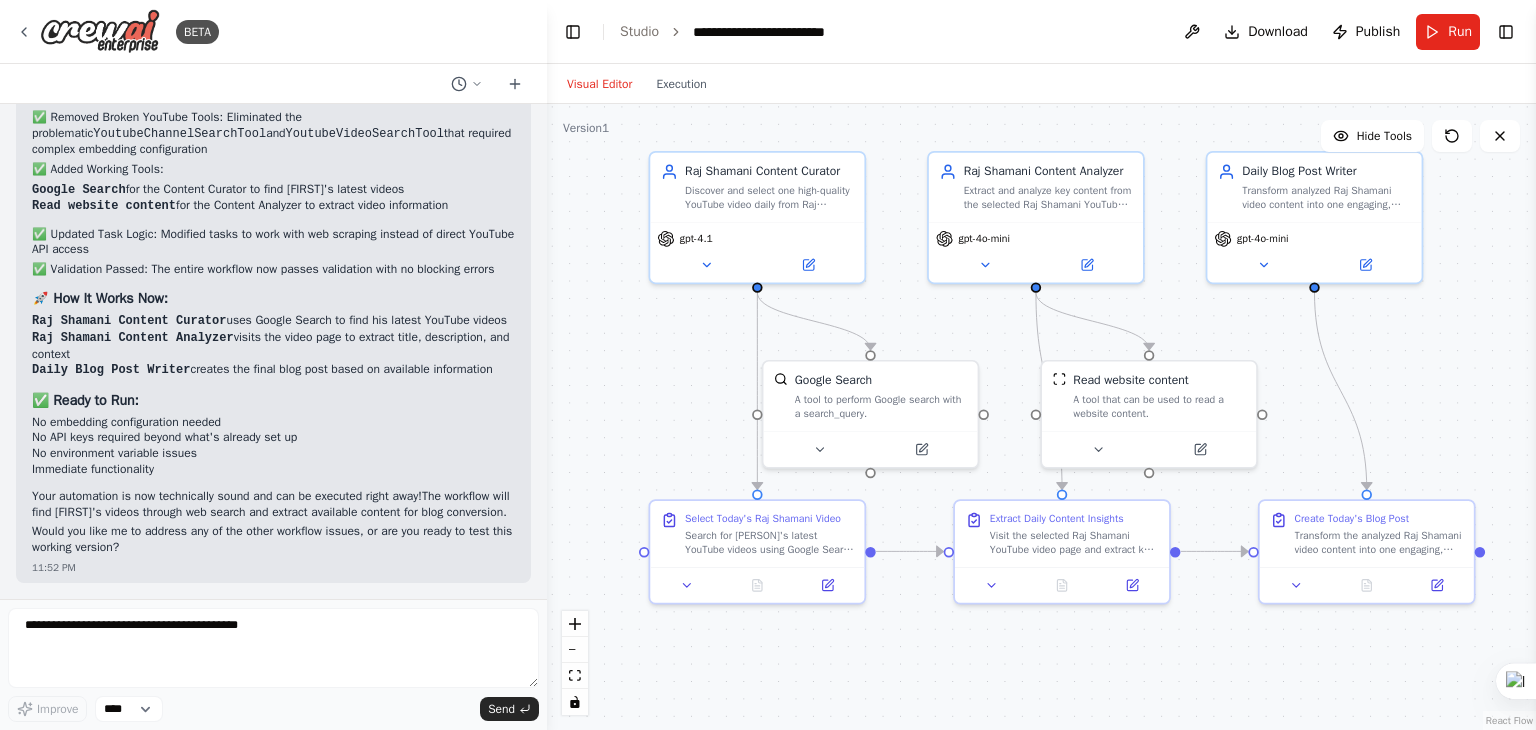 drag, startPoint x: 1127, startPoint y: 184, endPoint x: 1044, endPoint y: 107, distance: 113.216606 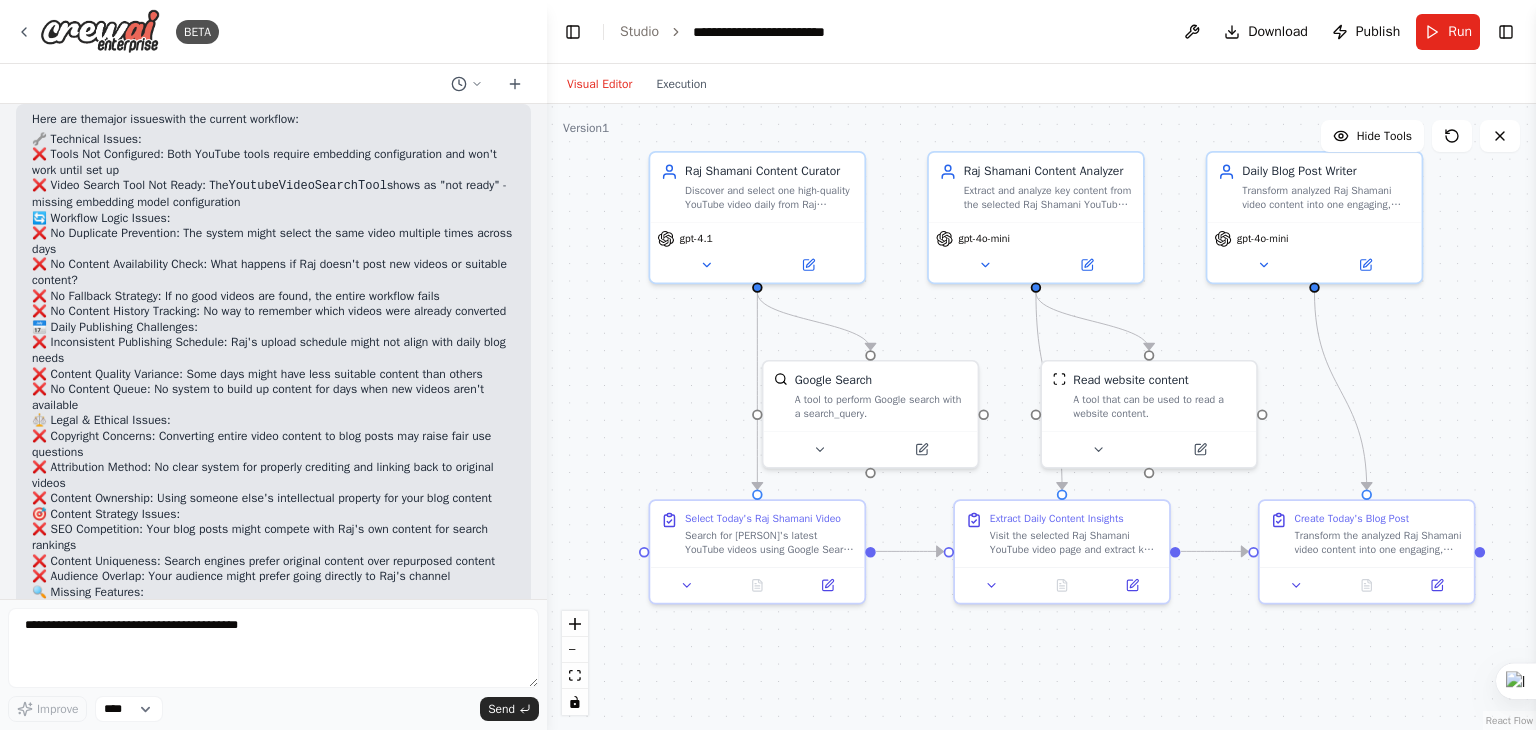 scroll, scrollTop: 3676, scrollLeft: 0, axis: vertical 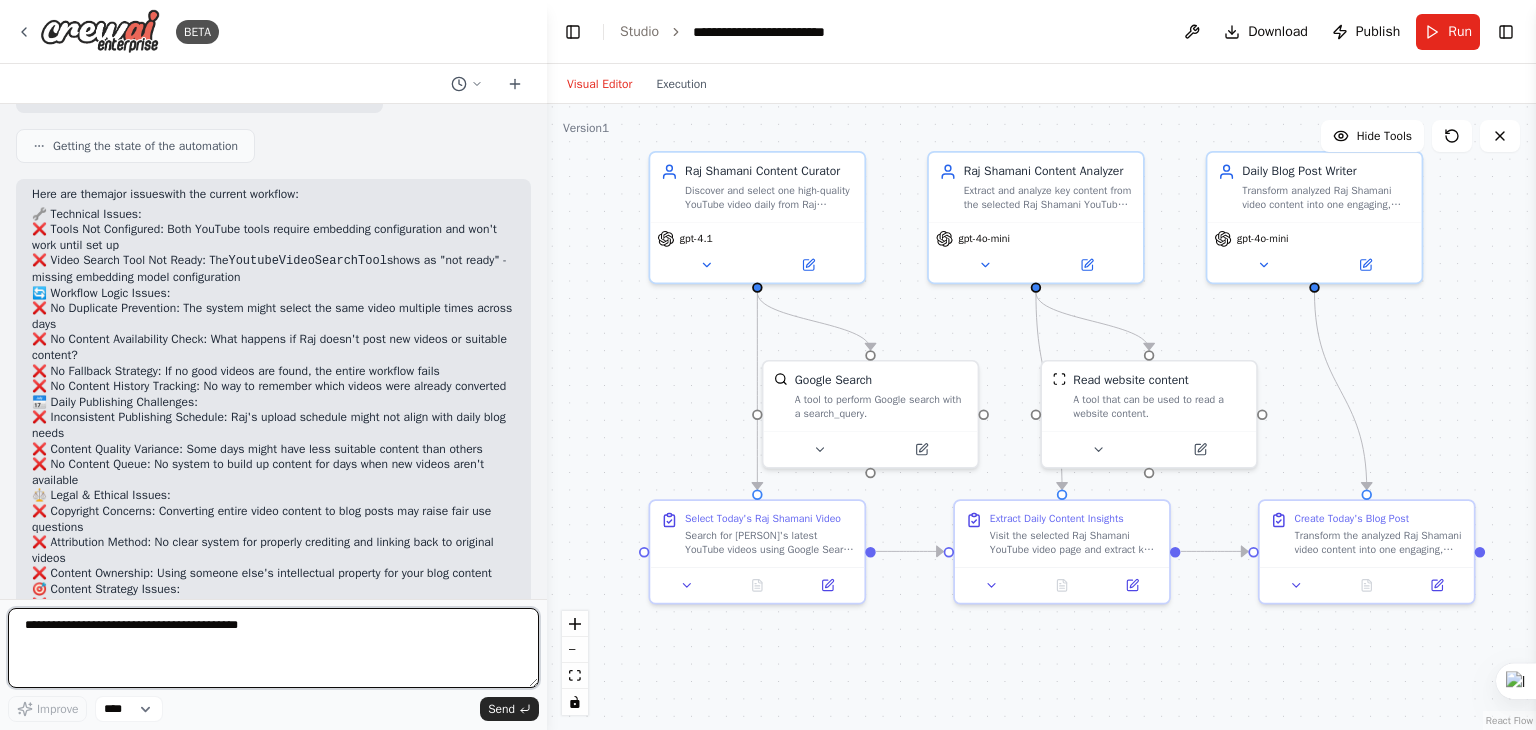 drag, startPoint x: 148, startPoint y: 634, endPoint x: 157, endPoint y: 610, distance: 25.632011 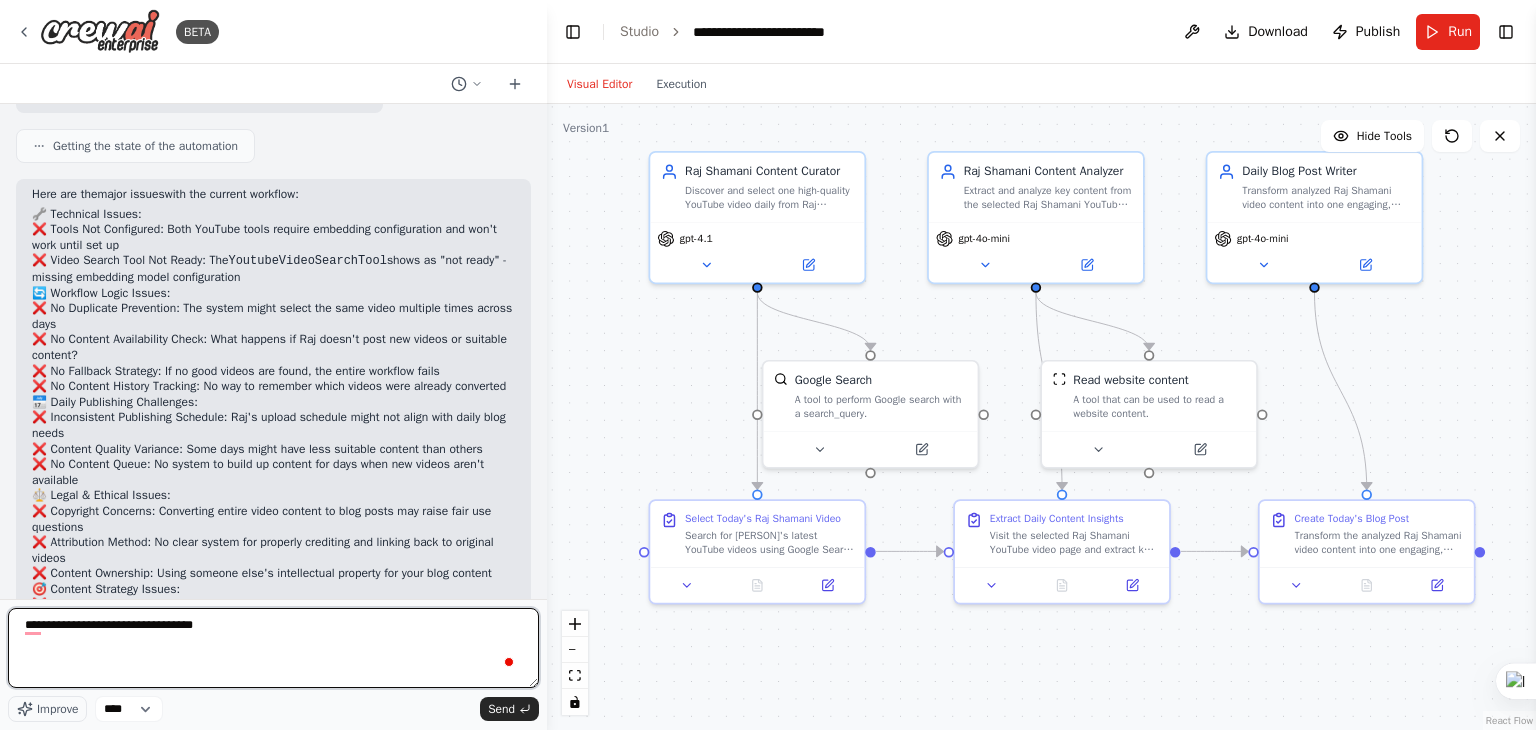 type on "**********" 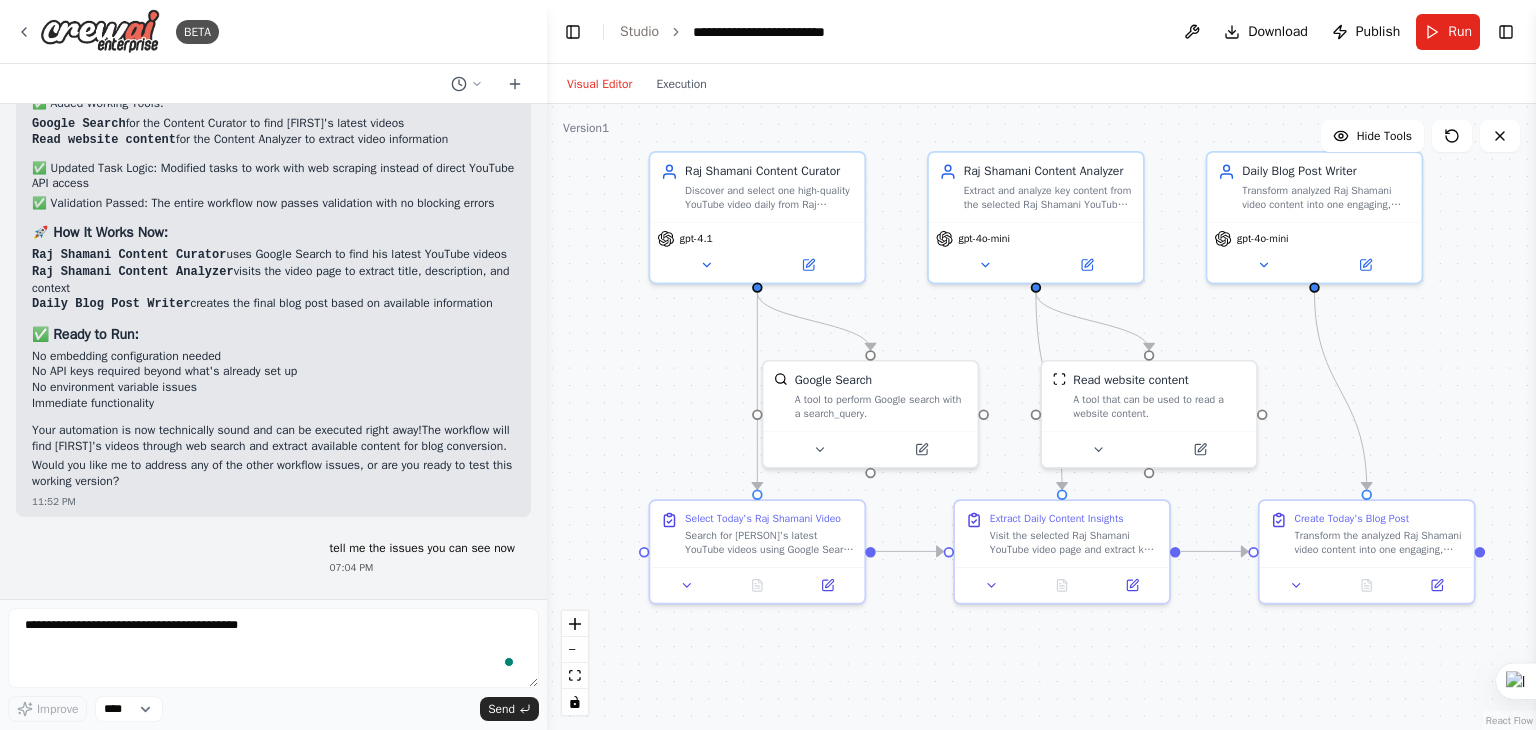 scroll, scrollTop: 5894, scrollLeft: 0, axis: vertical 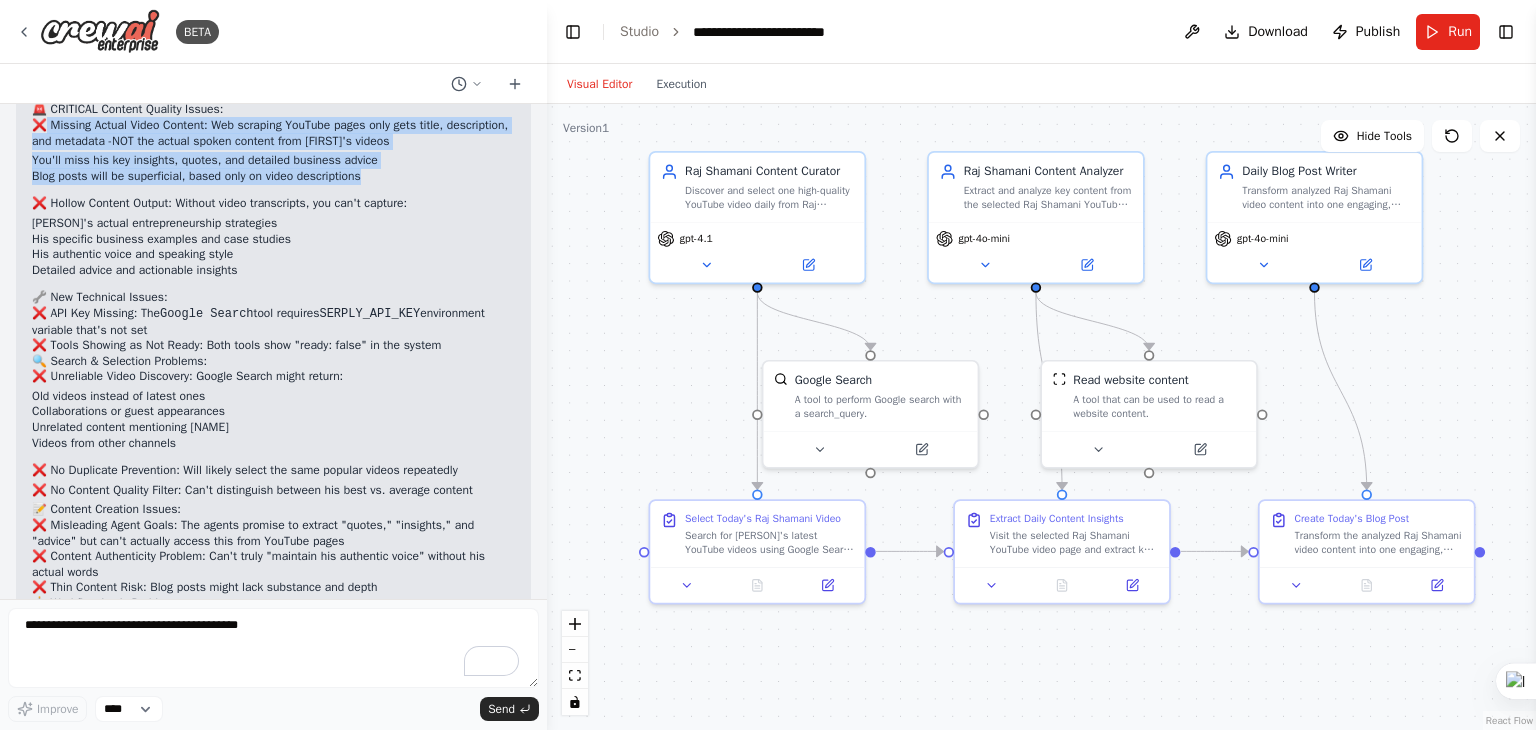 drag, startPoint x: 48, startPoint y: 240, endPoint x: 380, endPoint y: 298, distance: 337.0282 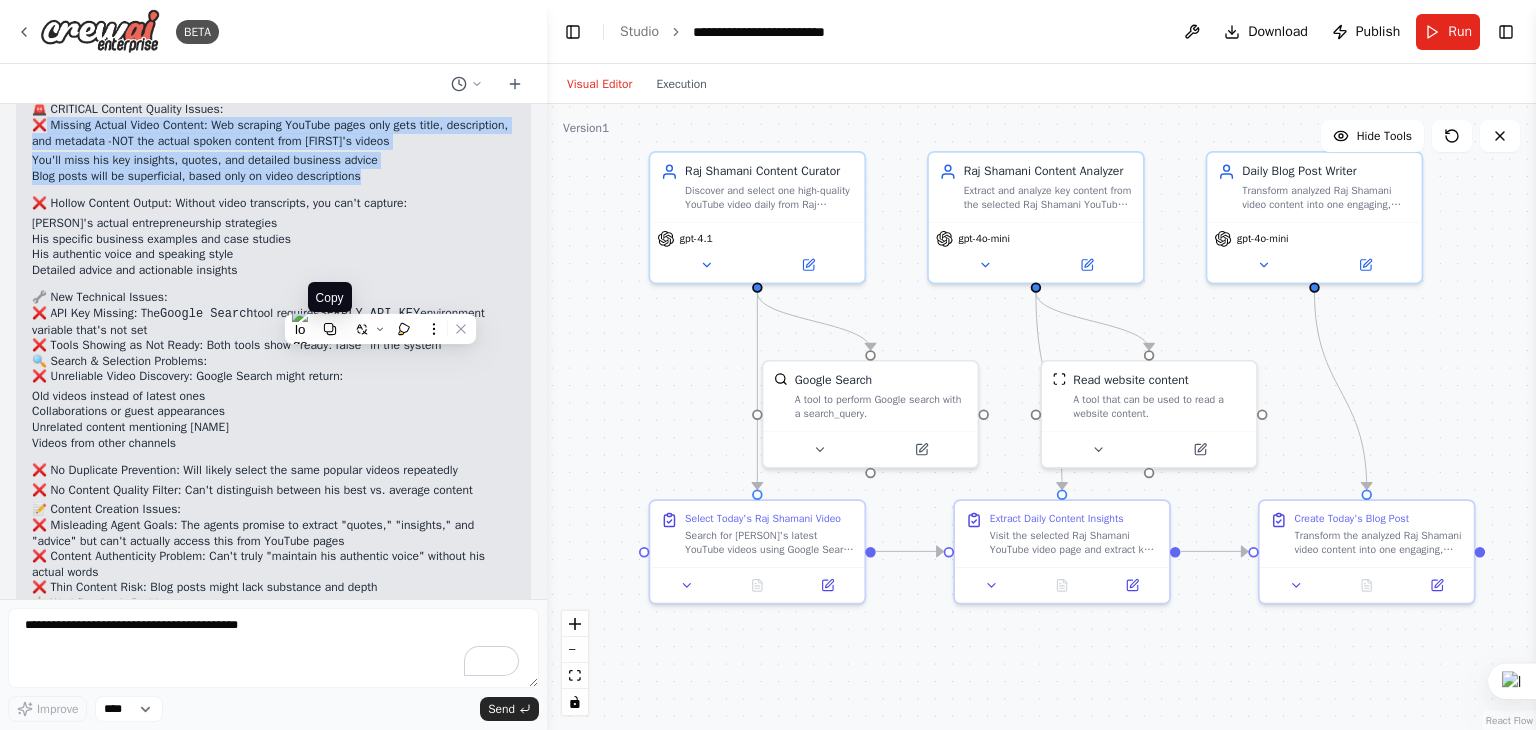 drag, startPoint x: 329, startPoint y: 323, endPoint x: 257, endPoint y: 401, distance: 106.15083 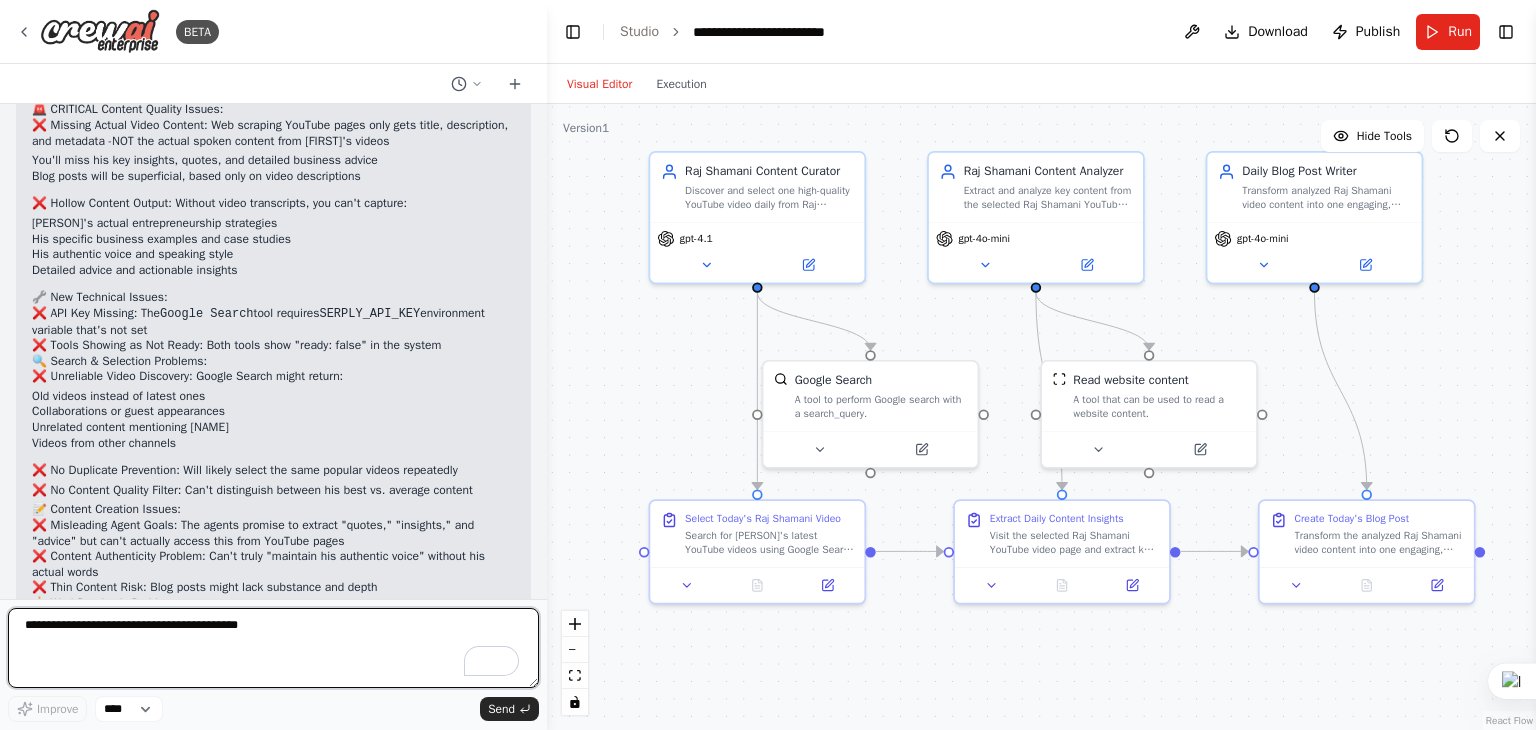 click at bounding box center [273, 648] 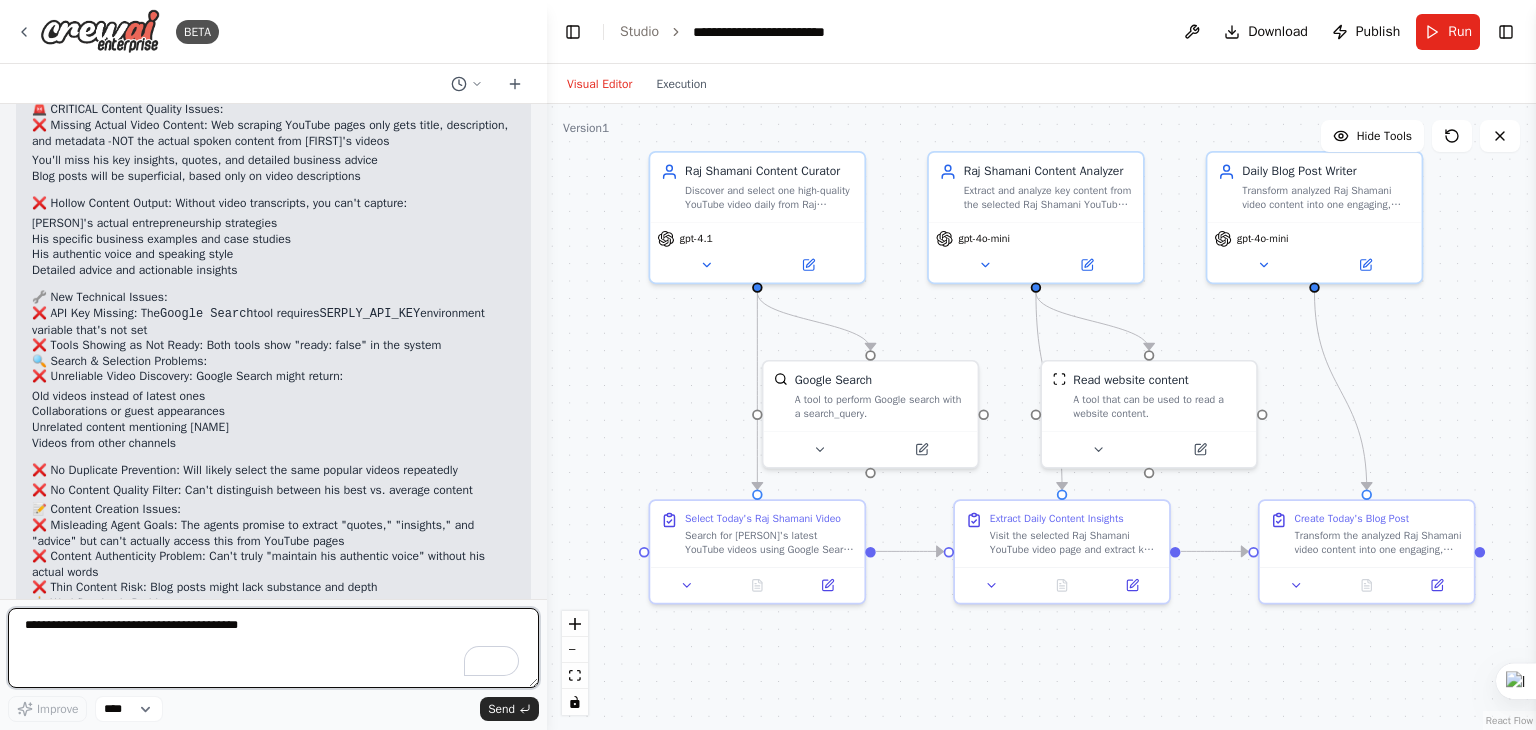 paste on "**********" 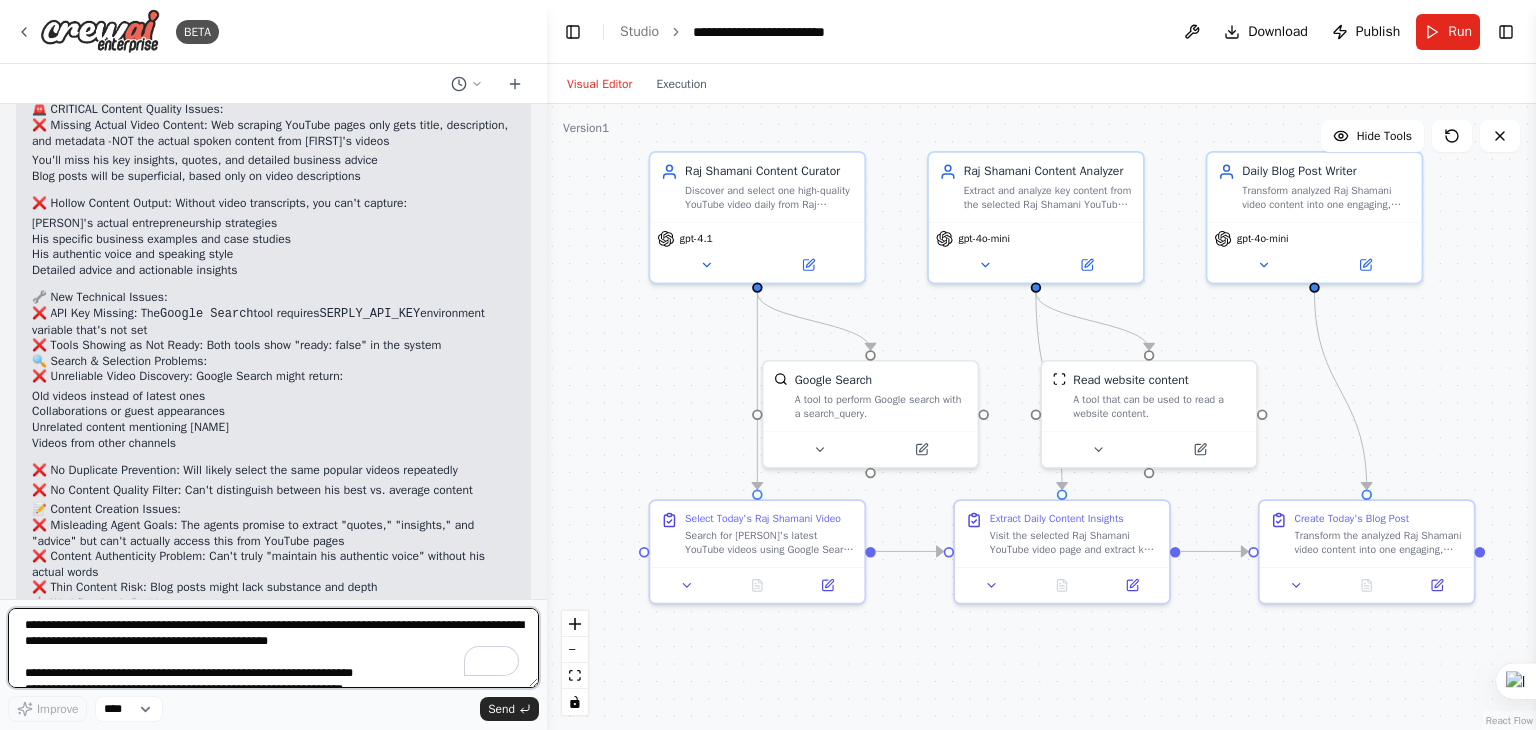 scroll, scrollTop: 9, scrollLeft: 0, axis: vertical 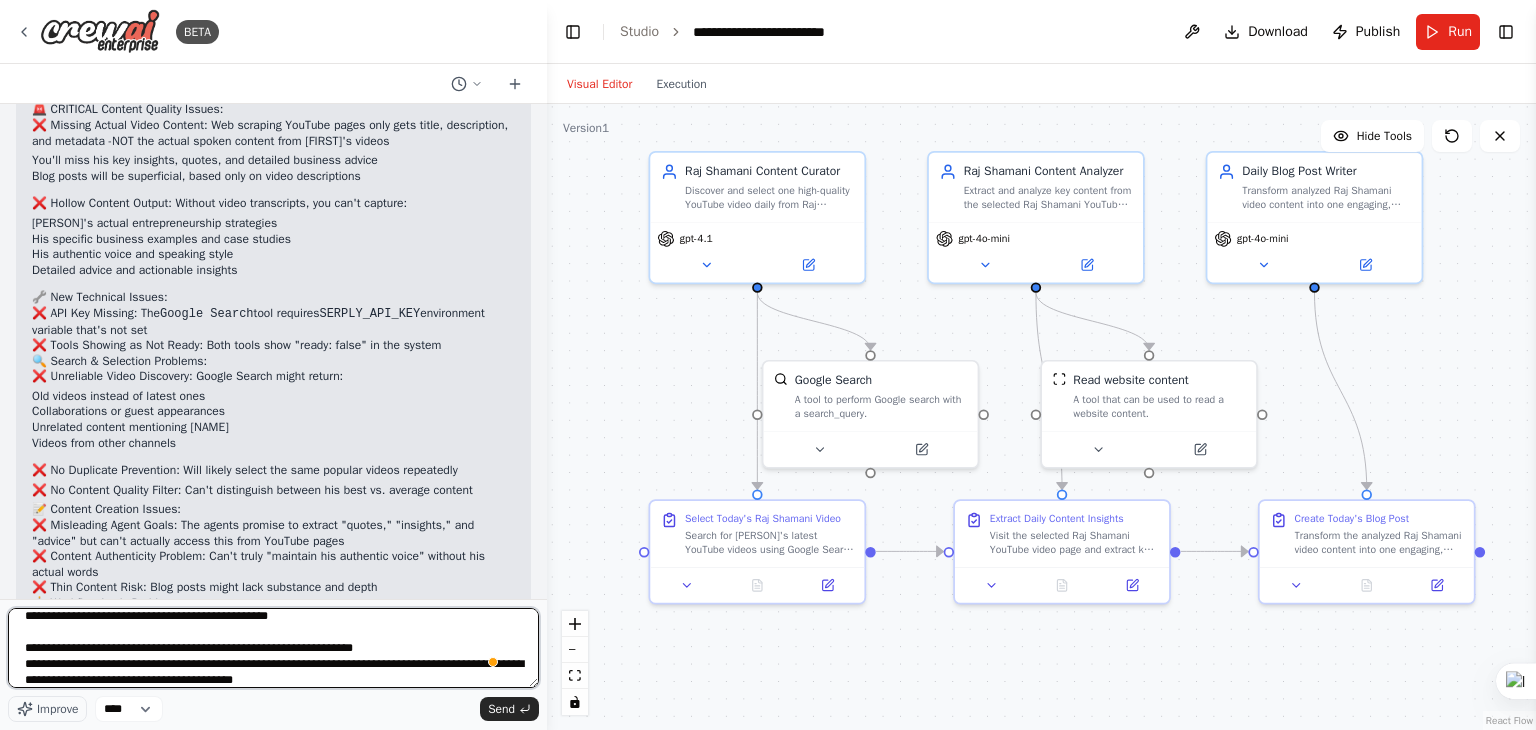 type on "**********" 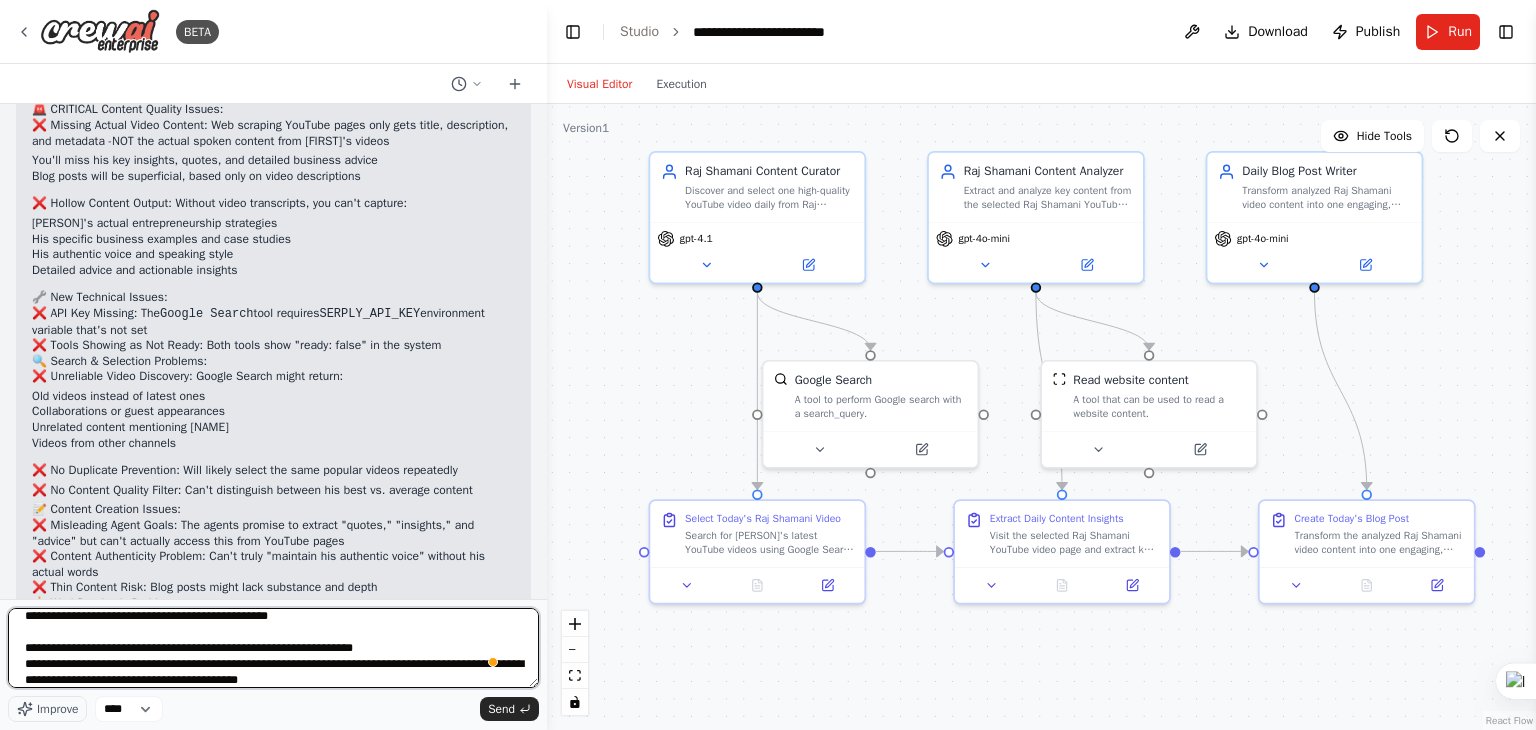 type 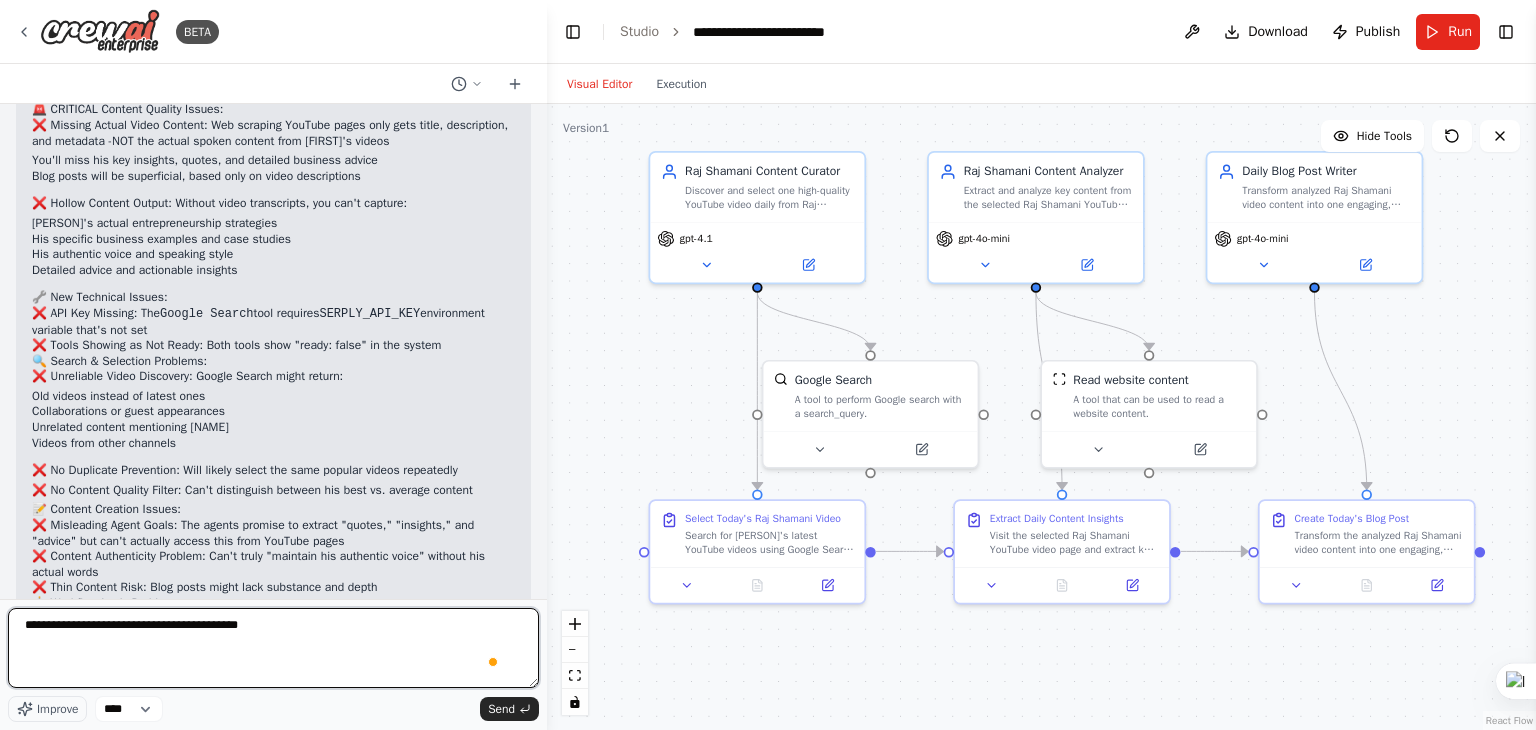 scroll, scrollTop: 6848, scrollLeft: 0, axis: vertical 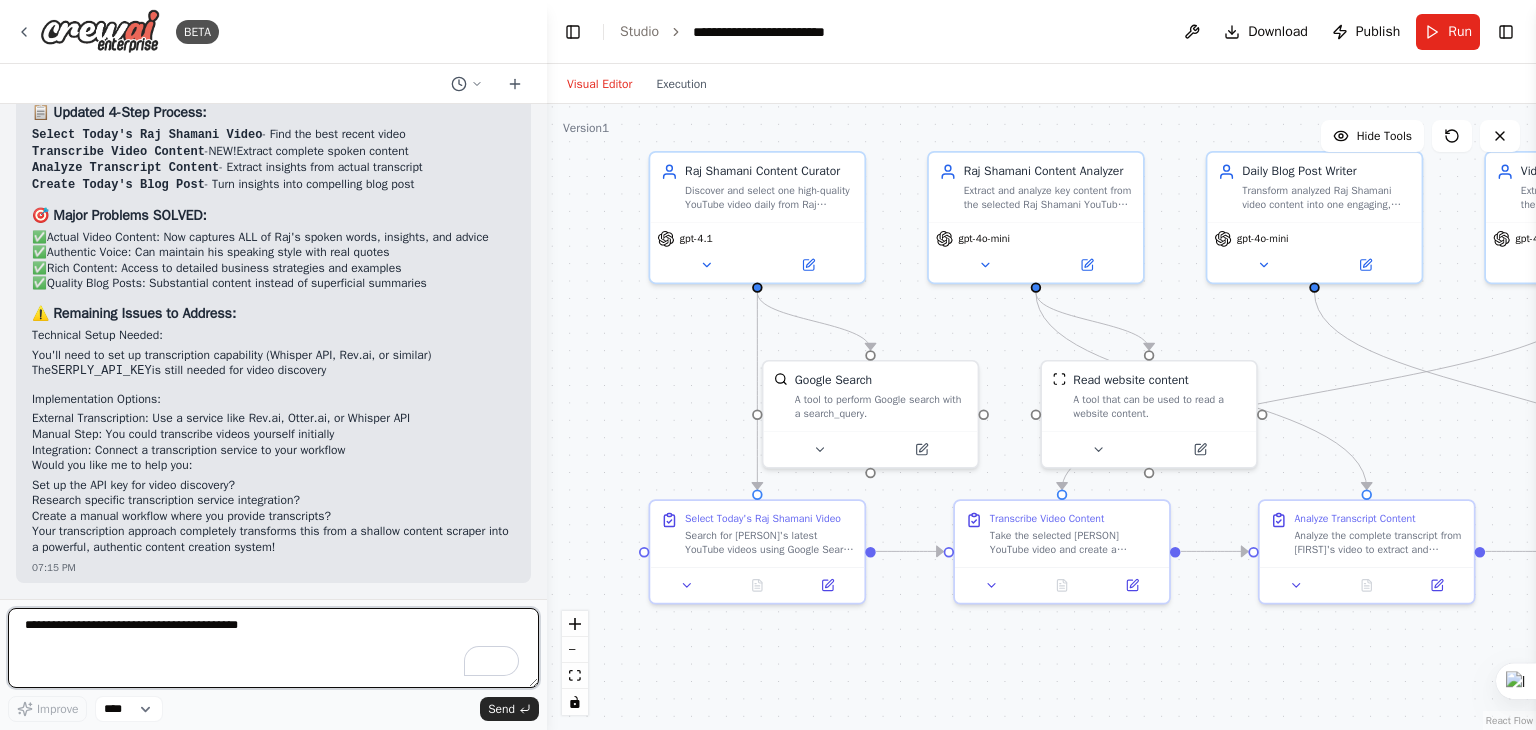 click at bounding box center (273, 648) 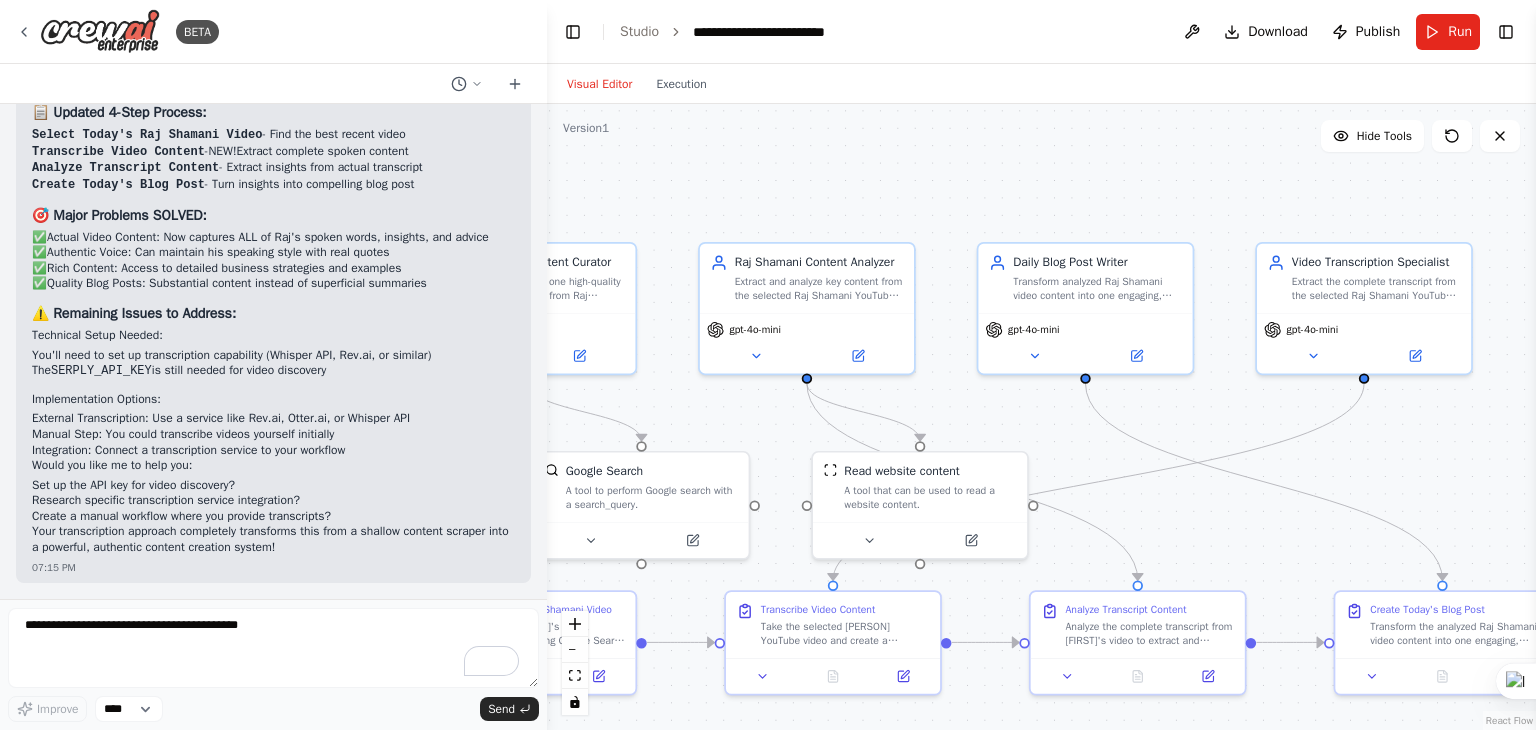 drag, startPoint x: 1202, startPoint y: 348, endPoint x: 995, endPoint y: 328, distance: 207.96394 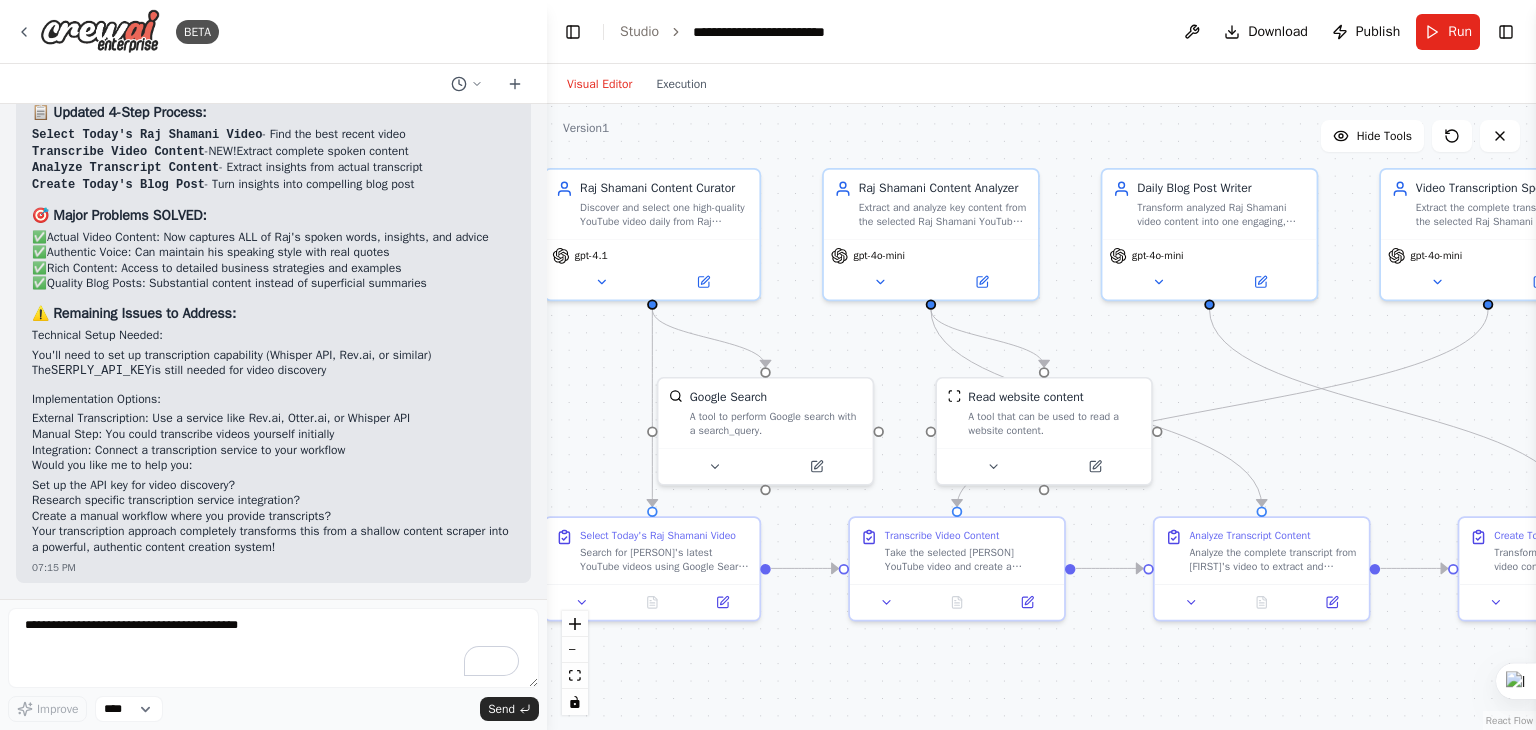 drag, startPoint x: 995, startPoint y: 328, endPoint x: 1127, endPoint y: 337, distance: 132.30646 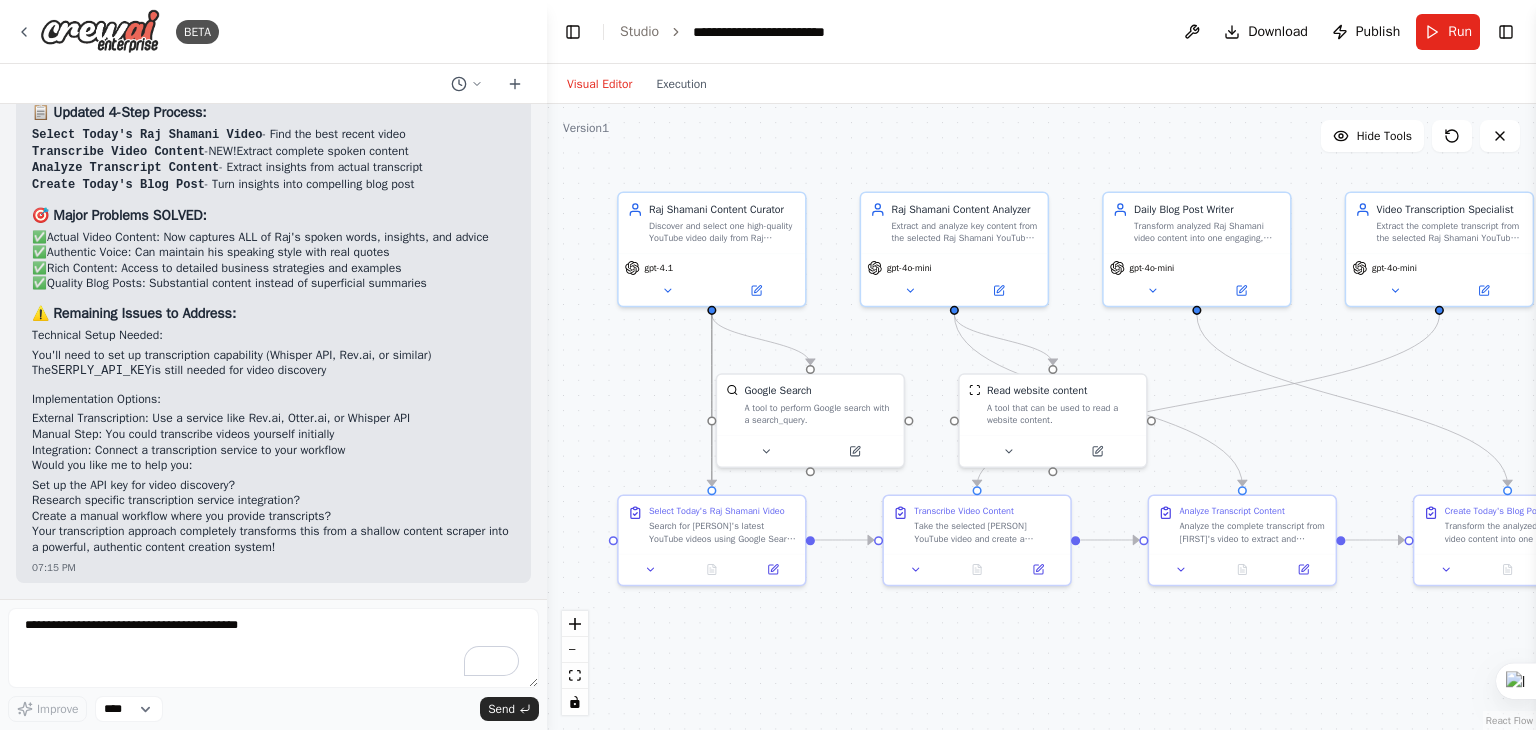 drag, startPoint x: 719, startPoint y: 366, endPoint x: 624, endPoint y: 343, distance: 97.74457 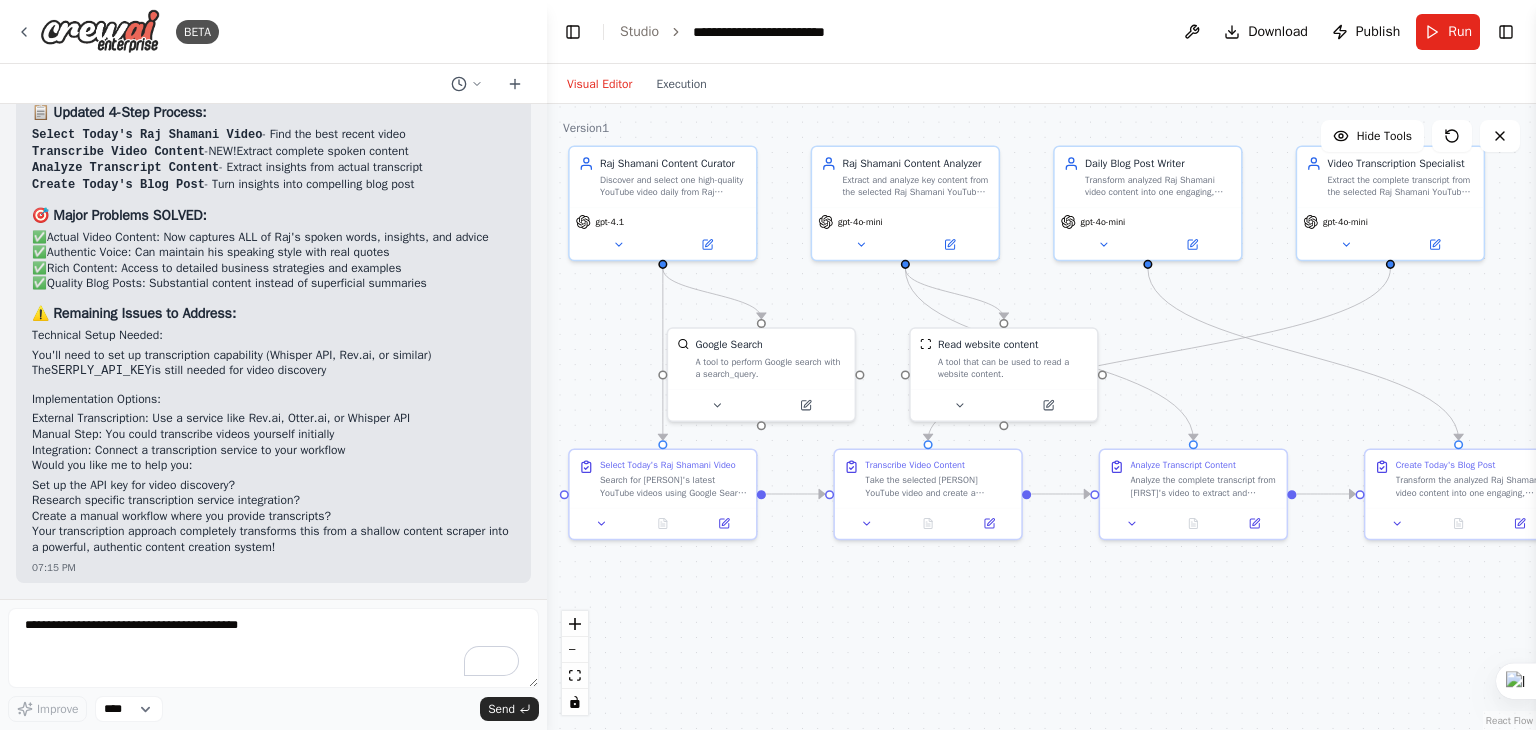 drag, startPoint x: 640, startPoint y: 377, endPoint x: 591, endPoint y: 331, distance: 67.20863 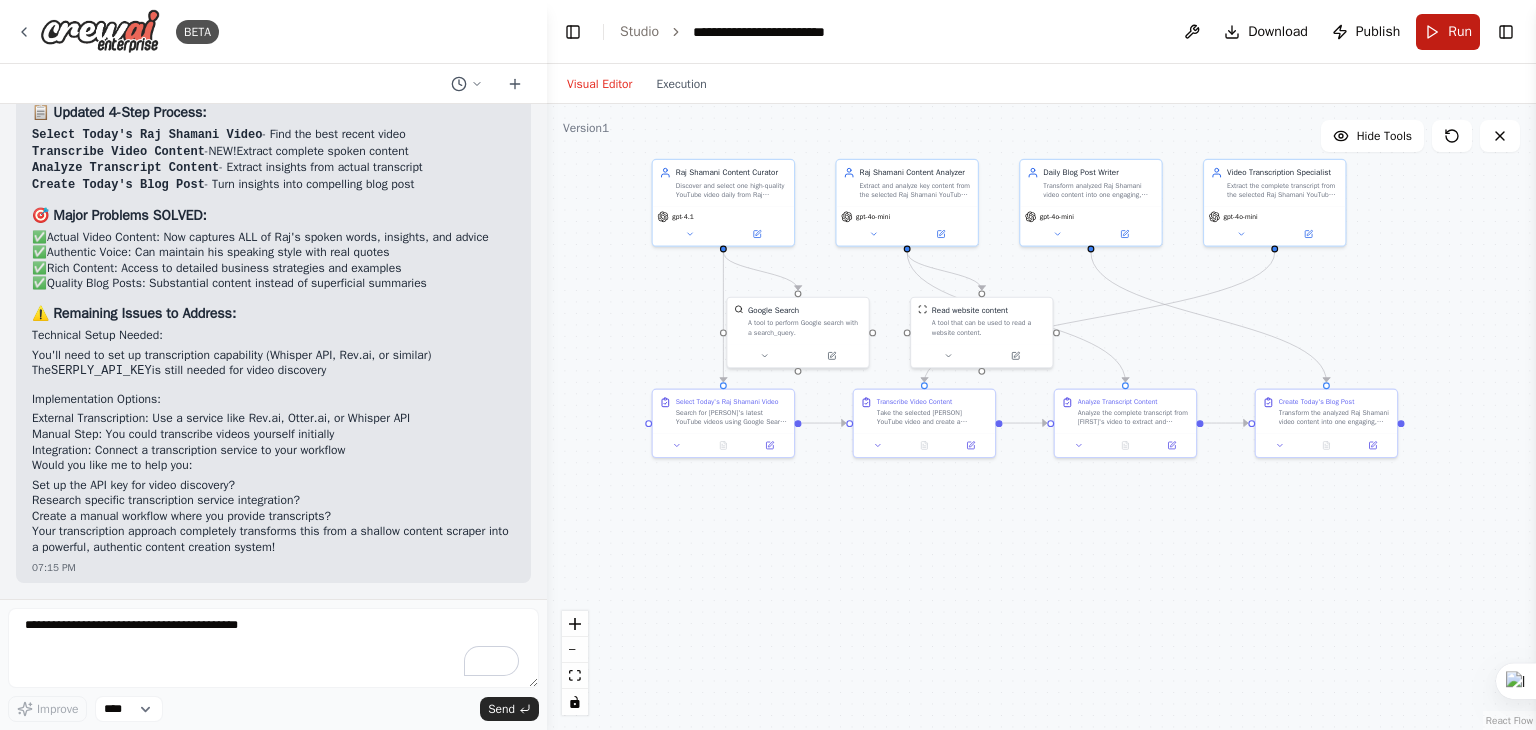 click on "Run" at bounding box center [1448, 32] 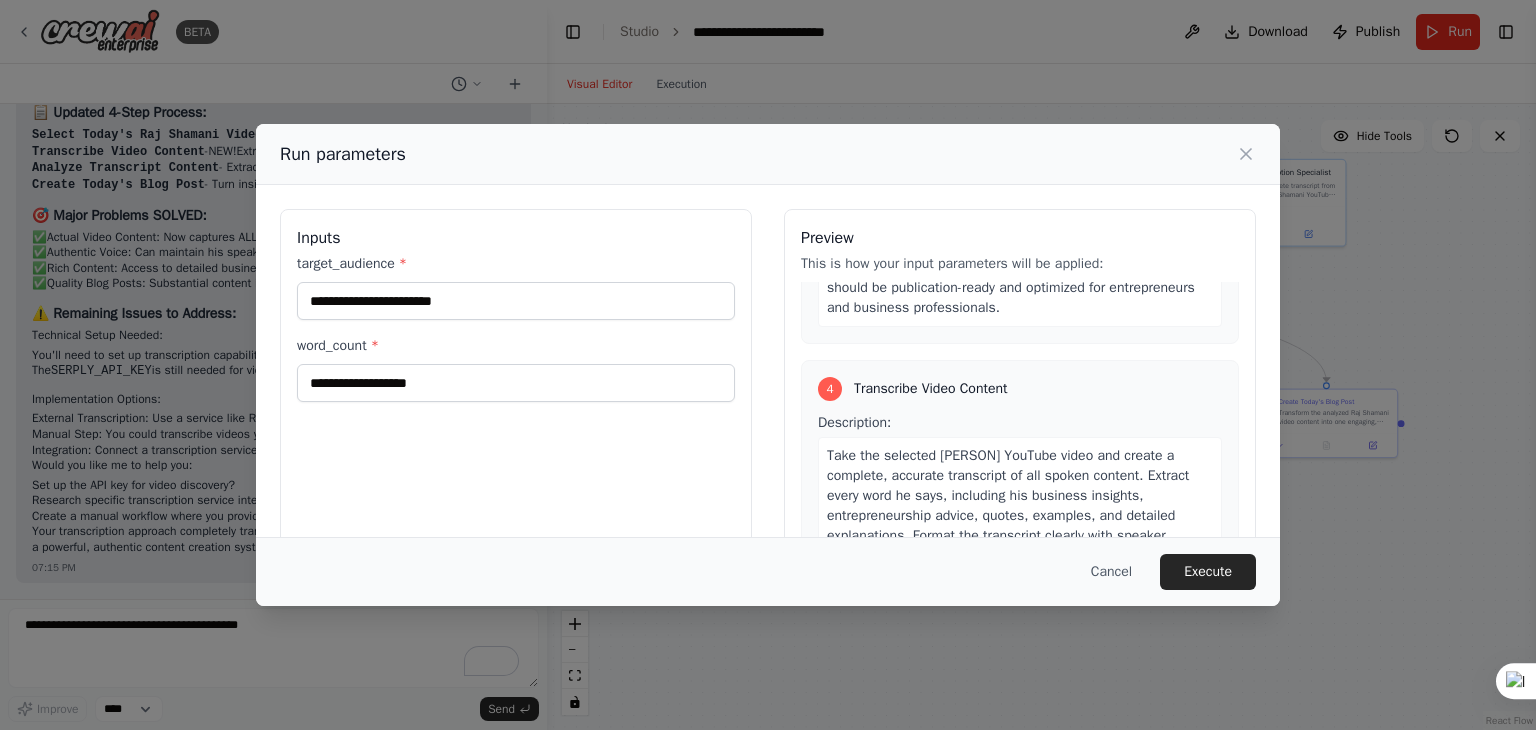 scroll, scrollTop: 1423, scrollLeft: 0, axis: vertical 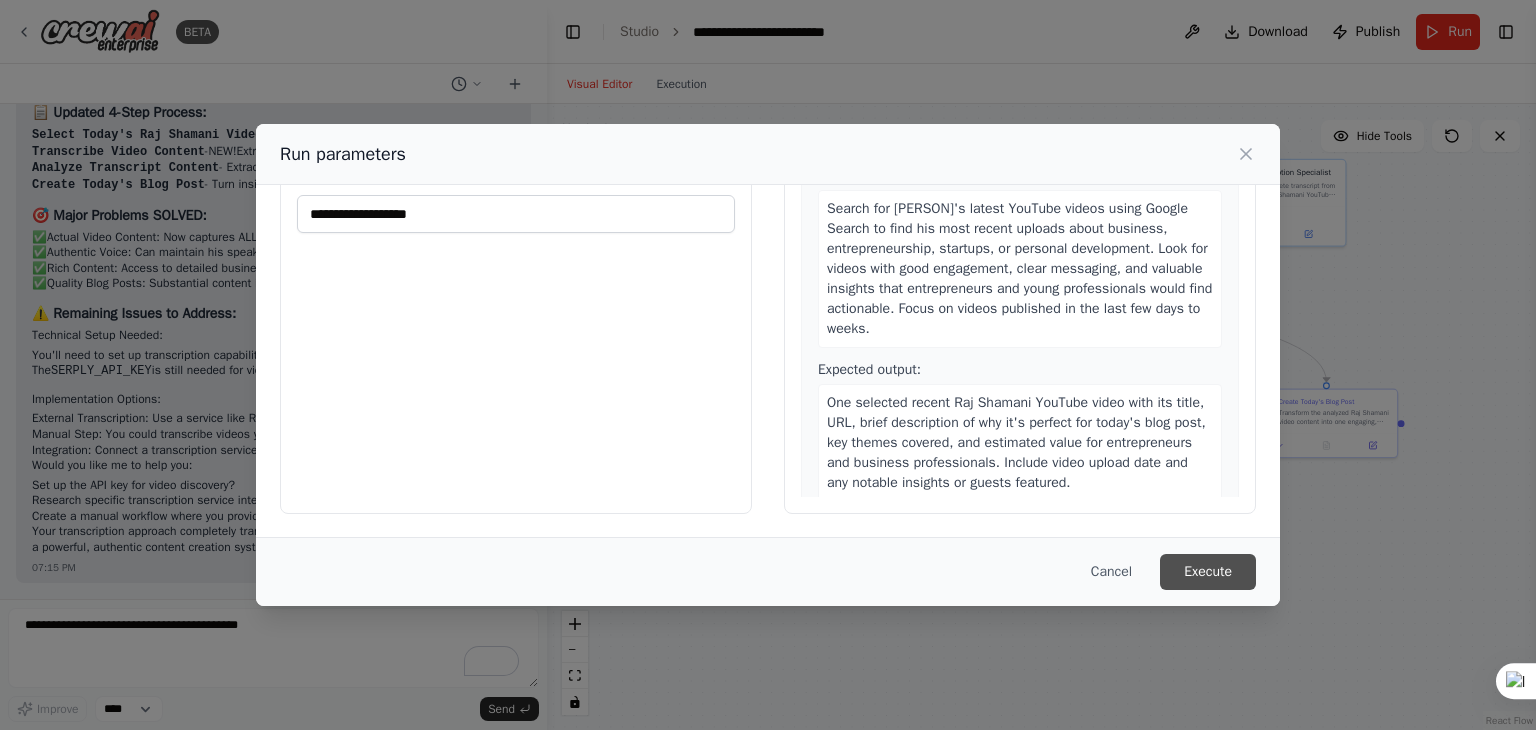 click on "Execute" at bounding box center (1208, 572) 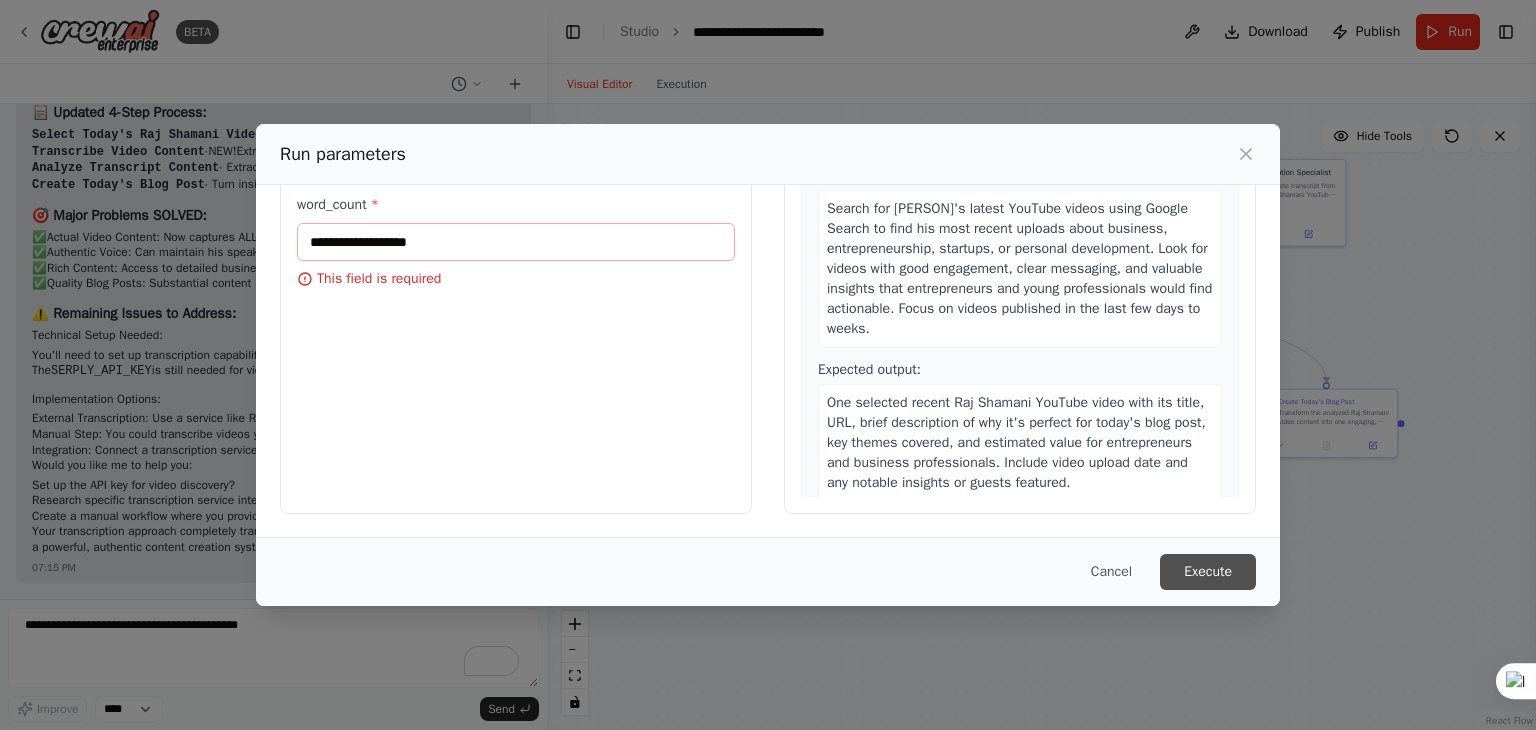 click on "Execute" at bounding box center (1208, 572) 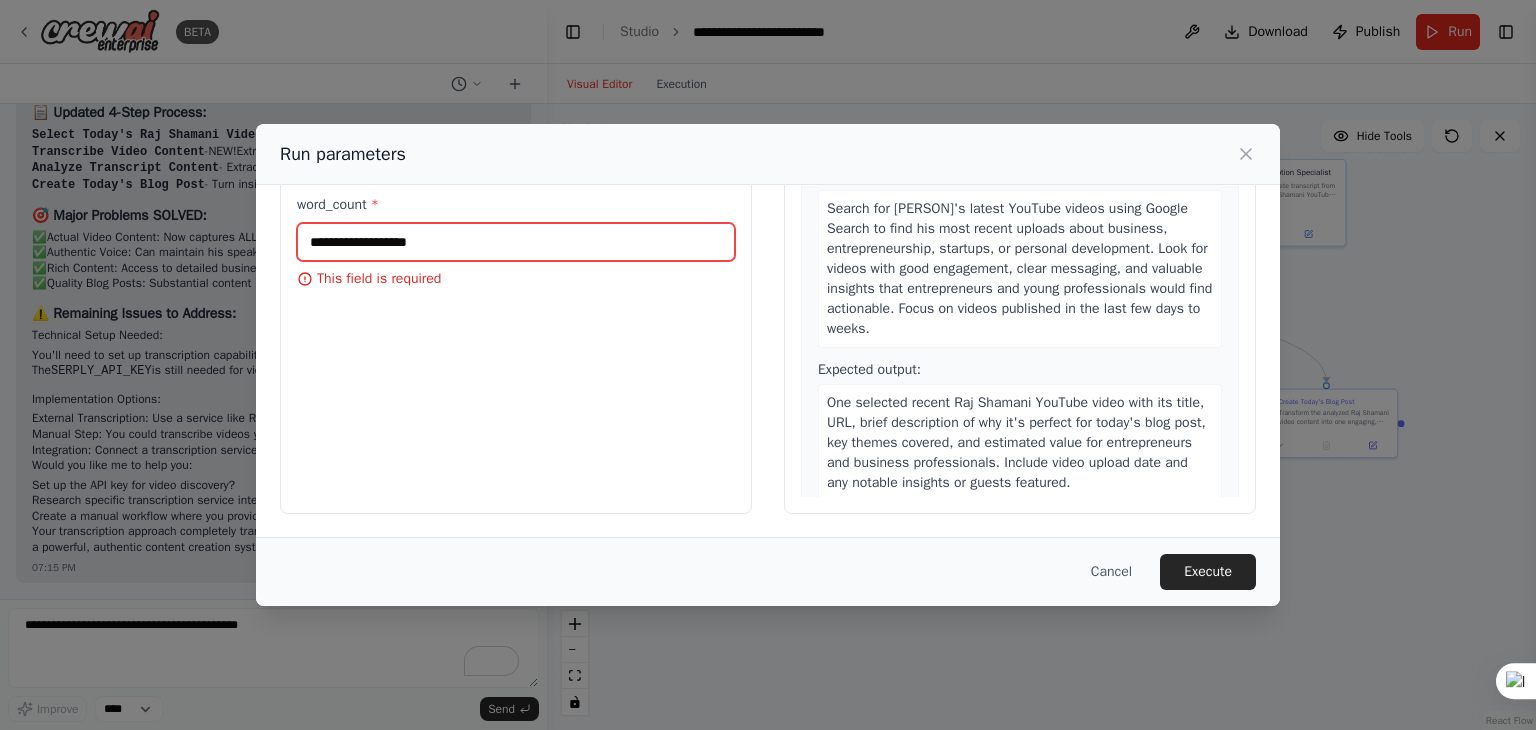 click on "word_count *" at bounding box center [516, 242] 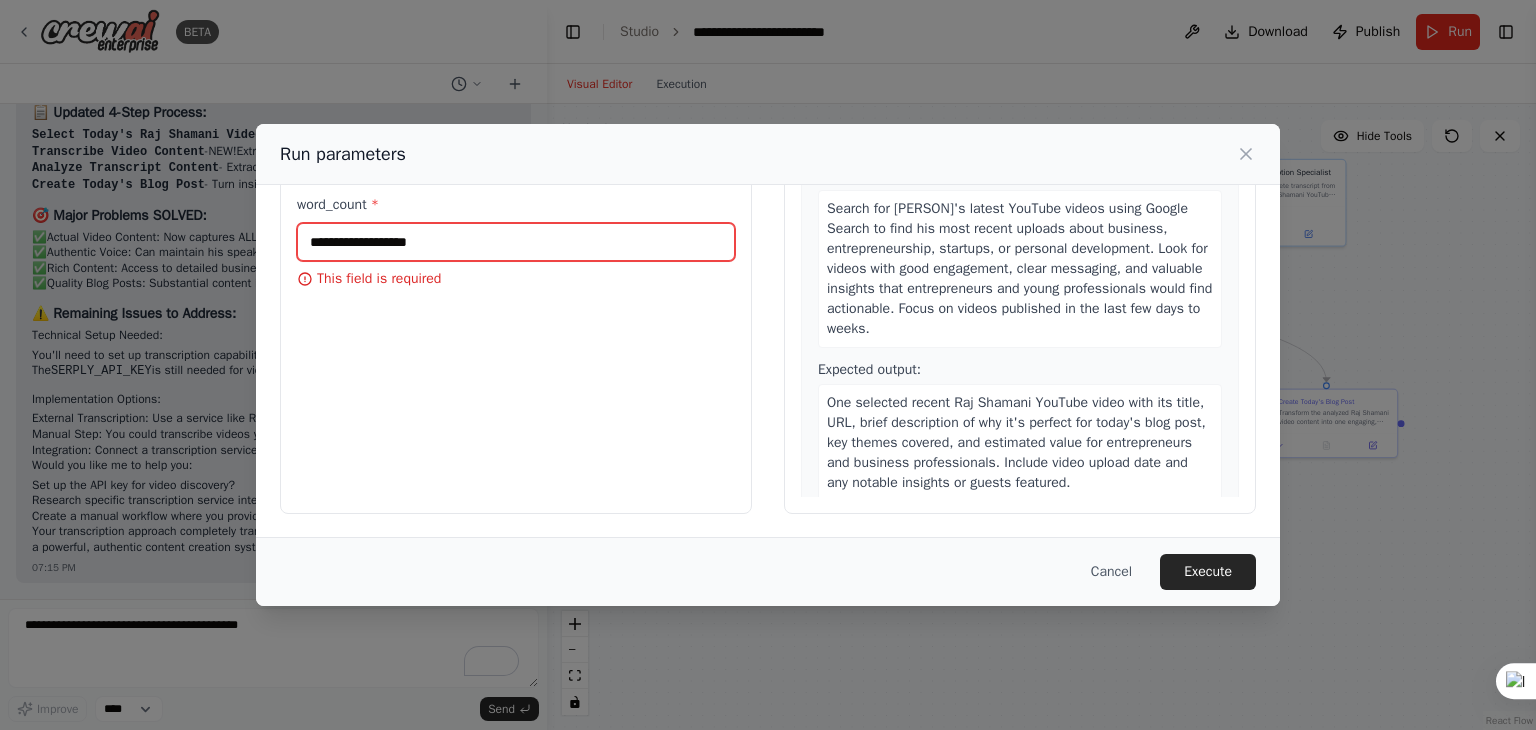 click on "word_count *" at bounding box center [516, 242] 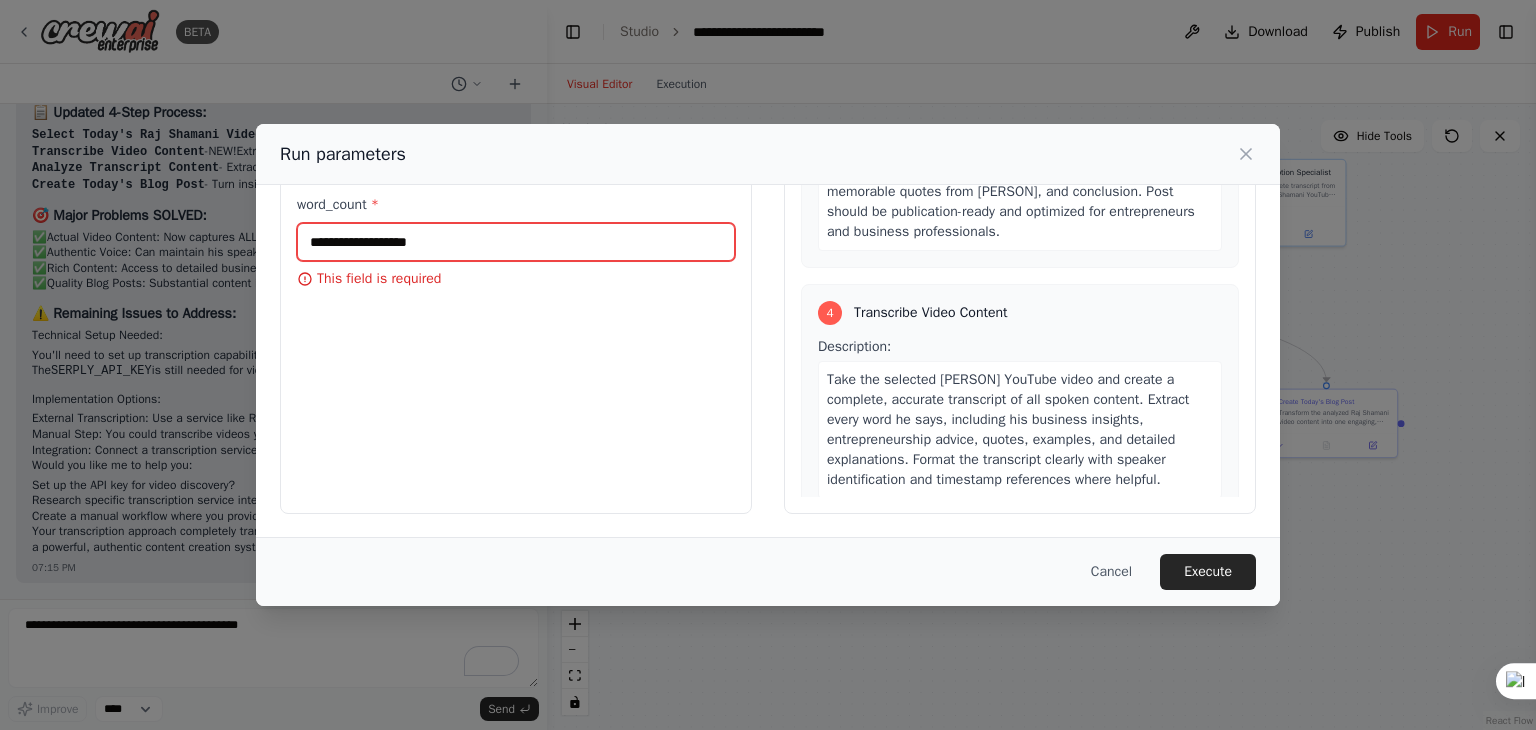 scroll, scrollTop: 1423, scrollLeft: 0, axis: vertical 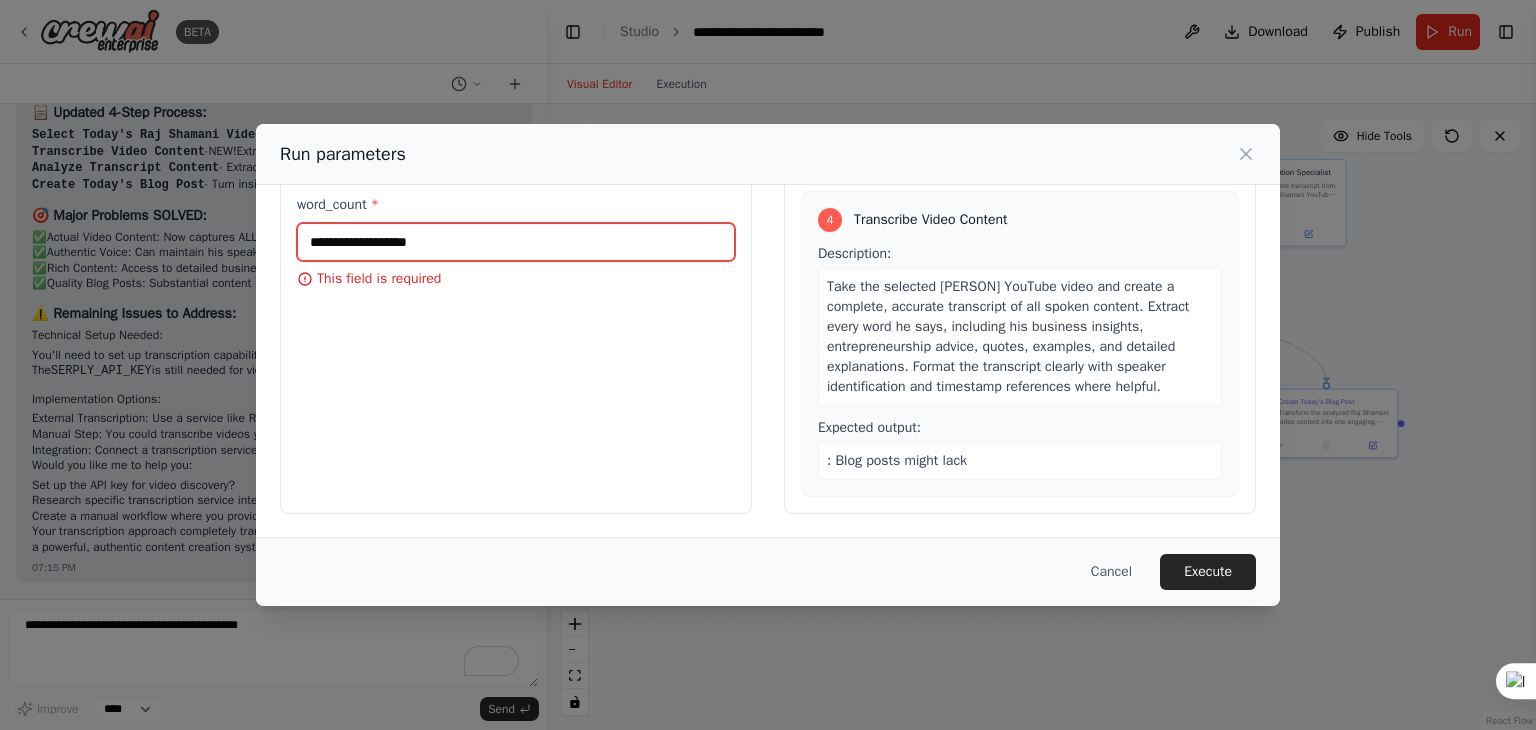 click on "word_count *" at bounding box center [516, 242] 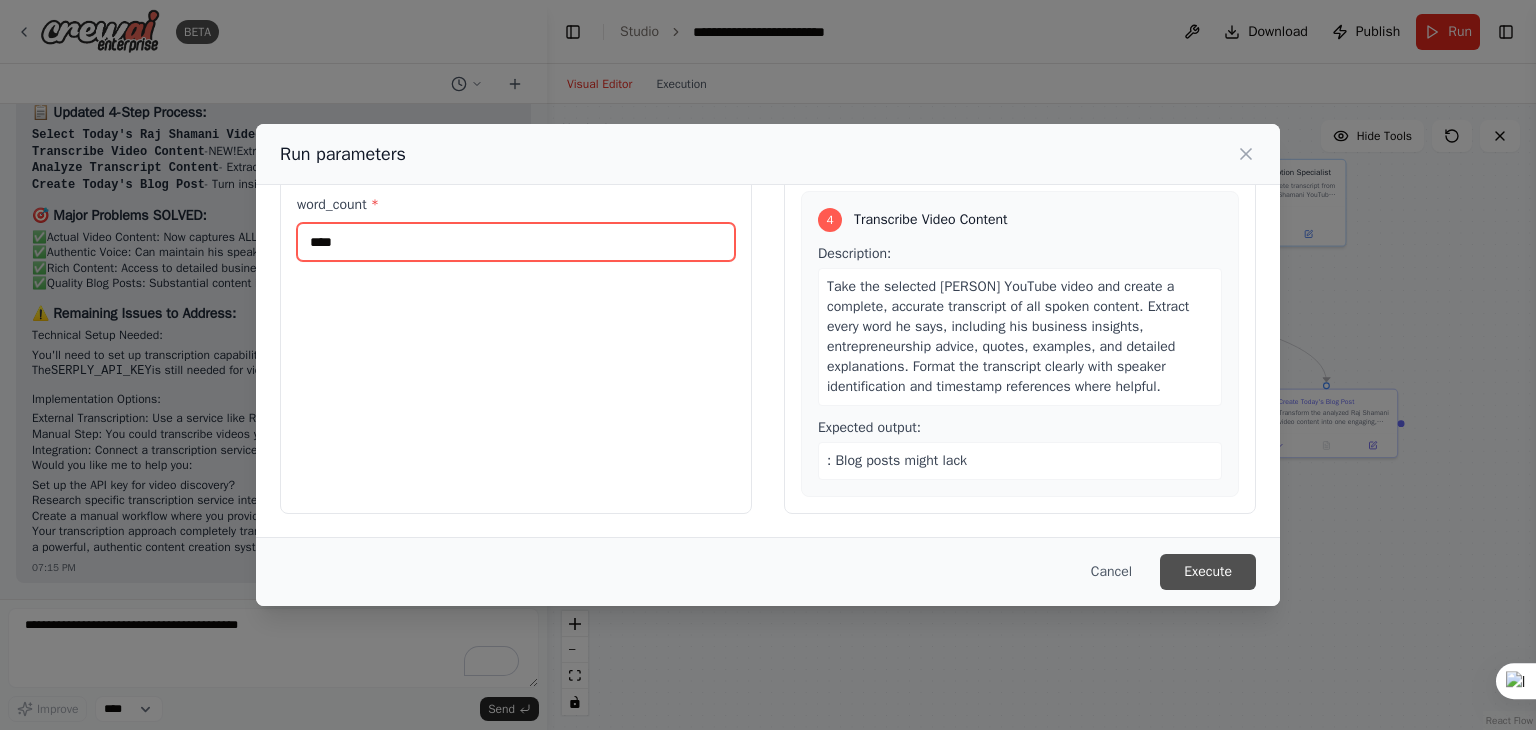 type on "****" 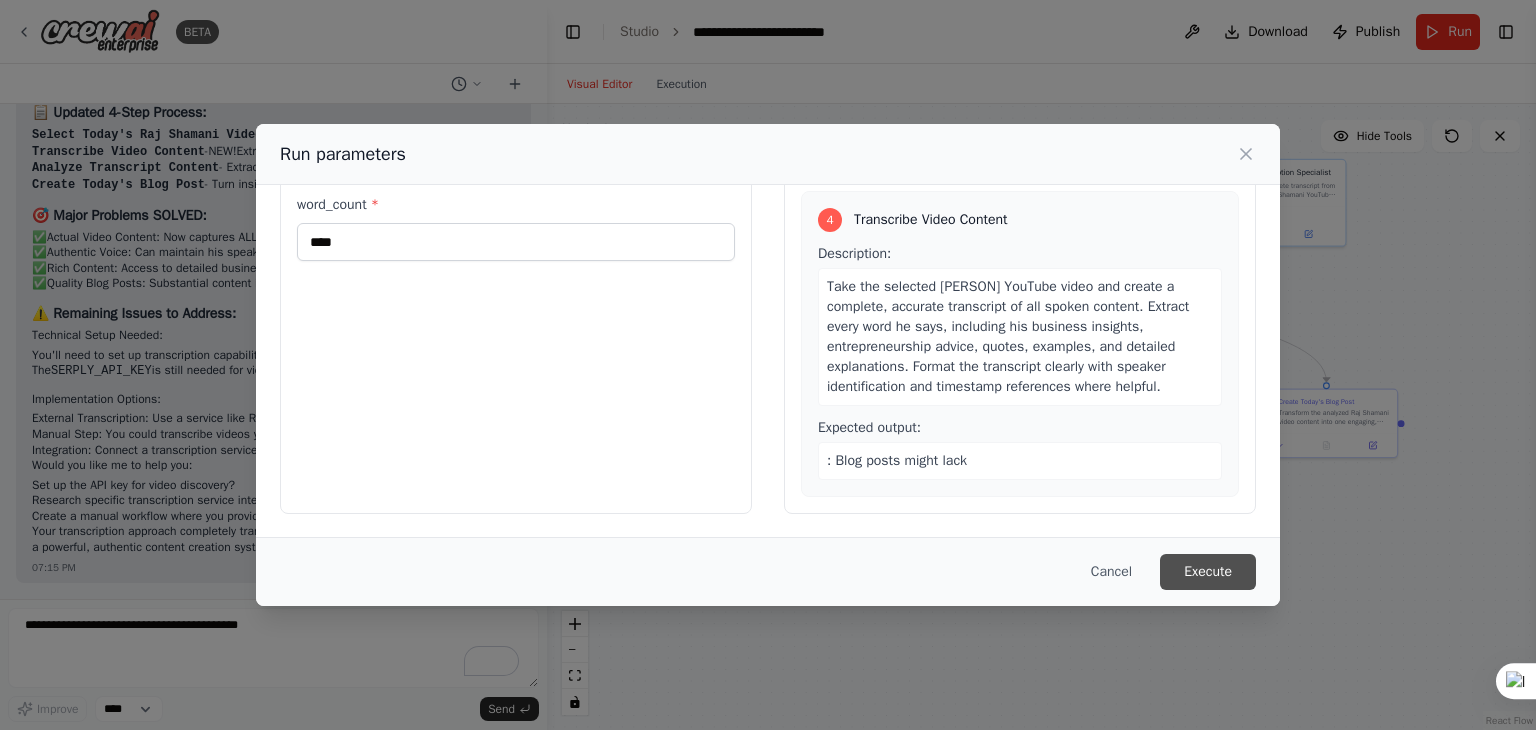 click on "Execute" at bounding box center (1208, 572) 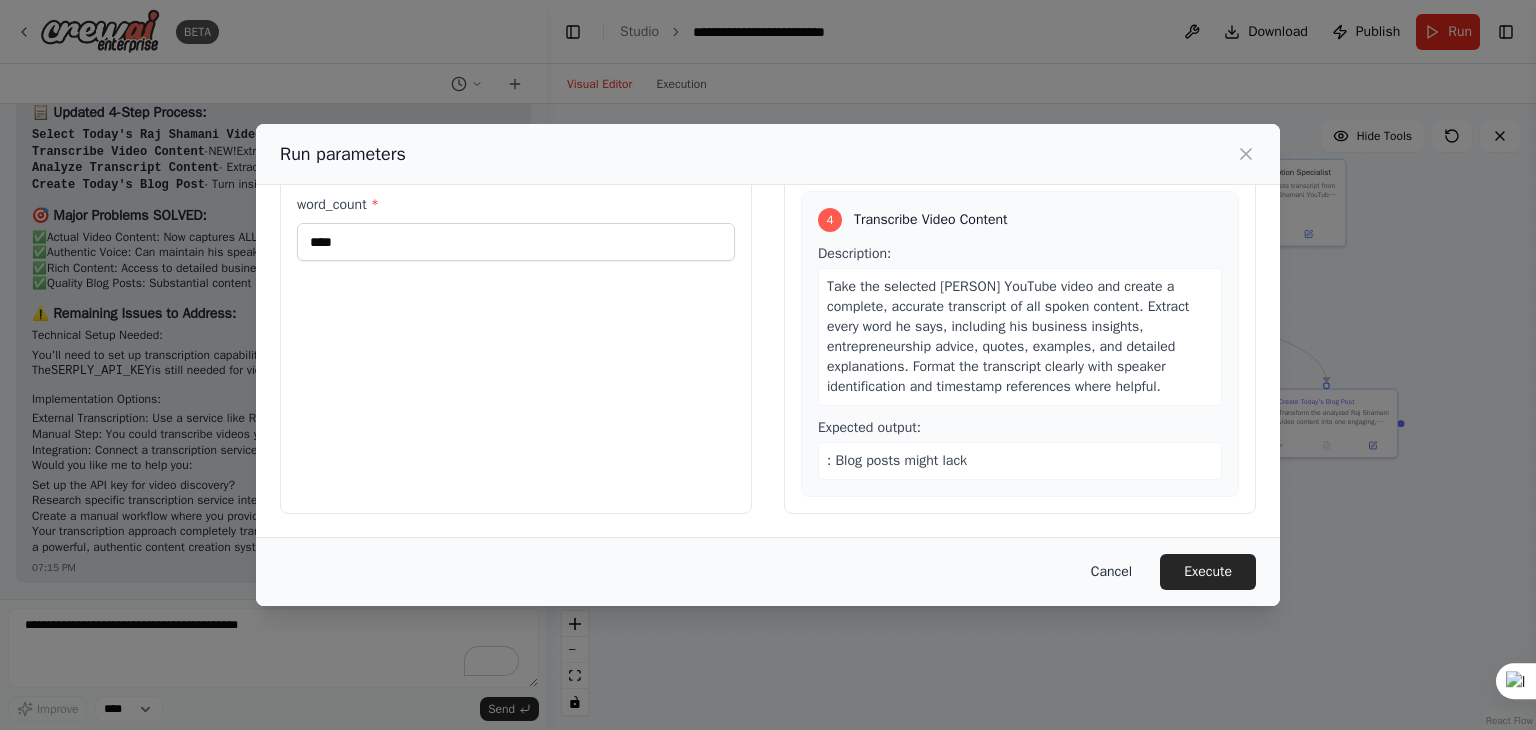 click on "Cancel" at bounding box center [1111, 572] 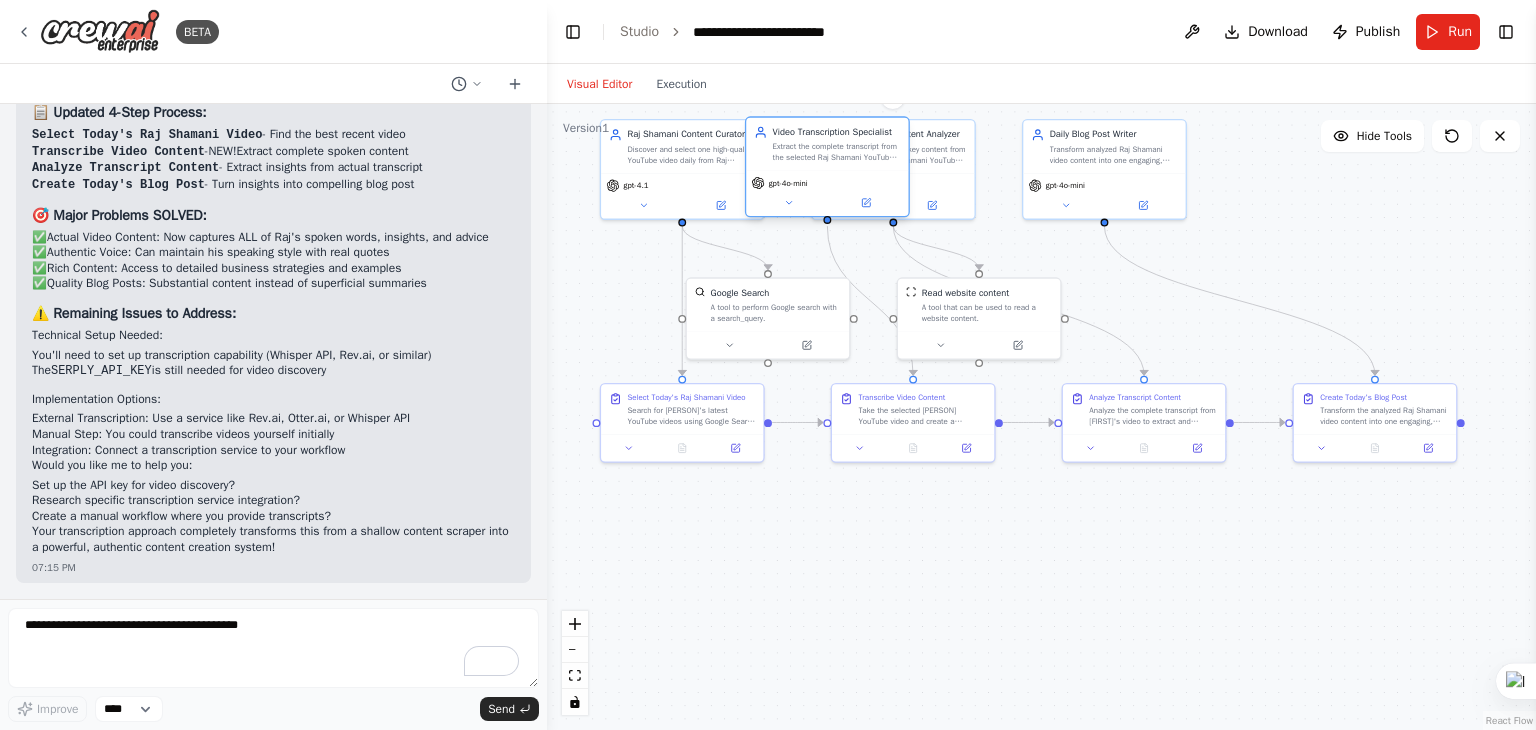 drag, startPoint x: 1262, startPoint y: 169, endPoint x: 772, endPoint y: 173, distance: 490.01633 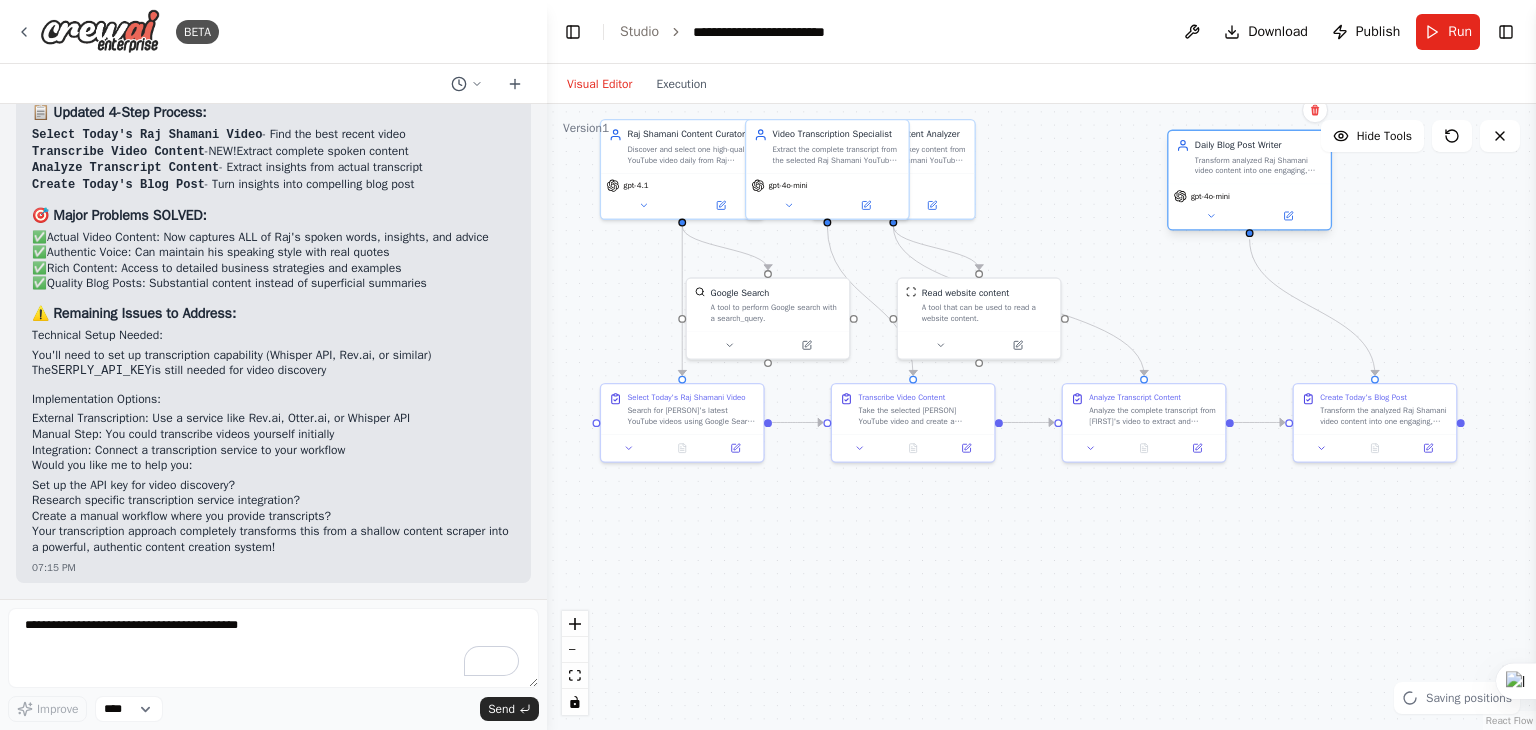drag, startPoint x: 1068, startPoint y: 181, endPoint x: 1219, endPoint y: 192, distance: 151.40013 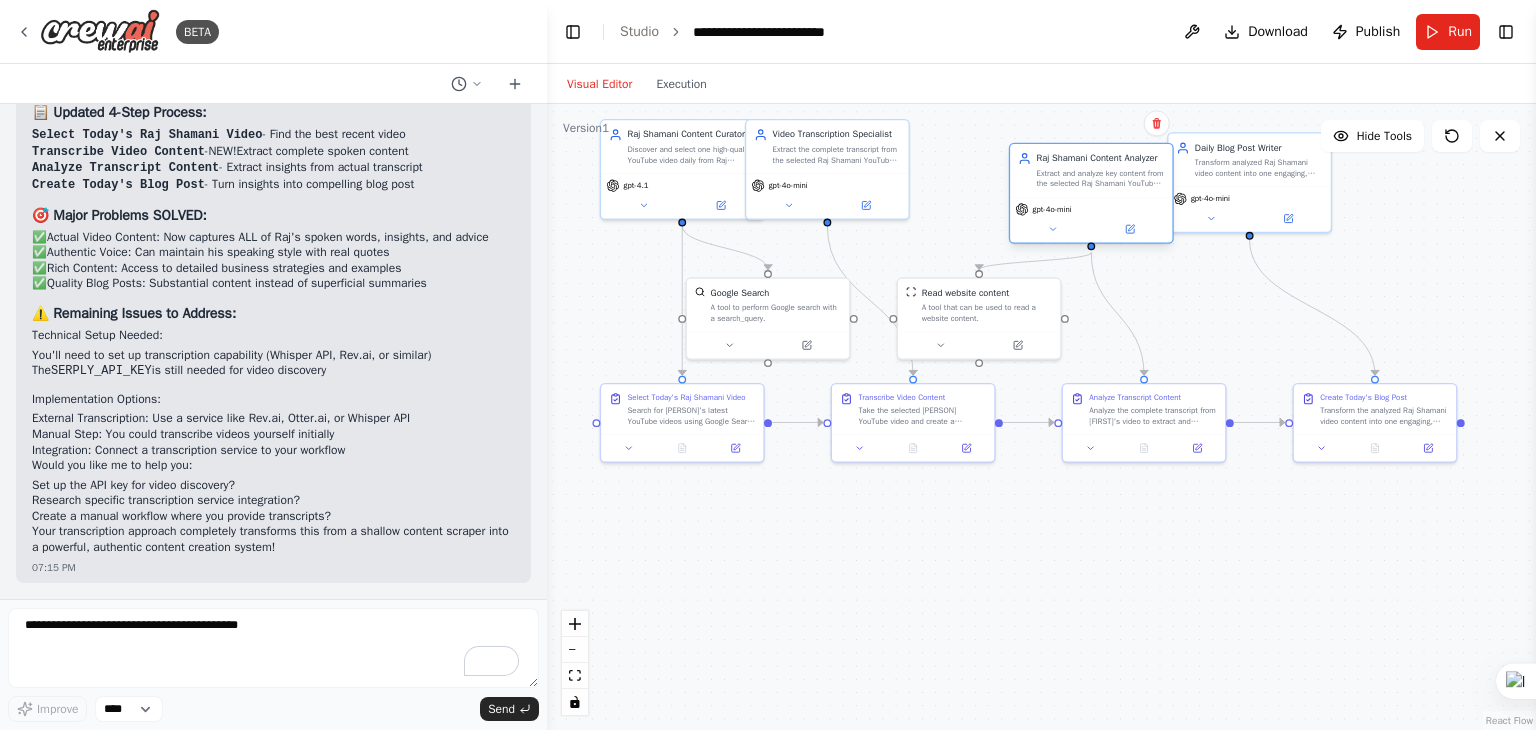 drag, startPoint x: 932, startPoint y: 169, endPoint x: 1140, endPoint y: 189, distance: 208.95932 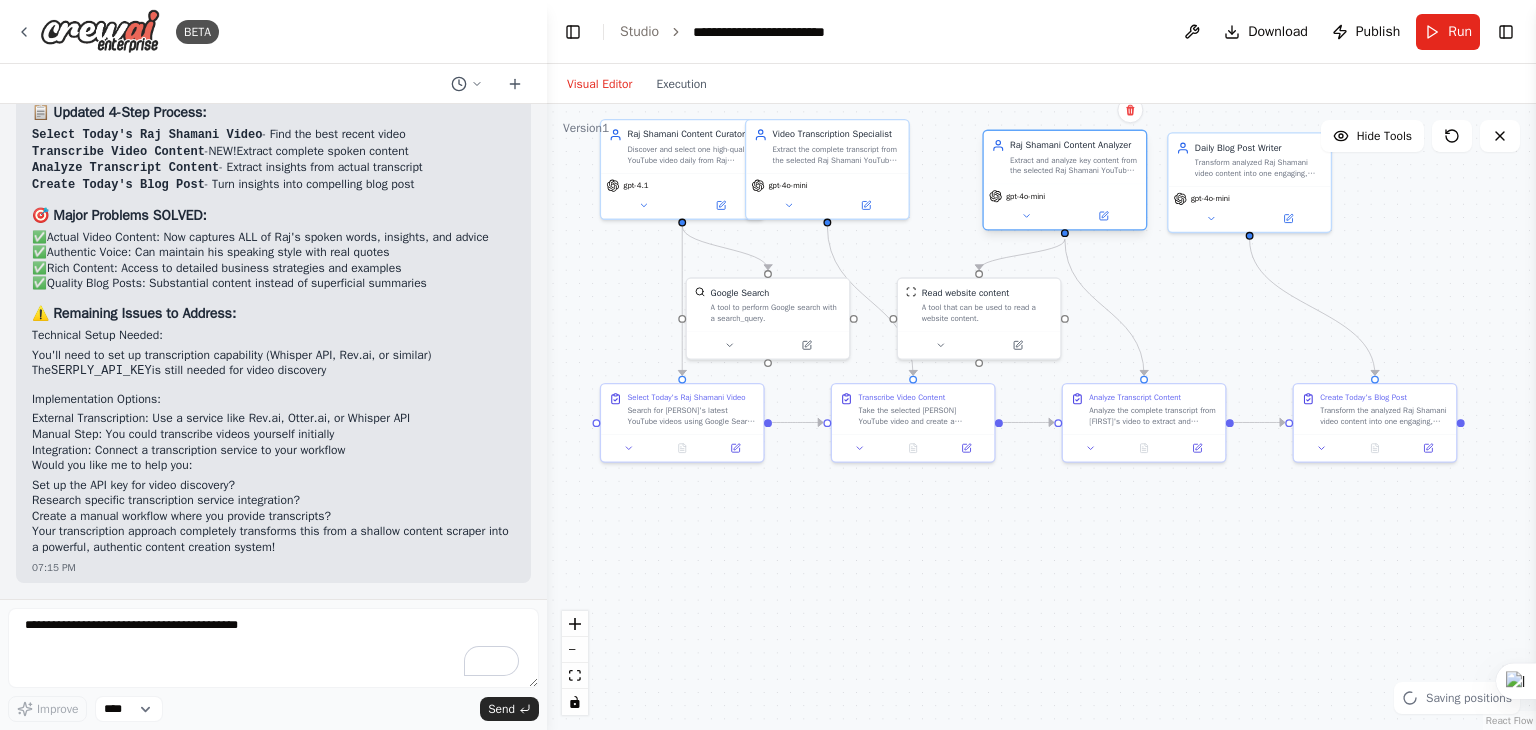 drag, startPoint x: 1099, startPoint y: 192, endPoint x: 1029, endPoint y: 181, distance: 70.85902 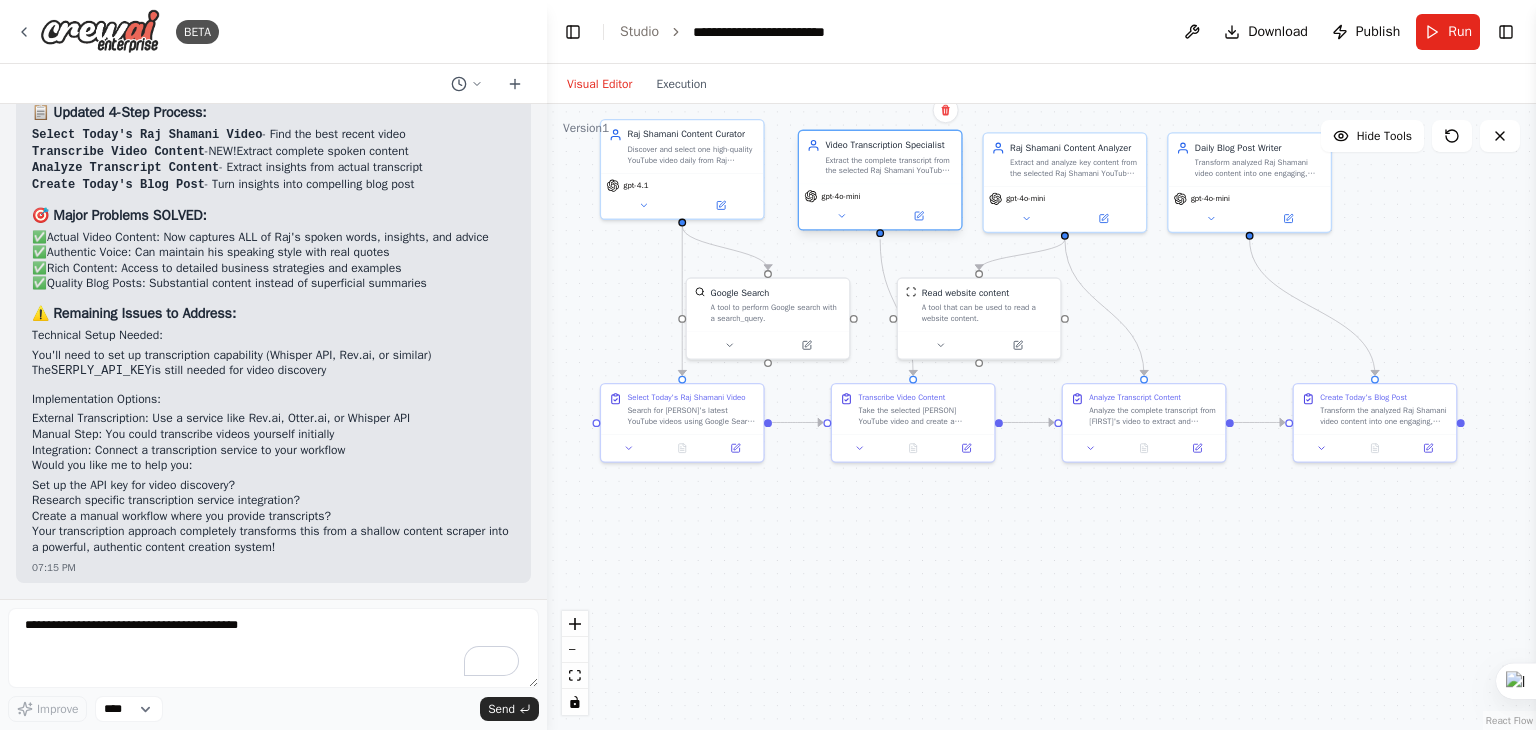 drag, startPoint x: 880, startPoint y: 171, endPoint x: 939, endPoint y: 178, distance: 59.413803 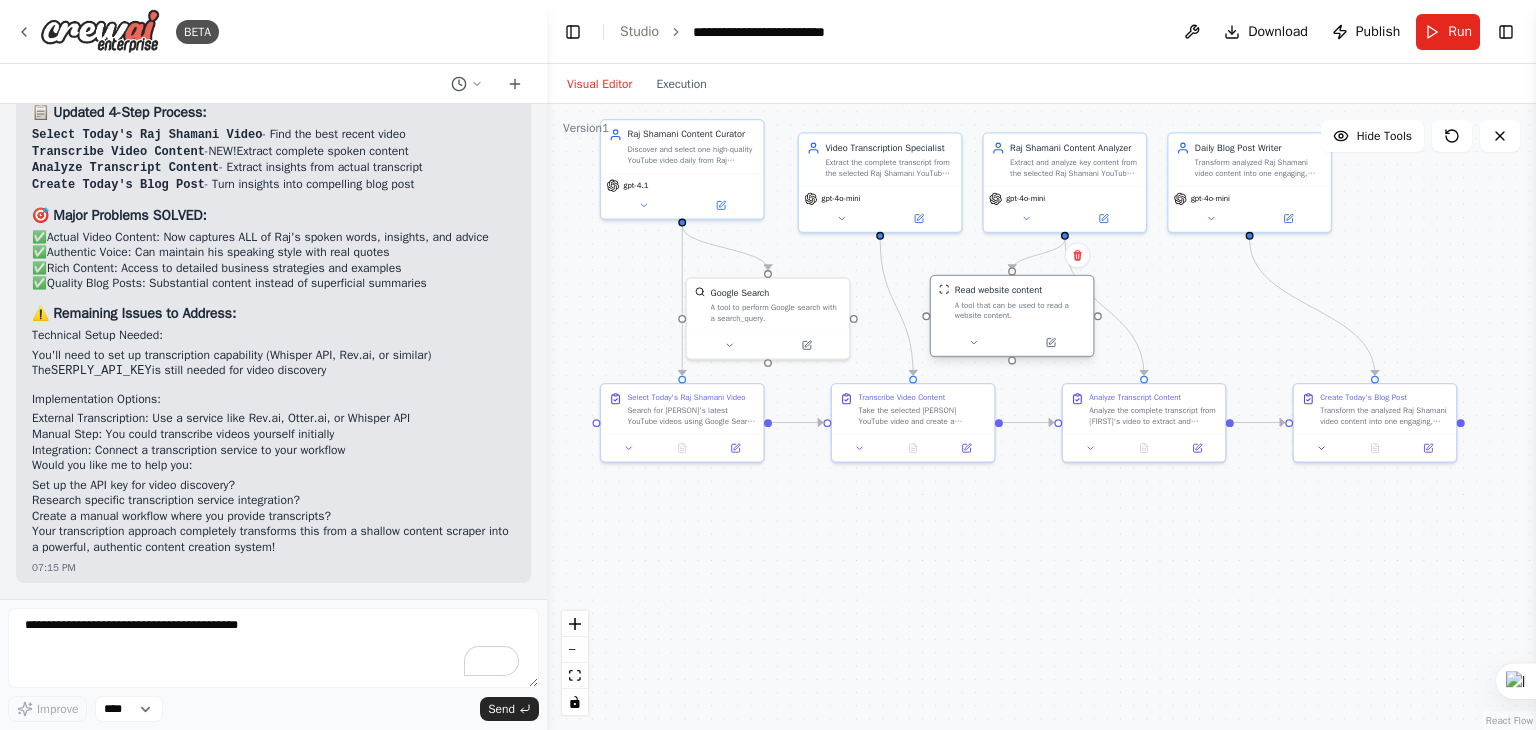 drag, startPoint x: 925, startPoint y: 319, endPoint x: 950, endPoint y: 317, distance: 25.079872 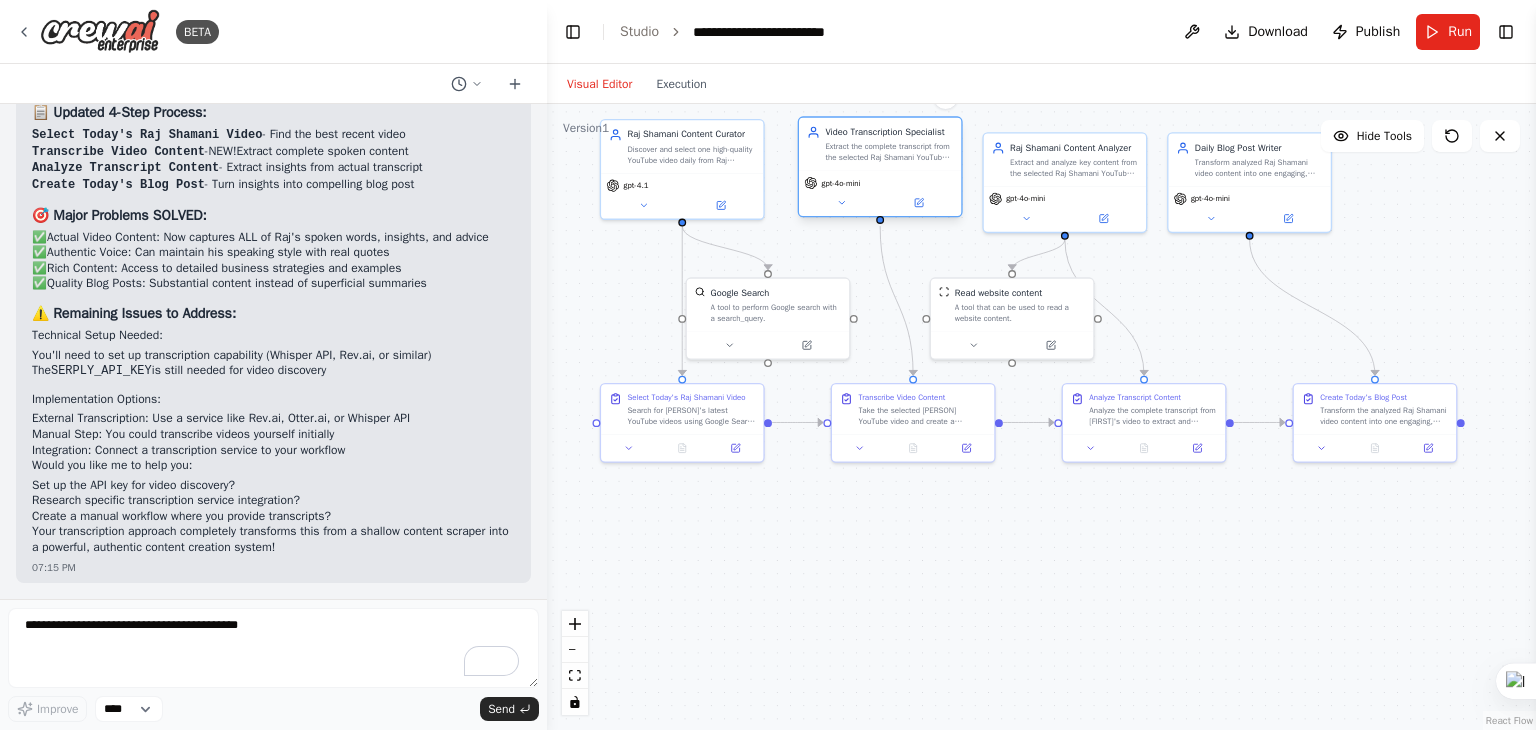 click on "Video Transcription Specialist Extract the complete transcript from the selected Raj Shamani YouTube video, capturing all his spoken words, insights, quotes, and detailed explanations. Provide a clean, well-formatted transcript that preserves his authentic voice and all the valuable content he shares. gpt-4o-mini" at bounding box center (880, 166) 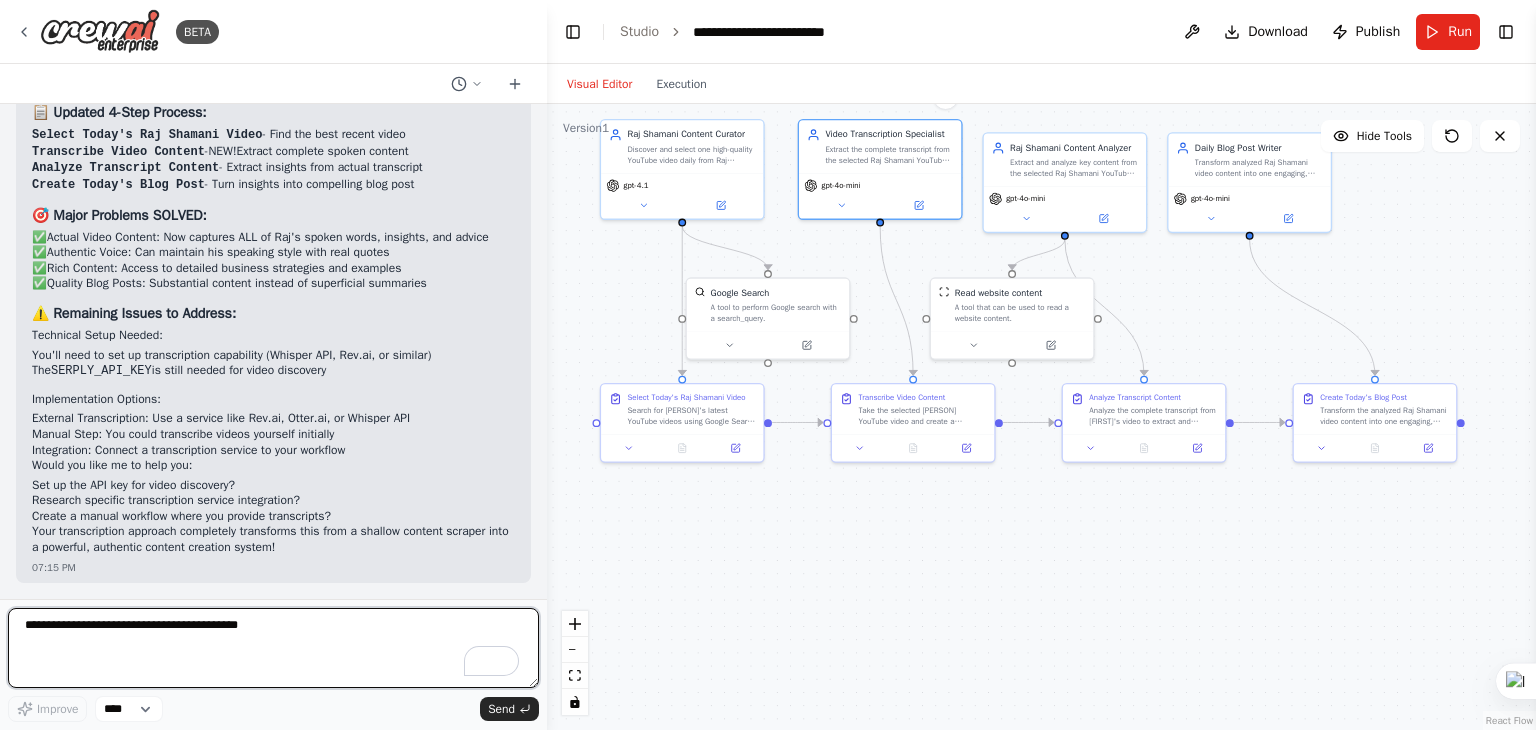 click at bounding box center (273, 648) 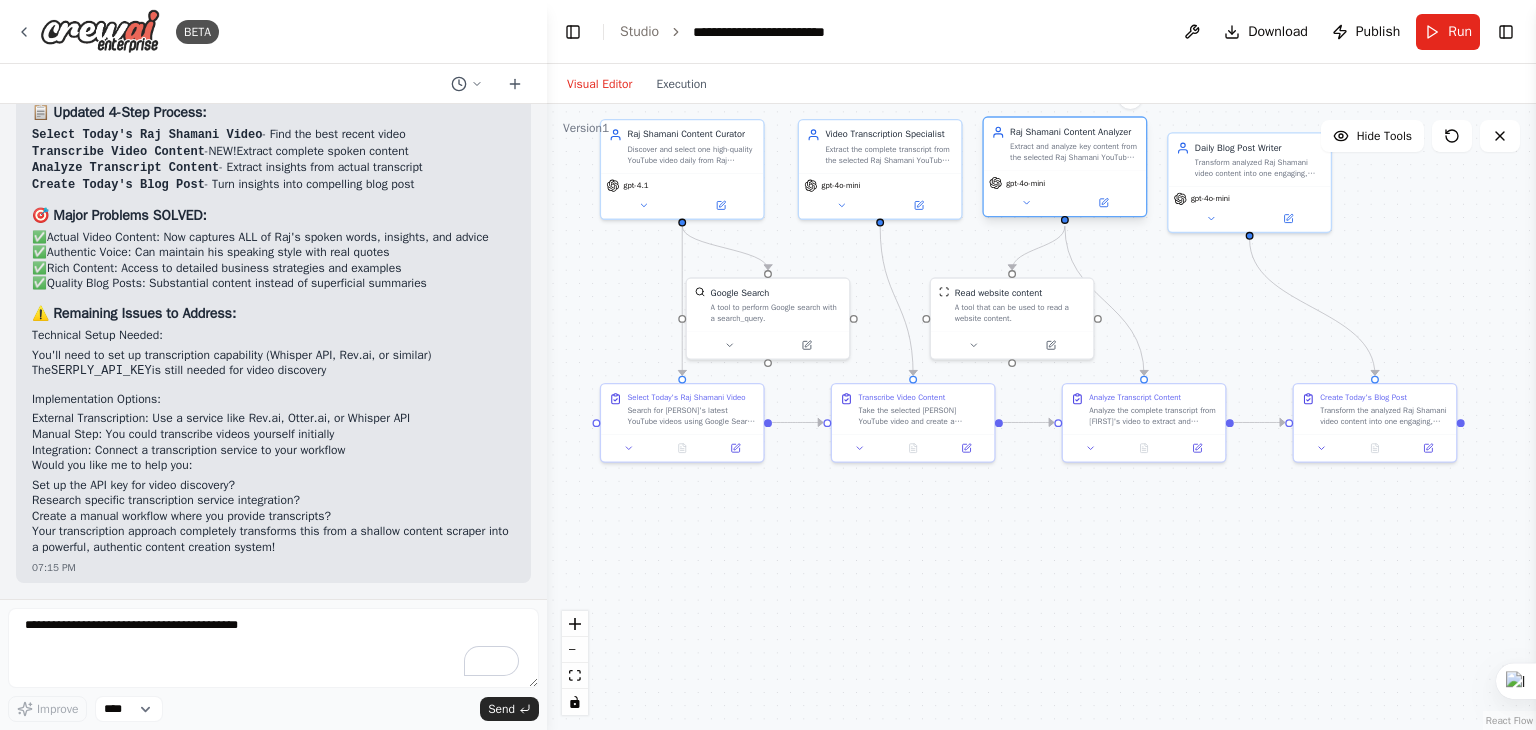 click on "Raj Shamani Content Analyzer Extract and analyze key content from the selected Raj Shamani YouTube video to identify main business/entrepreneurship themes, key insights, actionable advice, and quotes that can be transformed into a compelling daily blog post. Focus on his unique perspectives on business, startups, and personal development." at bounding box center (1065, 144) 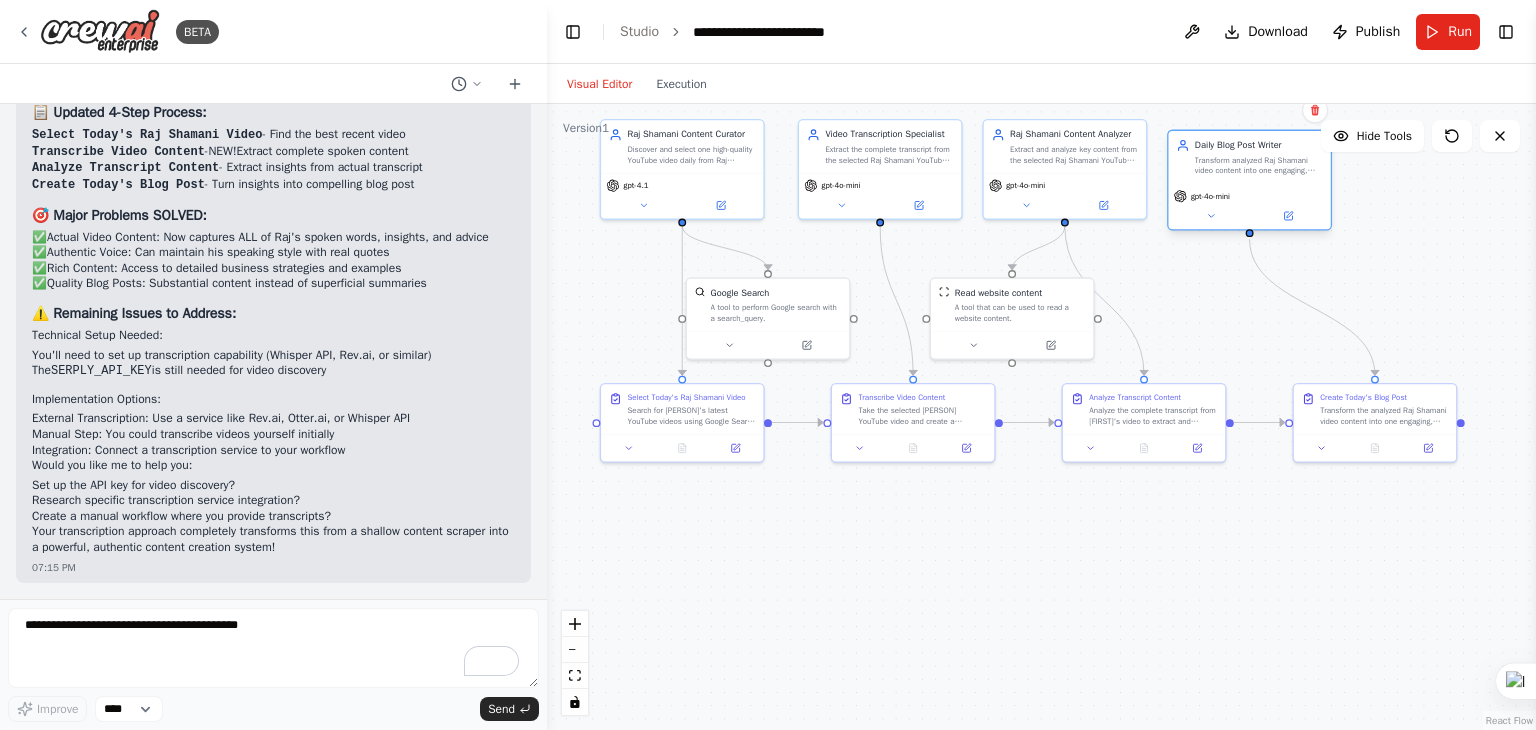 click on "gpt-4o-mini" at bounding box center [1249, 207] 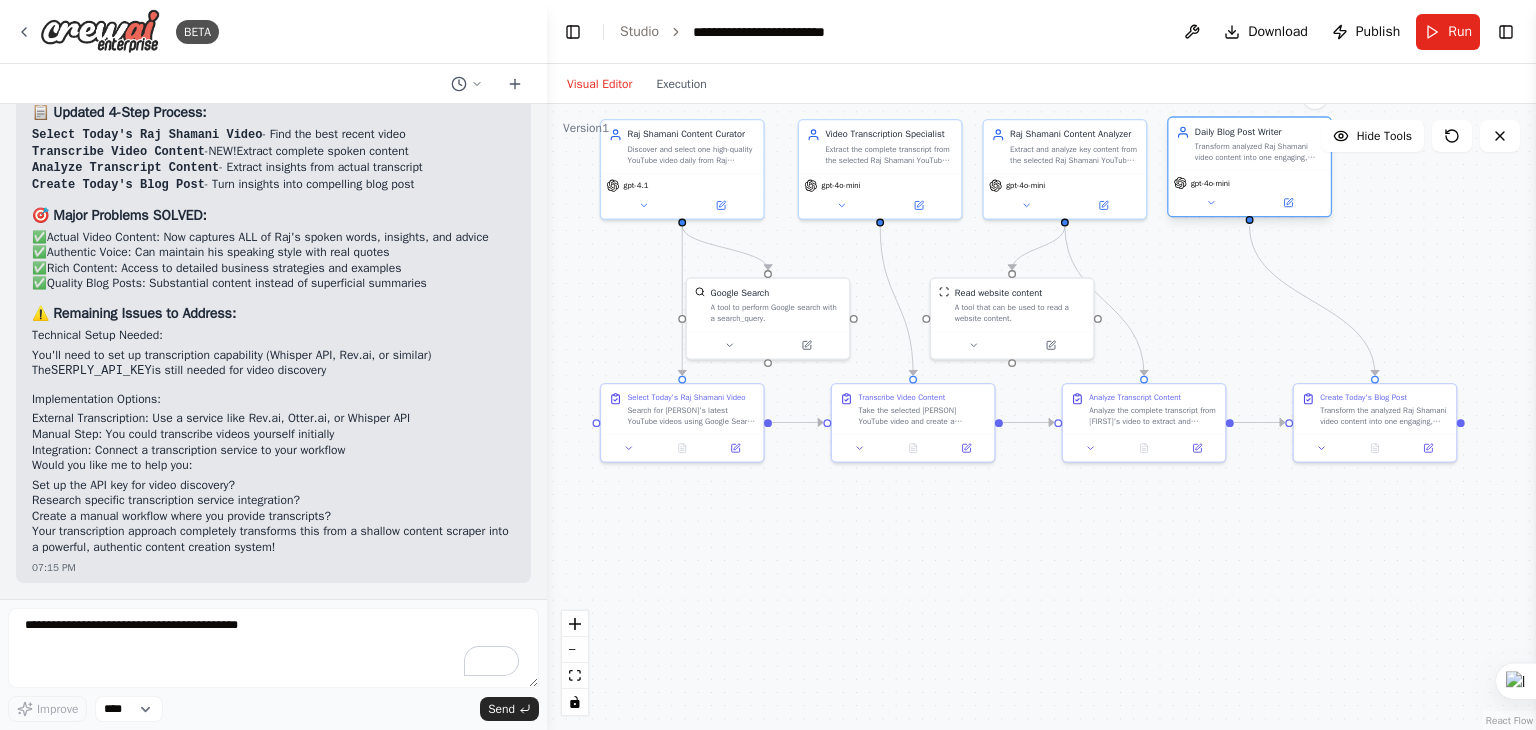 drag, startPoint x: 1244, startPoint y: 181, endPoint x: 1250, endPoint y: 165, distance: 17.088007 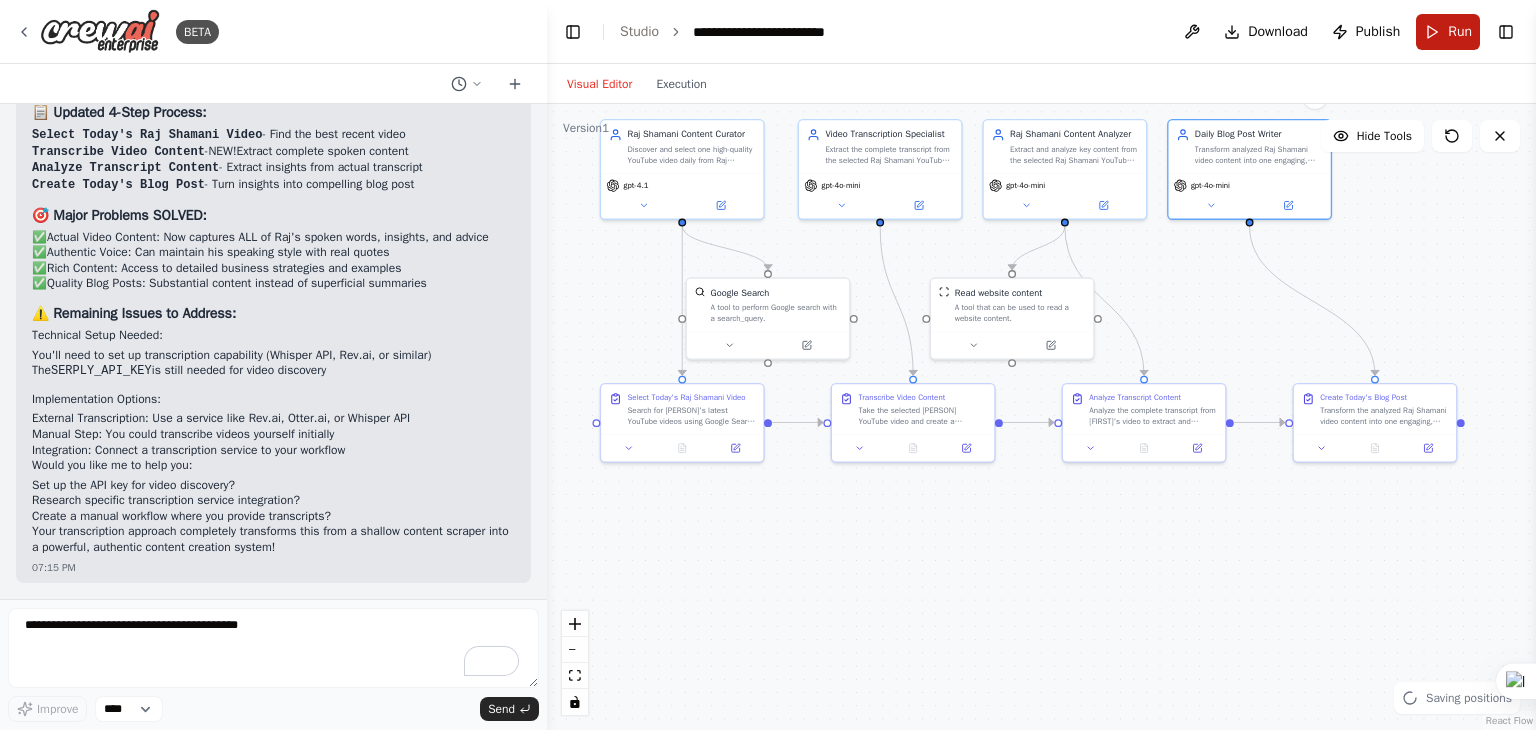 click on "Run" at bounding box center [1448, 32] 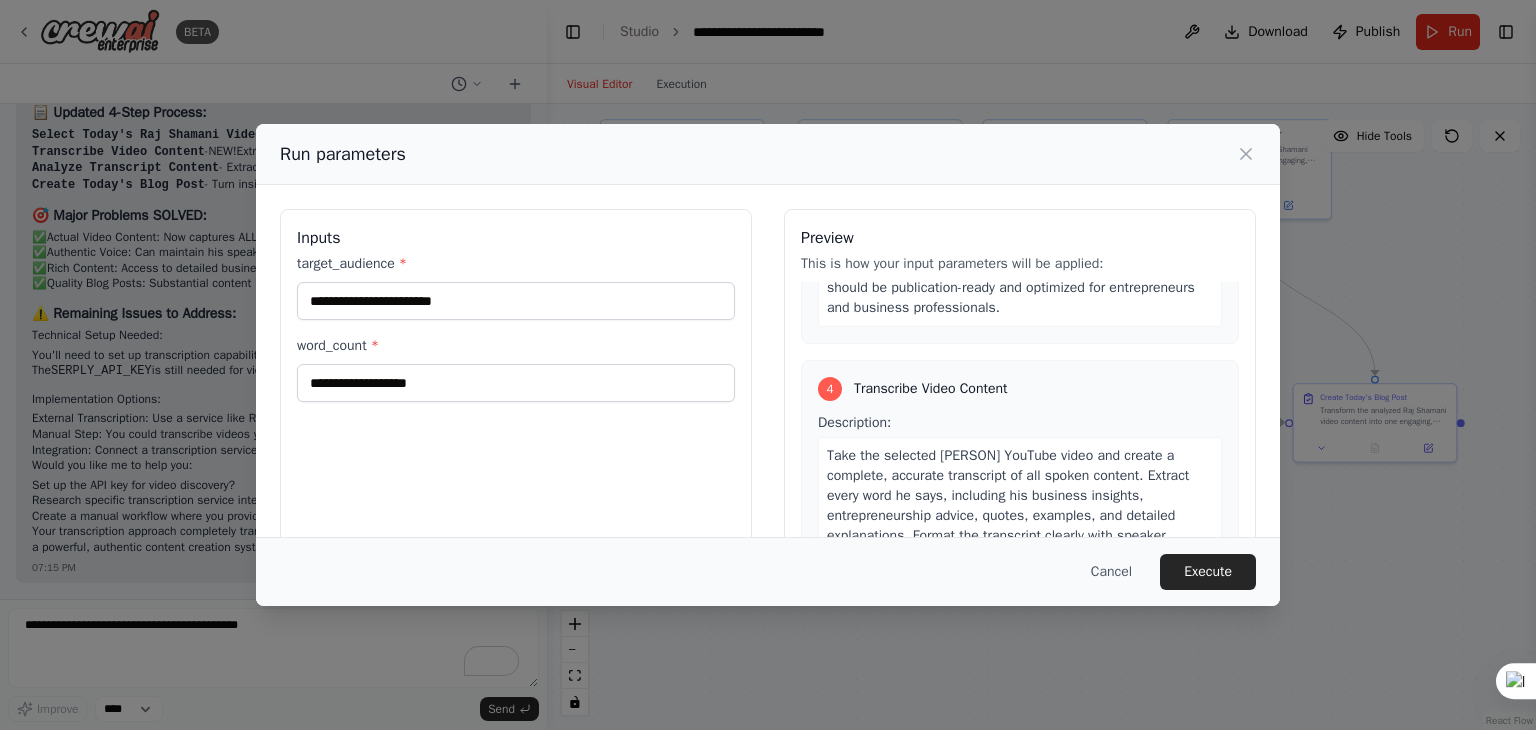 scroll, scrollTop: 1423, scrollLeft: 0, axis: vertical 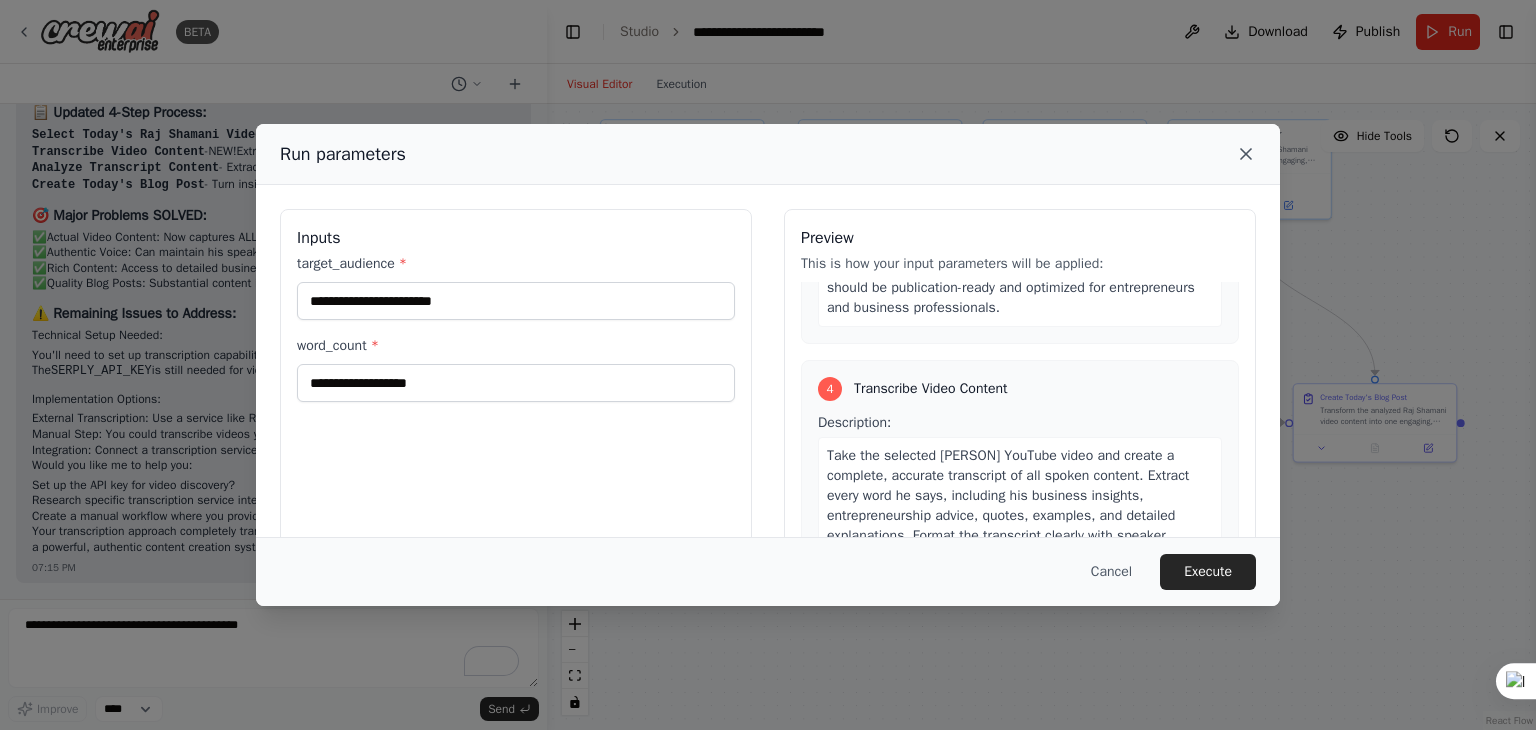 click 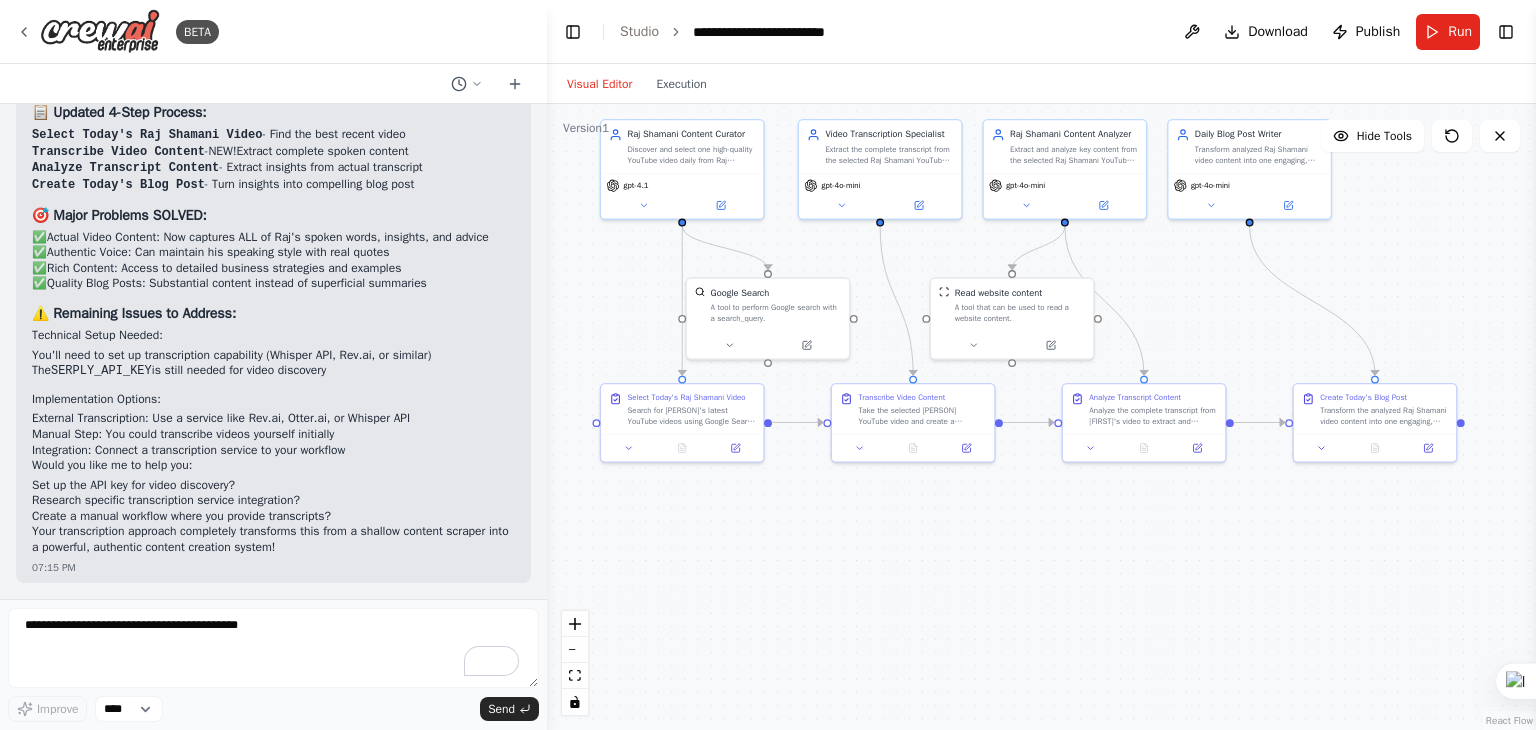 scroll, scrollTop: 8391, scrollLeft: 0, axis: vertical 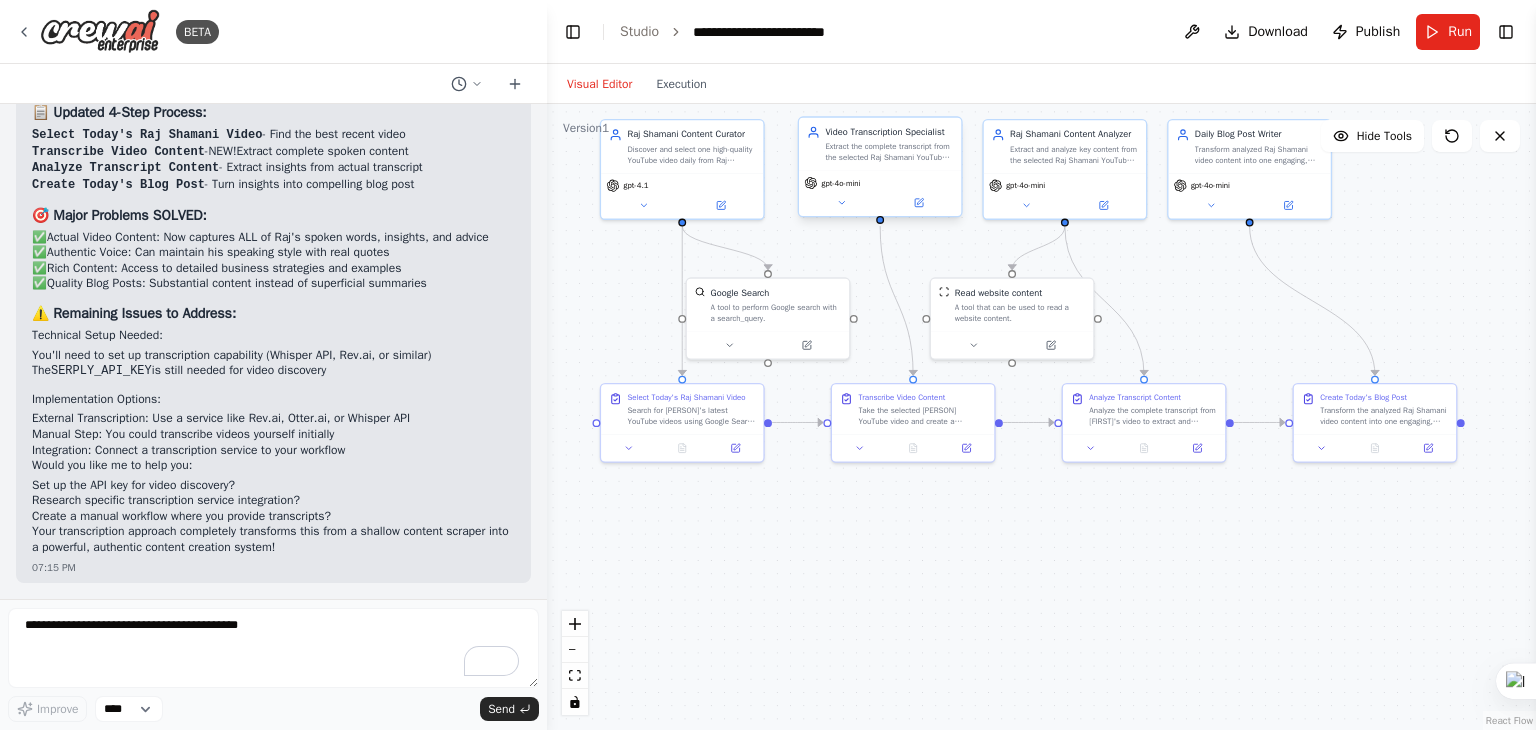 click on "gpt-4o-mini" at bounding box center (880, 193) 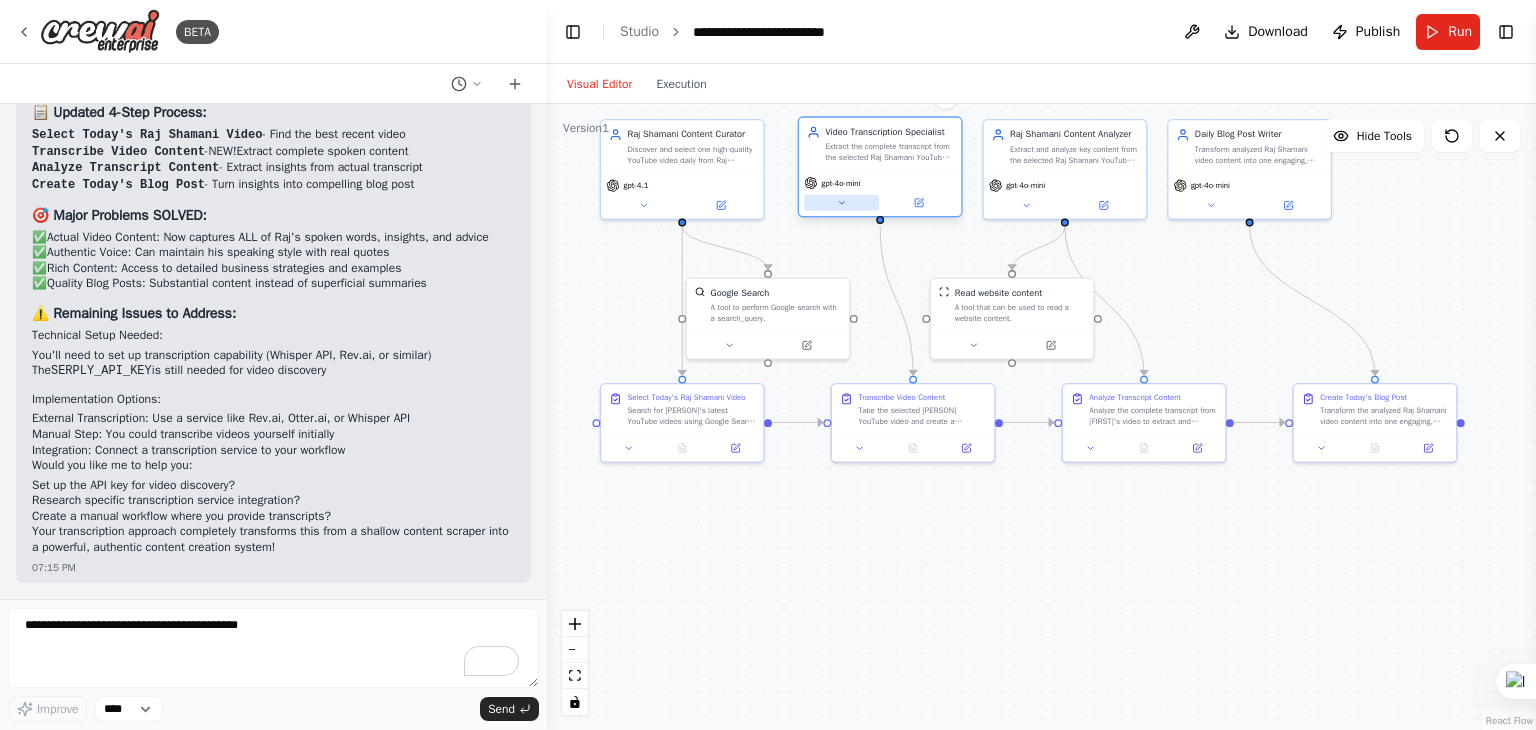 click 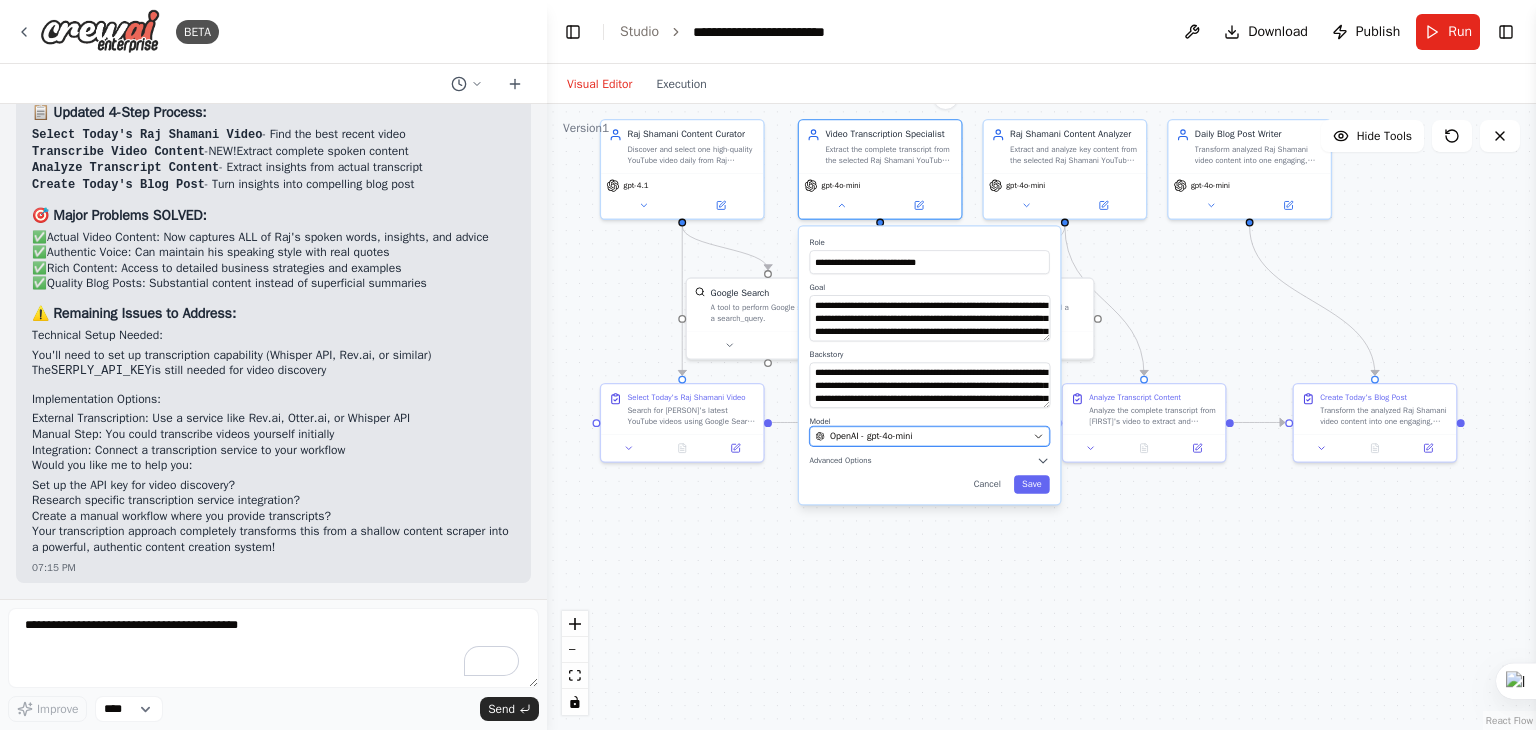 click on "OpenAI - gpt-4o-mini" at bounding box center (921, 436) 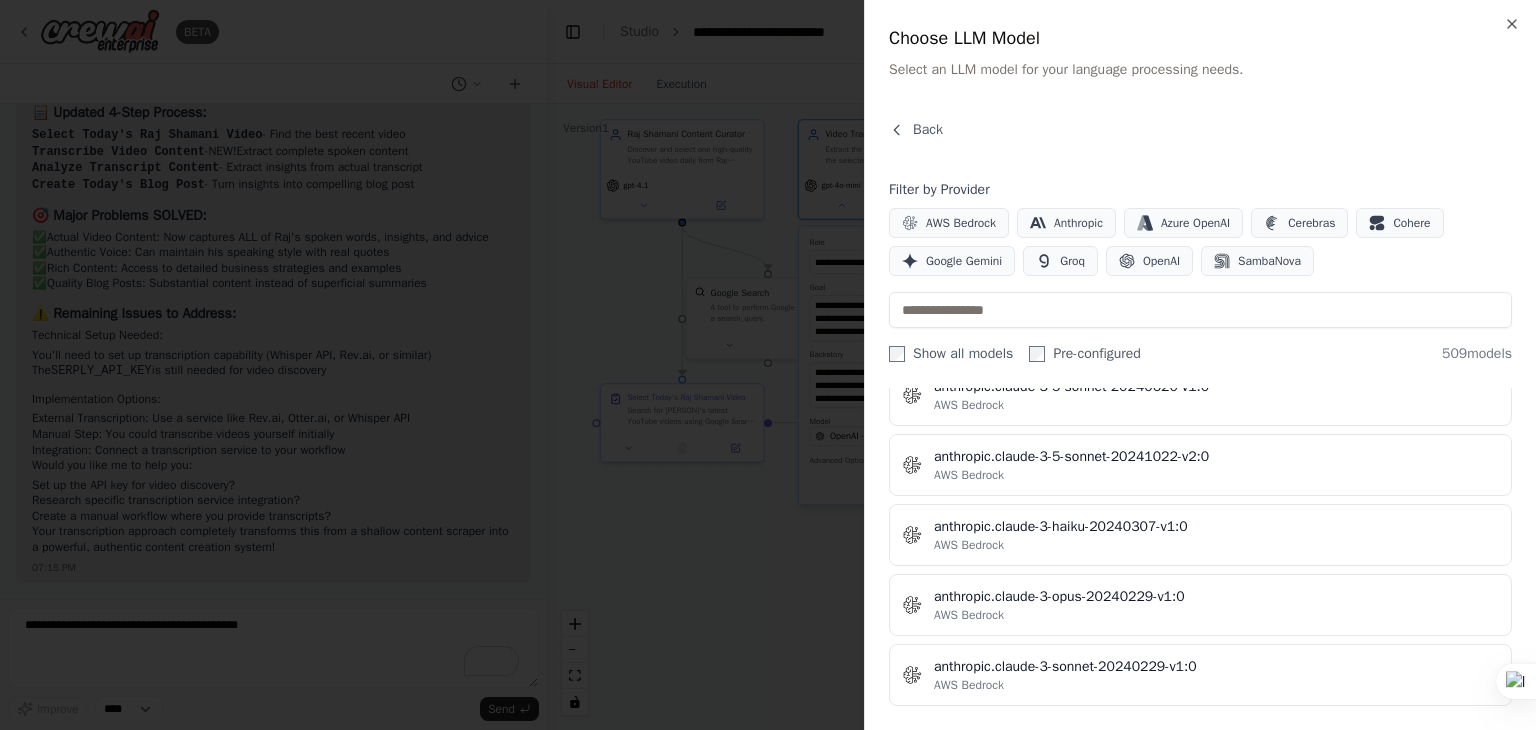 scroll, scrollTop: 1300, scrollLeft: 0, axis: vertical 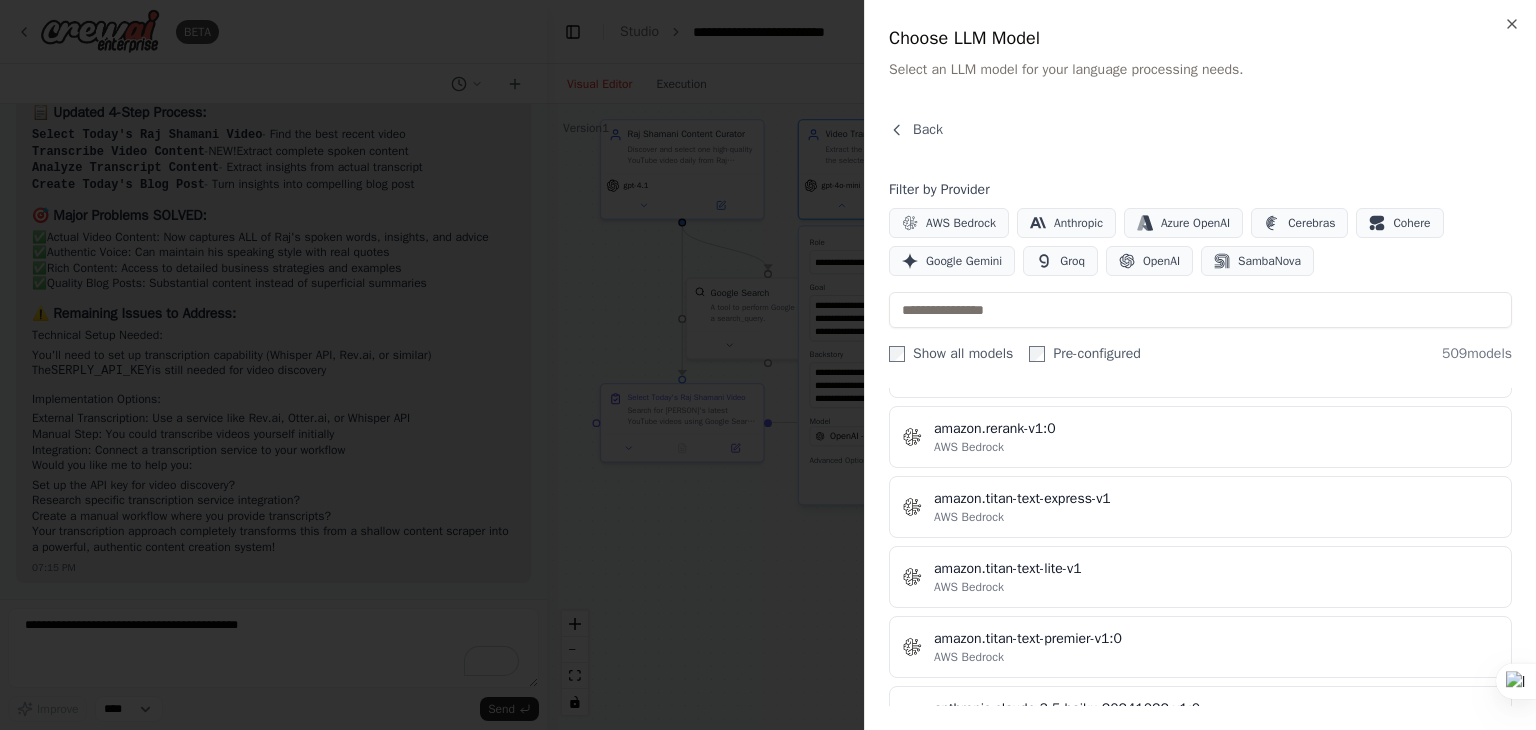click on "Close Choose LLM Model Select an LLM model for your language processing needs. Back Filter by Provider AWS Bedrock Anthropic Azure OpenAI Cerebras Cohere Google Gemini Groq OpenAI SambaNova Show all models Pre-configured 509  models Recommended Popular models that work well for most tasks claude-3-5-sonnet-20241022 Anthropic claude-3-haiku-20240307 Anthropic azure/gpt-4o Azure OpenAI azure/gpt-4o-mini Azure OpenAI gpt-4.1 OpenAI gpt-4o OpenAI gpt-4o-mini OpenAI All Models Complete list of available models 1024-x-1024/50-steps/bedrock/amazon.nova-canvas-v1:0 AWS Bedrock 1024-x-1024/50-steps/stability.stable-diffusion-xl-v1 AWS Bedrock 1024-x-1024/max-steps/stability.stable-diffusion-xl-v1 AWS Bedrock 512-x-512/50-steps/stability.stable-diffusion-xl-v0 AWS Bedrock 512-x-512/max-steps/stability.stable-diffusion-xl-v0 AWS Bedrock ai21.j2-mid-v1 AWS Bedrock ai21.j2-ultra-v1 AWS Bedrock ai21.jamba-1-5-large-v1:0 AWS Bedrock ai21.jamba-1-5-mini-v1:0 AWS Bedrock ai21.jamba-instruct-v1:0 AWS Bedrock amazon.rerank-v1:0" at bounding box center (1200, 365) 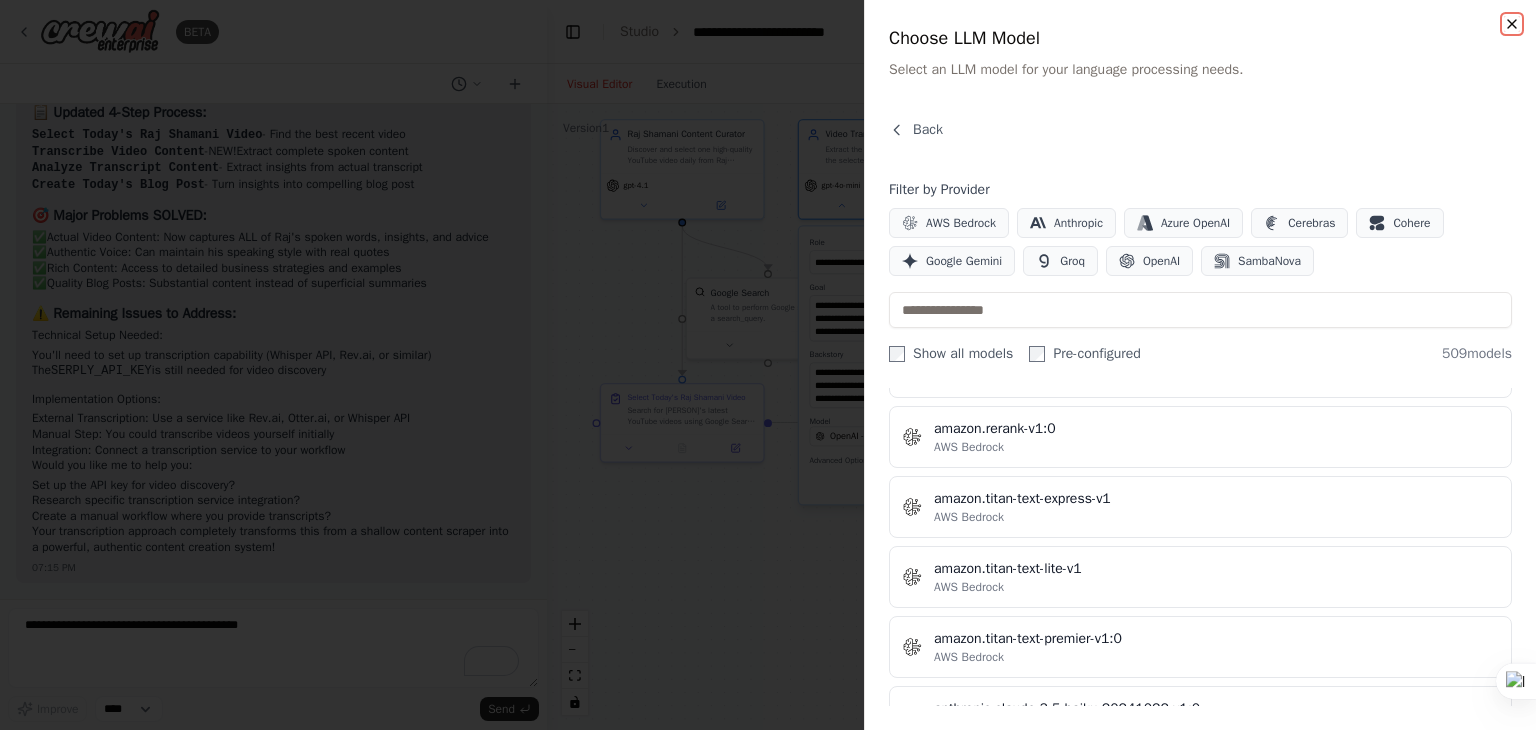 click 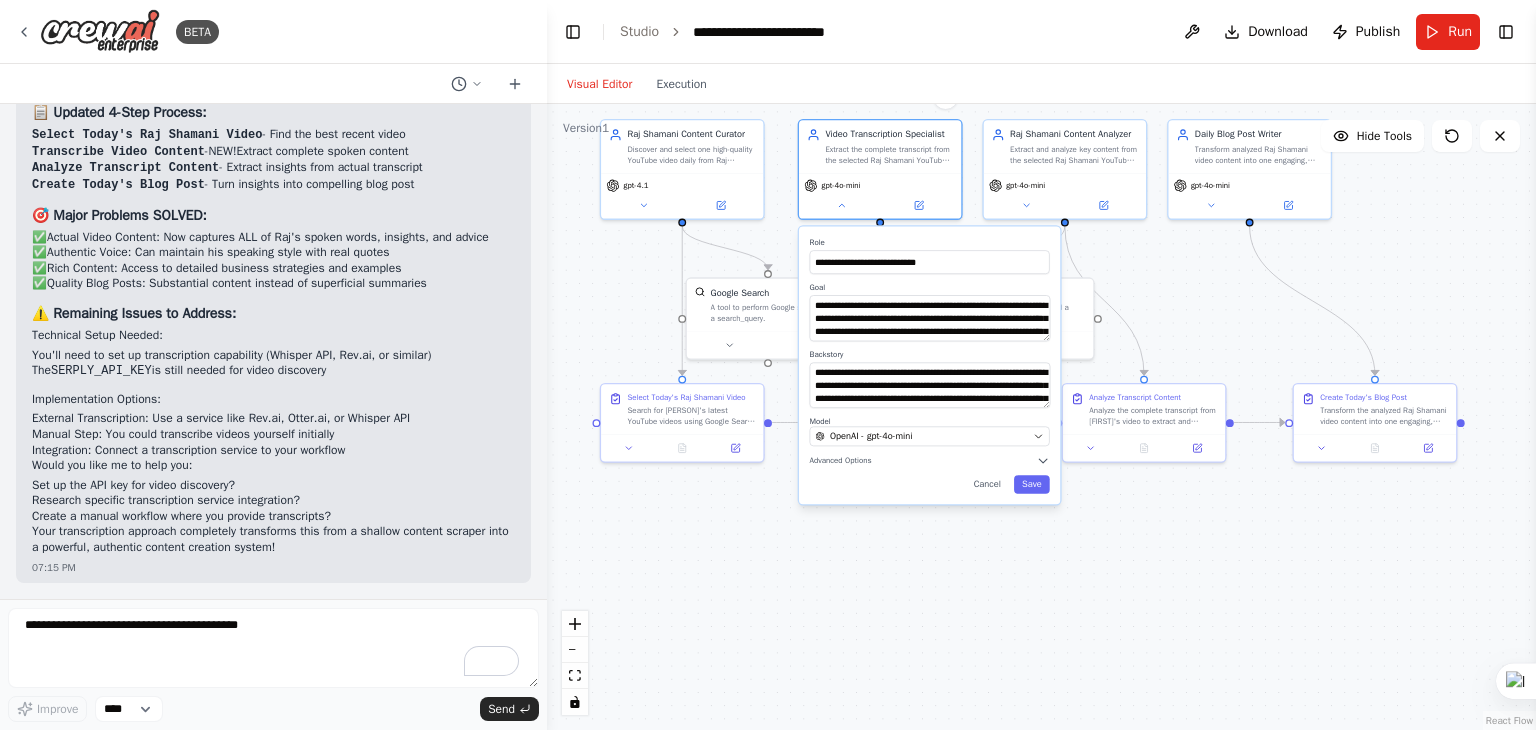 click on ".deletable-edge-delete-btn {
width: 20px;
height: 20px;
border: 0px solid #ffffff;
color: #6b7280;
background-color: #f8fafc;
cursor: pointer;
border-radius: 50%;
font-size: 12px;
padding: 3px;
display: flex;
align-items: center;
justify-content: center;
transition: all 0.2s cubic-bezier(0.4, 0, 0.2, 1);
box-shadow: 0 2px 4px rgba(0, 0, 0, 0.1);
}
.deletable-edge-delete-btn:hover {
background-color: #ef4444;
color: #ffffff;
border-color: #dc2626;
transform: scale(1.1);
box-shadow: 0 4px 12px rgba(239, 68, 68, 0.4);
}
.deletable-edge-delete-btn:active {
transform: scale(0.95);
box-shadow: 0 2px 4px rgba(239, 68, 68, 0.3);
}
Raj Shamani Content Curator gpt-4.1 Raj Shamani Content Analyzer Role" at bounding box center (1041, 417) 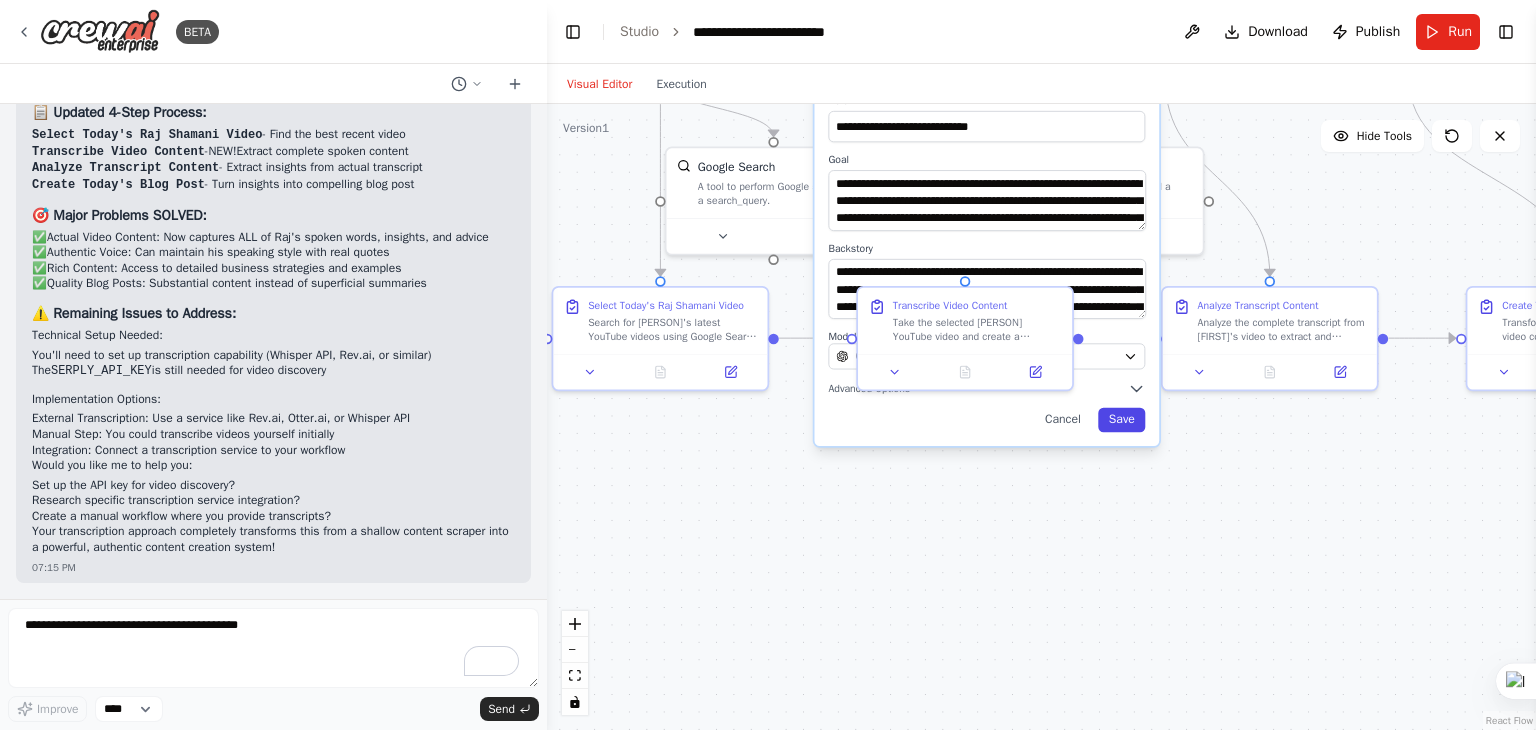 click on "Save" at bounding box center (1121, 420) 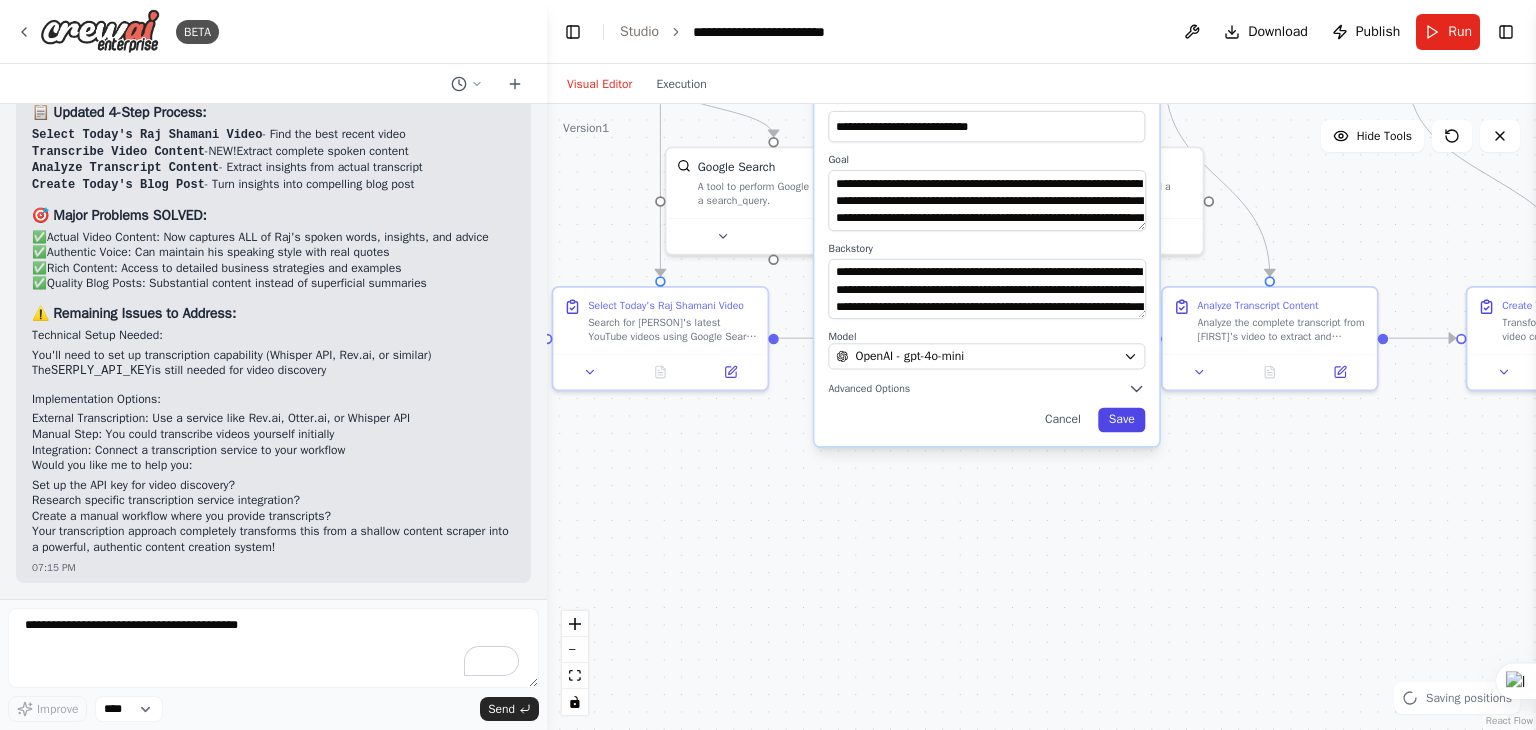 click on "Save" at bounding box center (1121, 420) 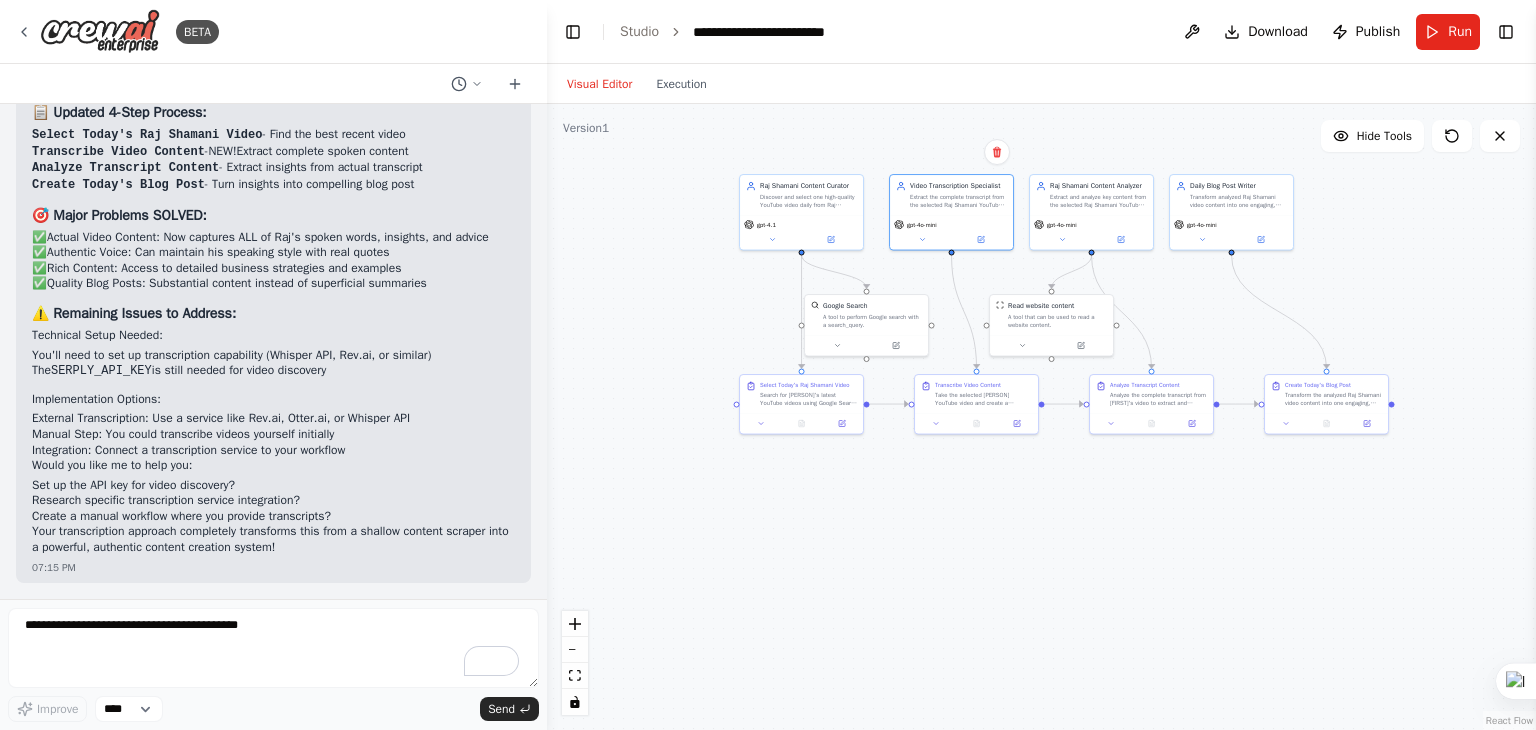 scroll, scrollTop: 7991, scrollLeft: 0, axis: vertical 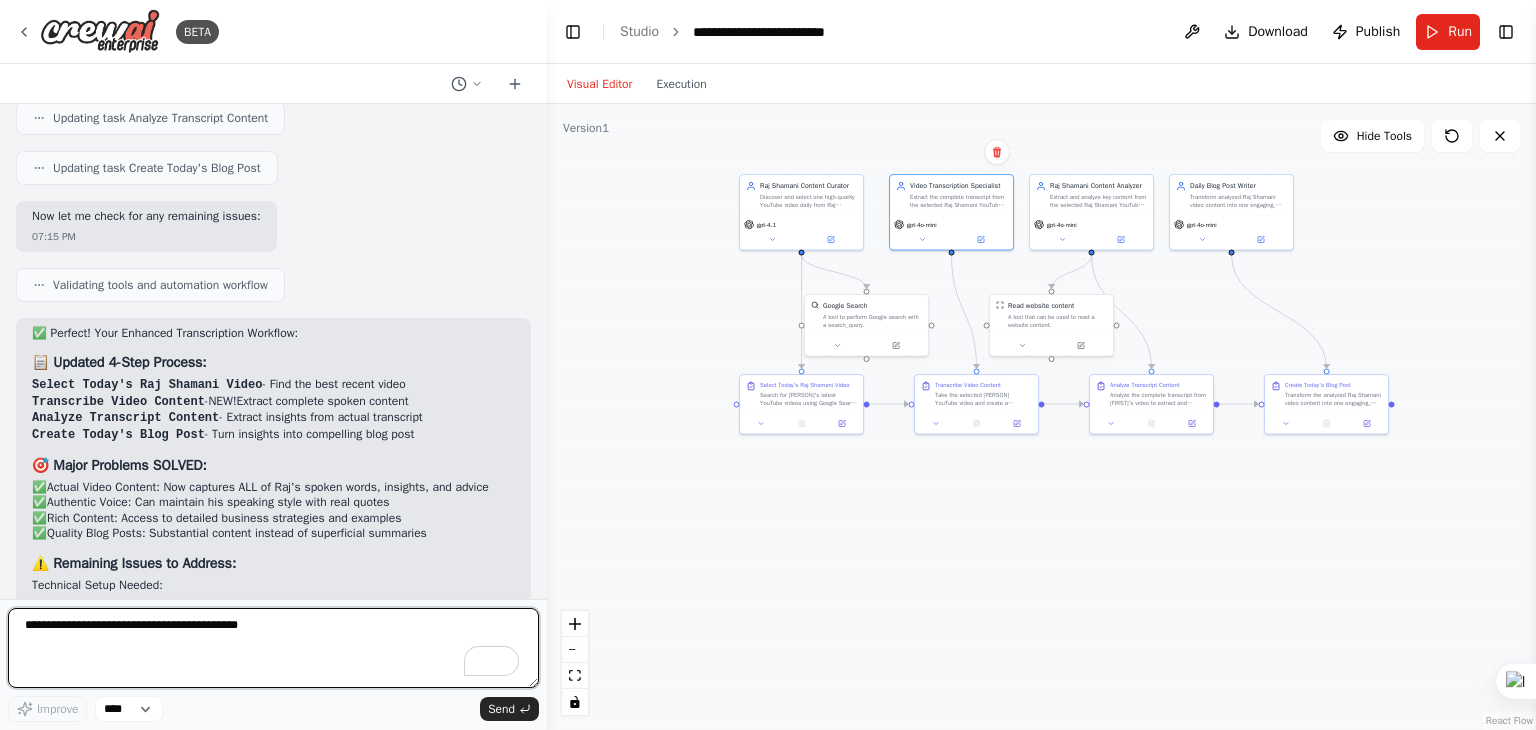 click at bounding box center [273, 648] 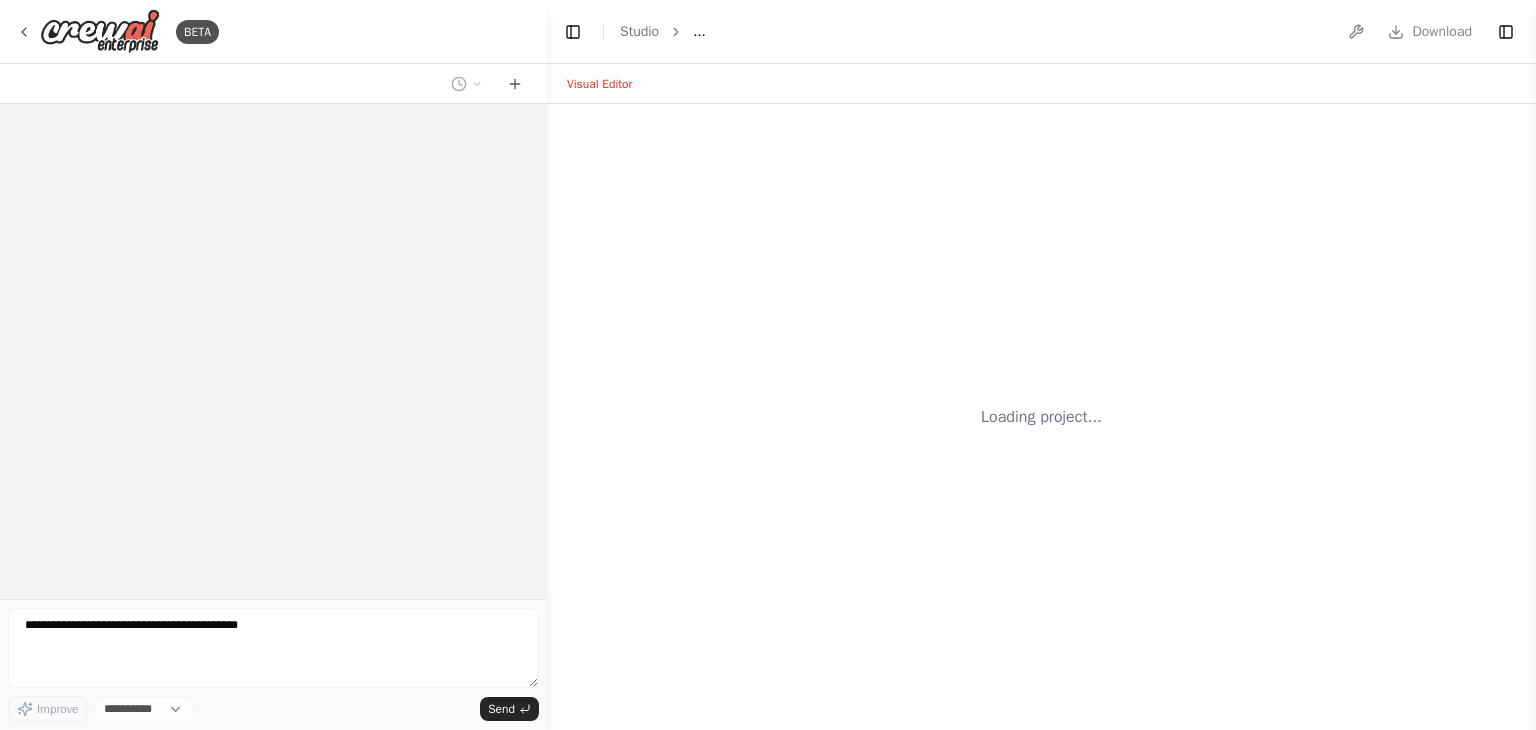 scroll, scrollTop: 0, scrollLeft: 0, axis: both 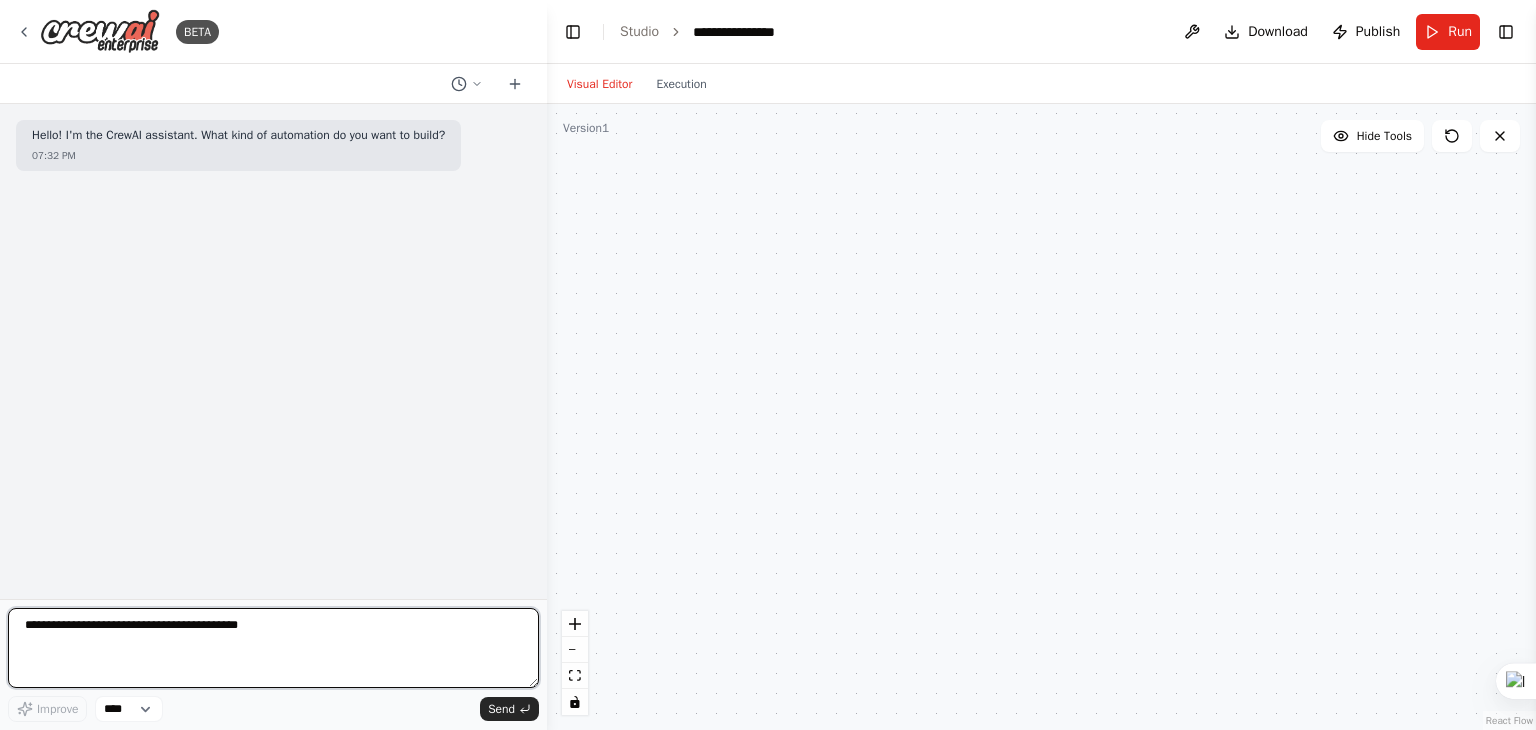 click at bounding box center (273, 648) 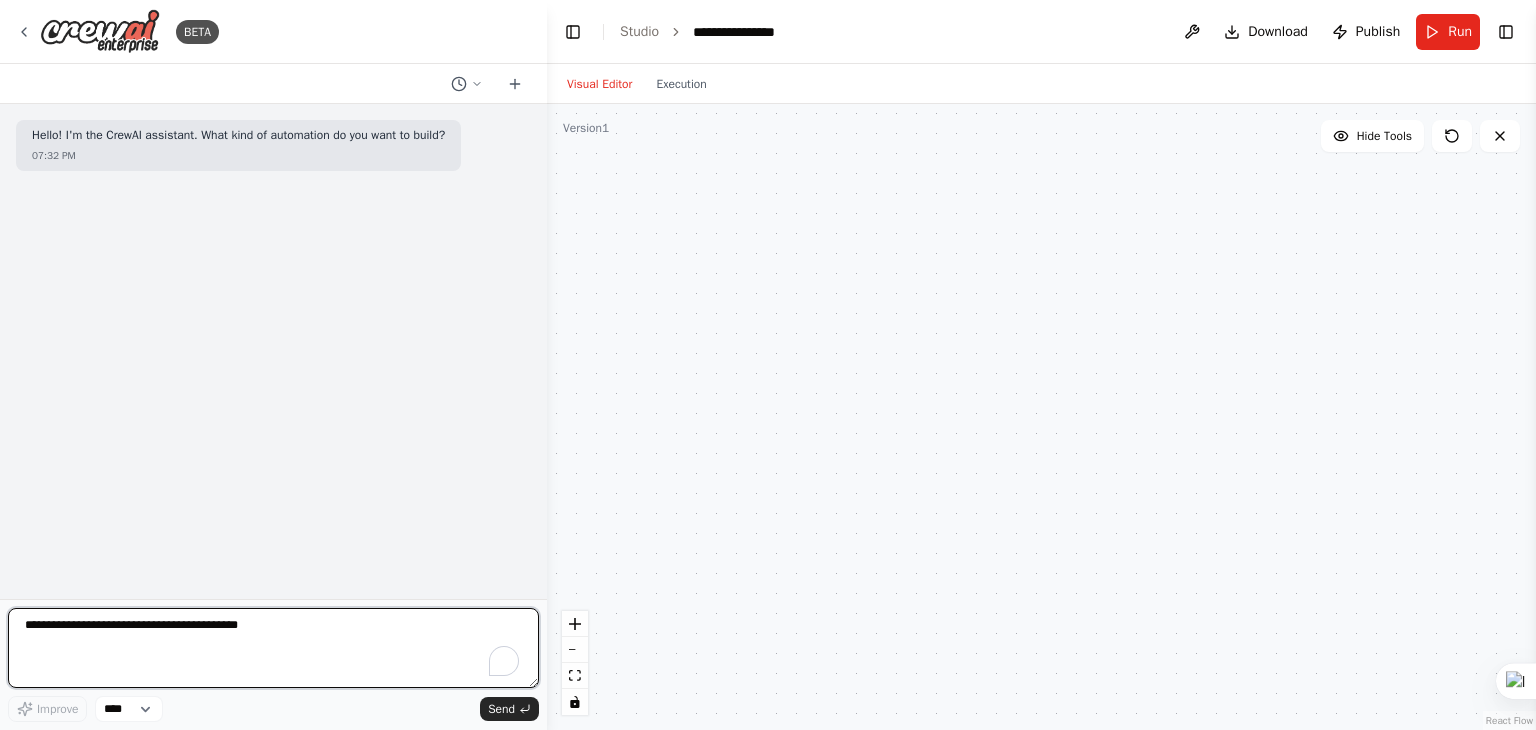 paste on "**********" 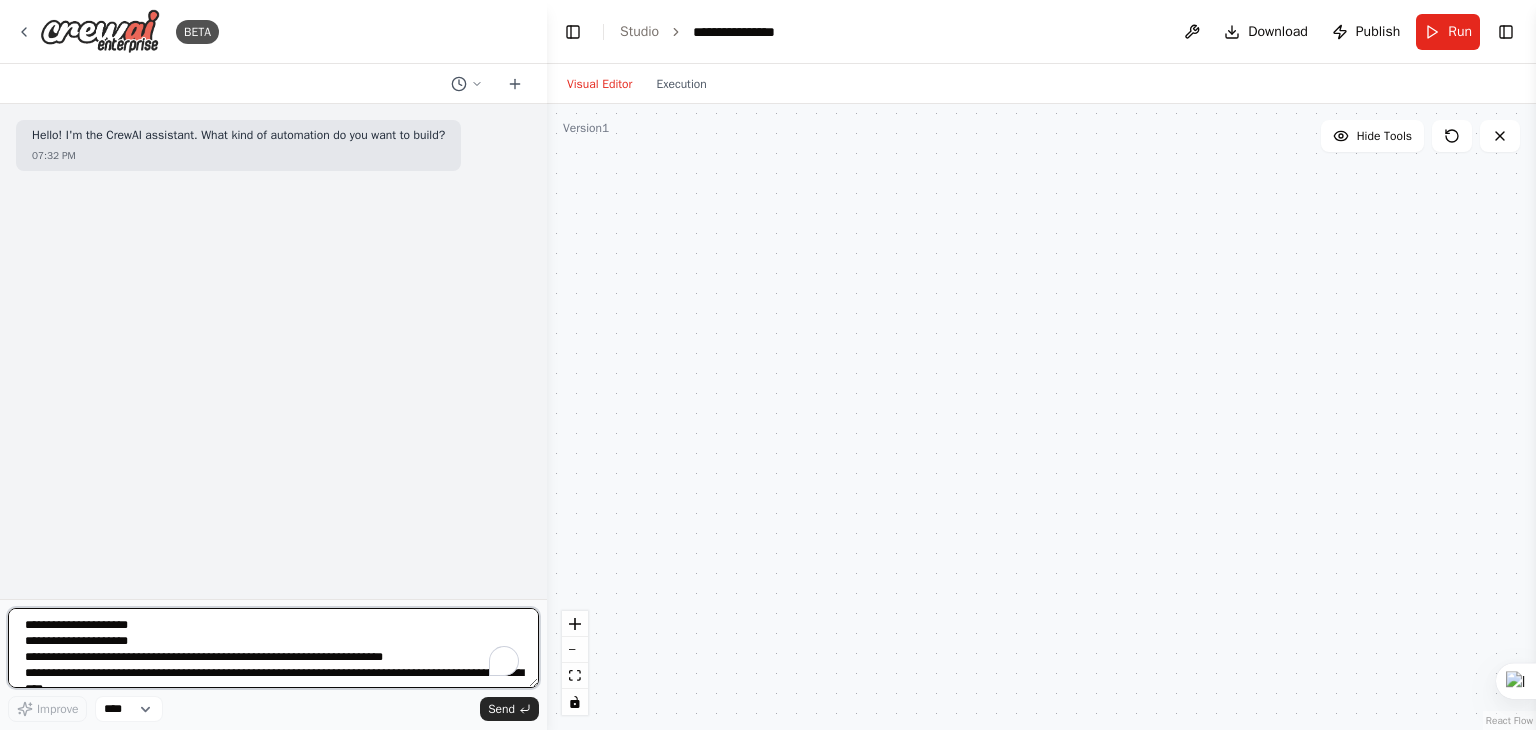 scroll, scrollTop: 25, scrollLeft: 0, axis: vertical 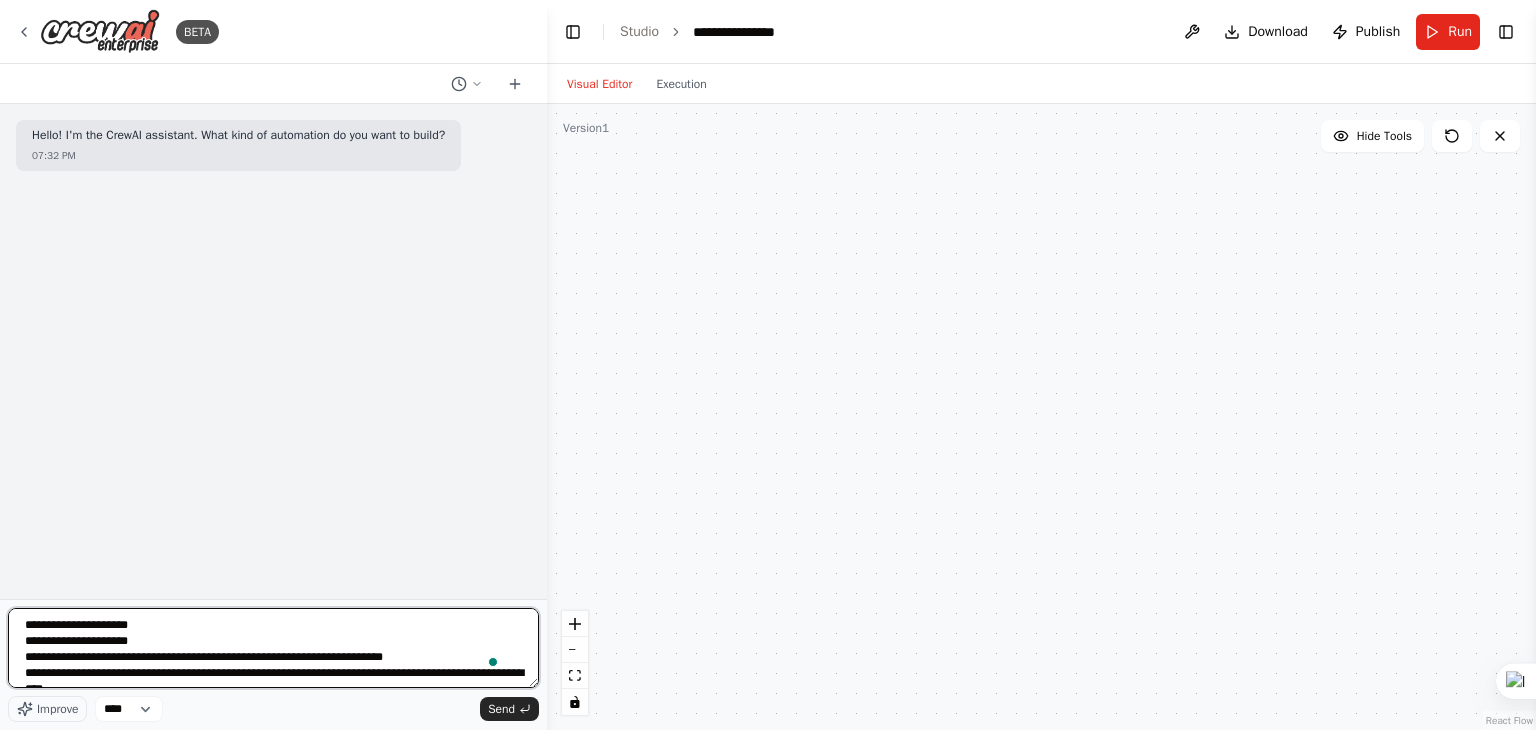 click on "**********" at bounding box center [273, 648] 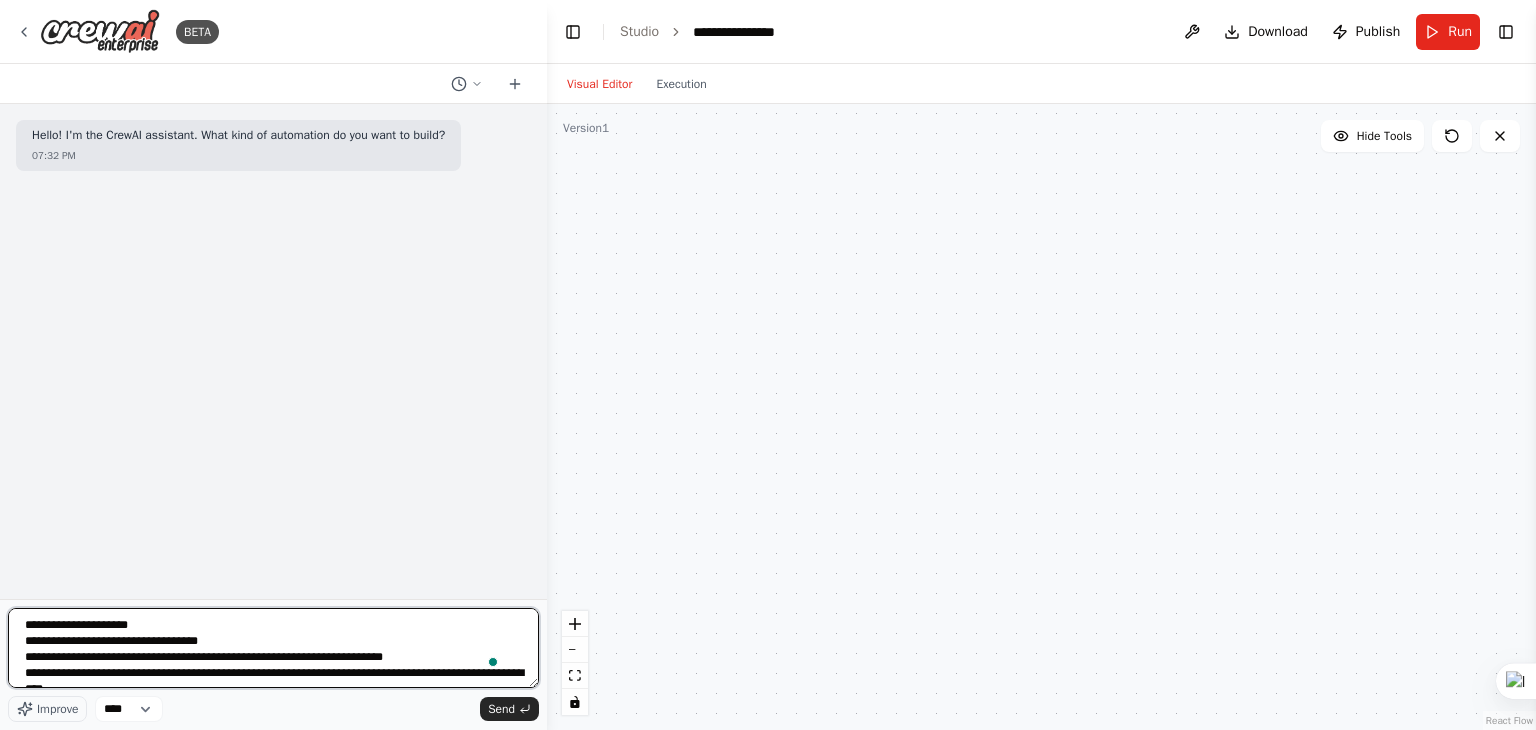 click on "**********" at bounding box center (273, 648) 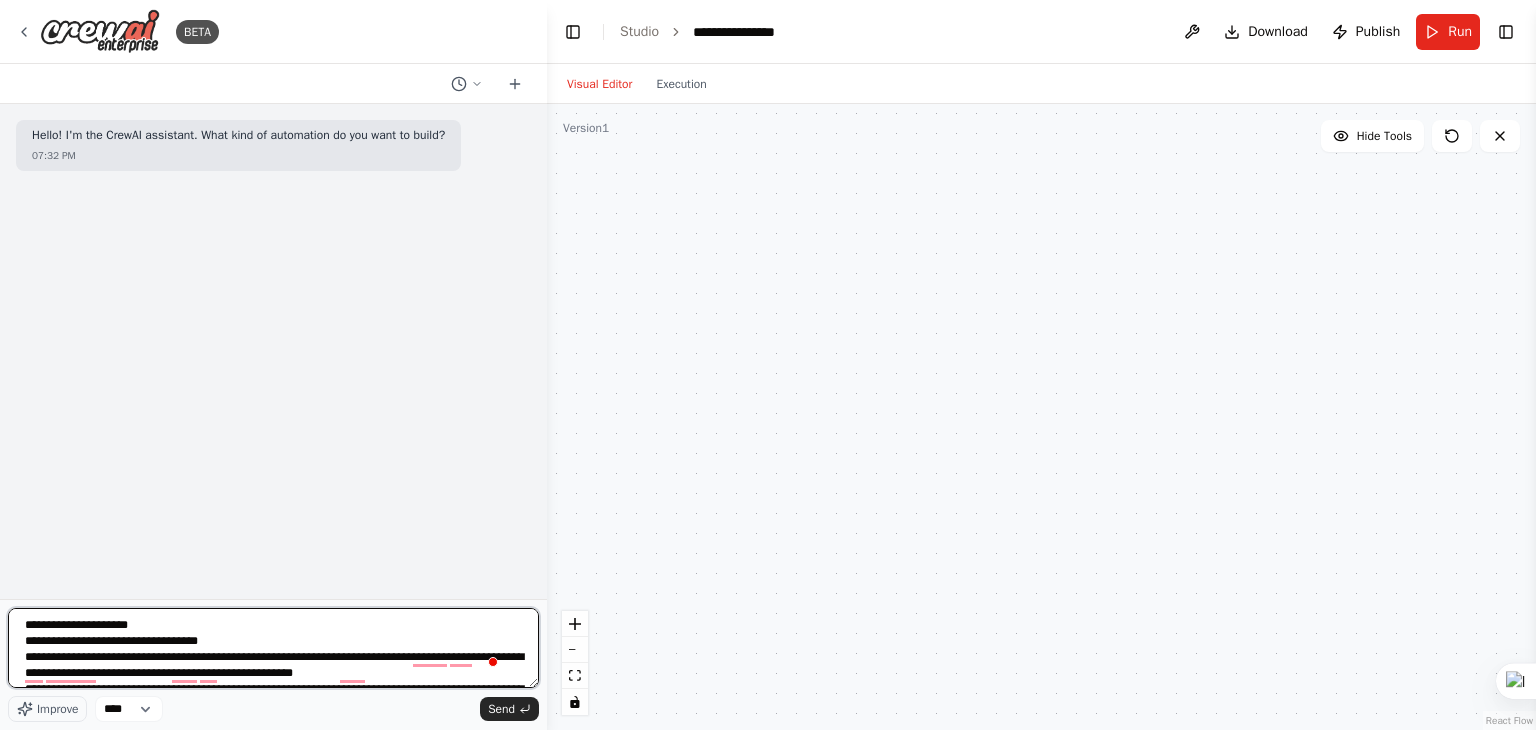 click on "**********" at bounding box center [273, 648] 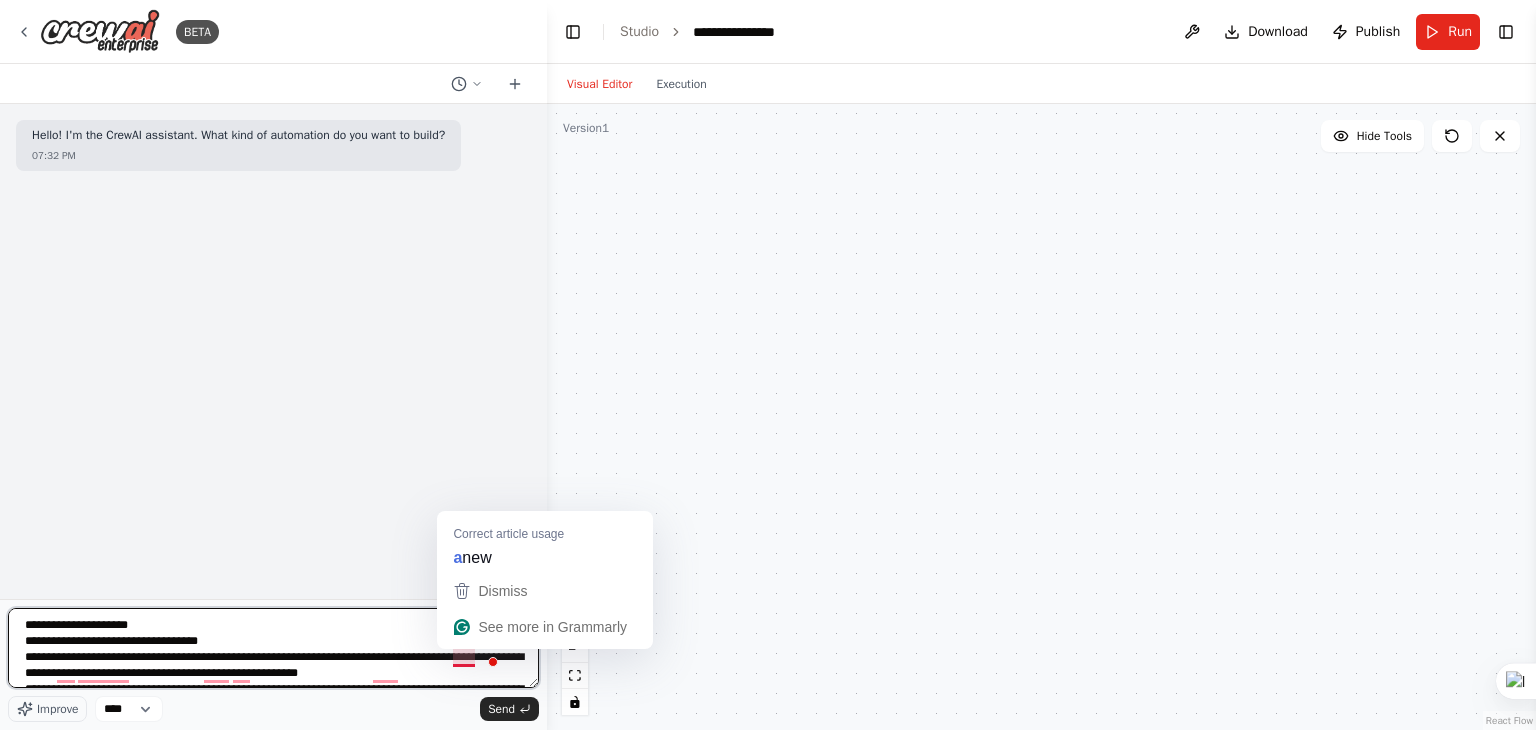 click on "**********" at bounding box center (273, 648) 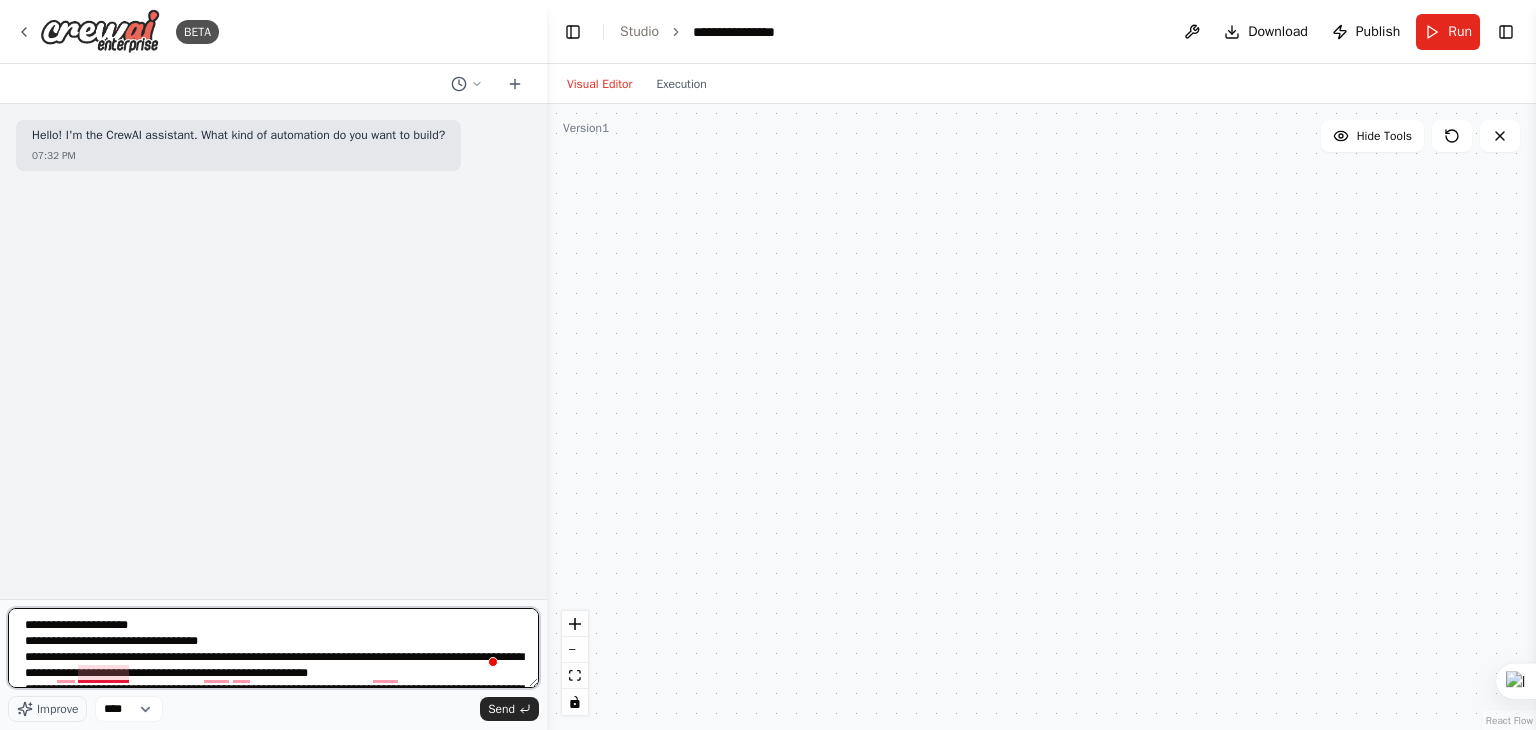 click on "**********" at bounding box center [273, 648] 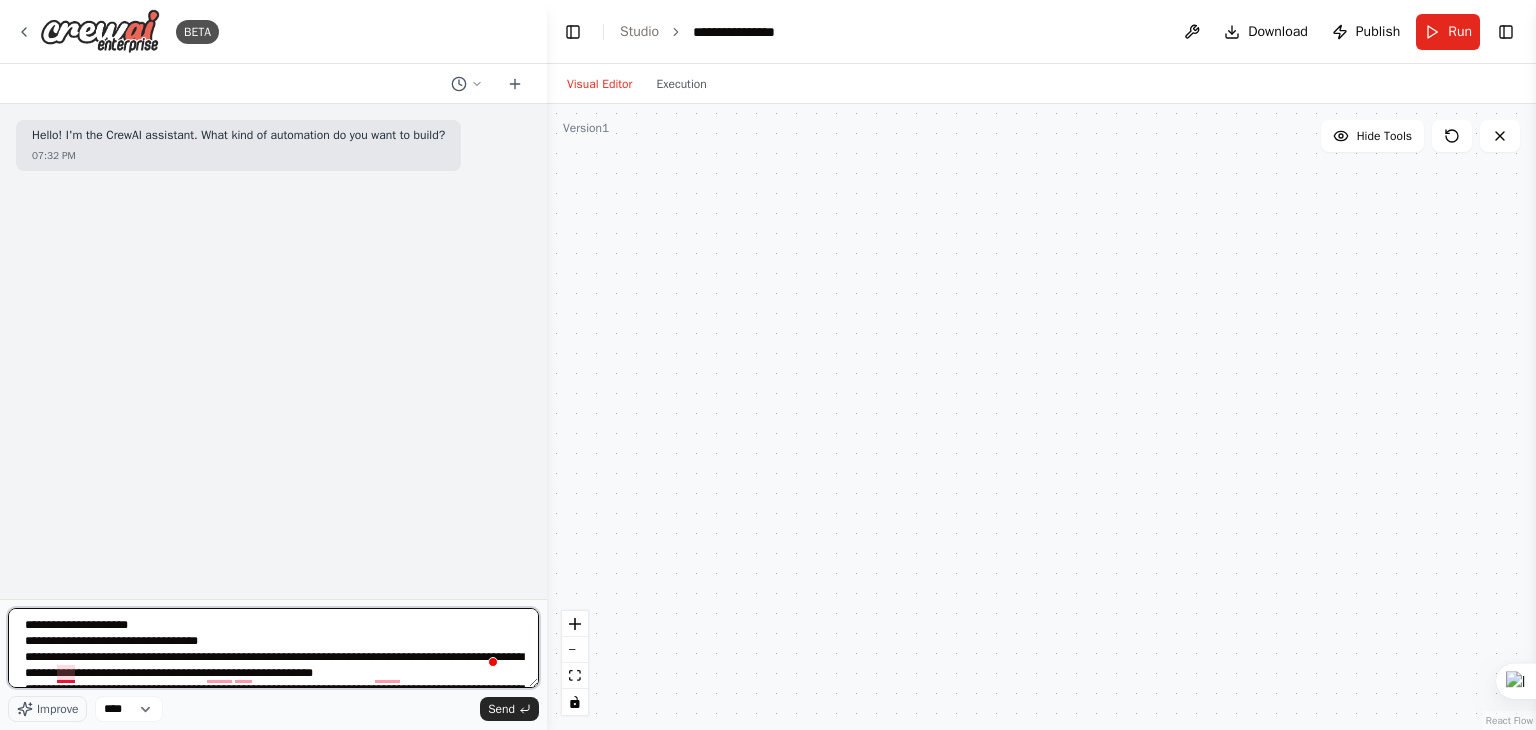 click on "**********" at bounding box center (273, 648) 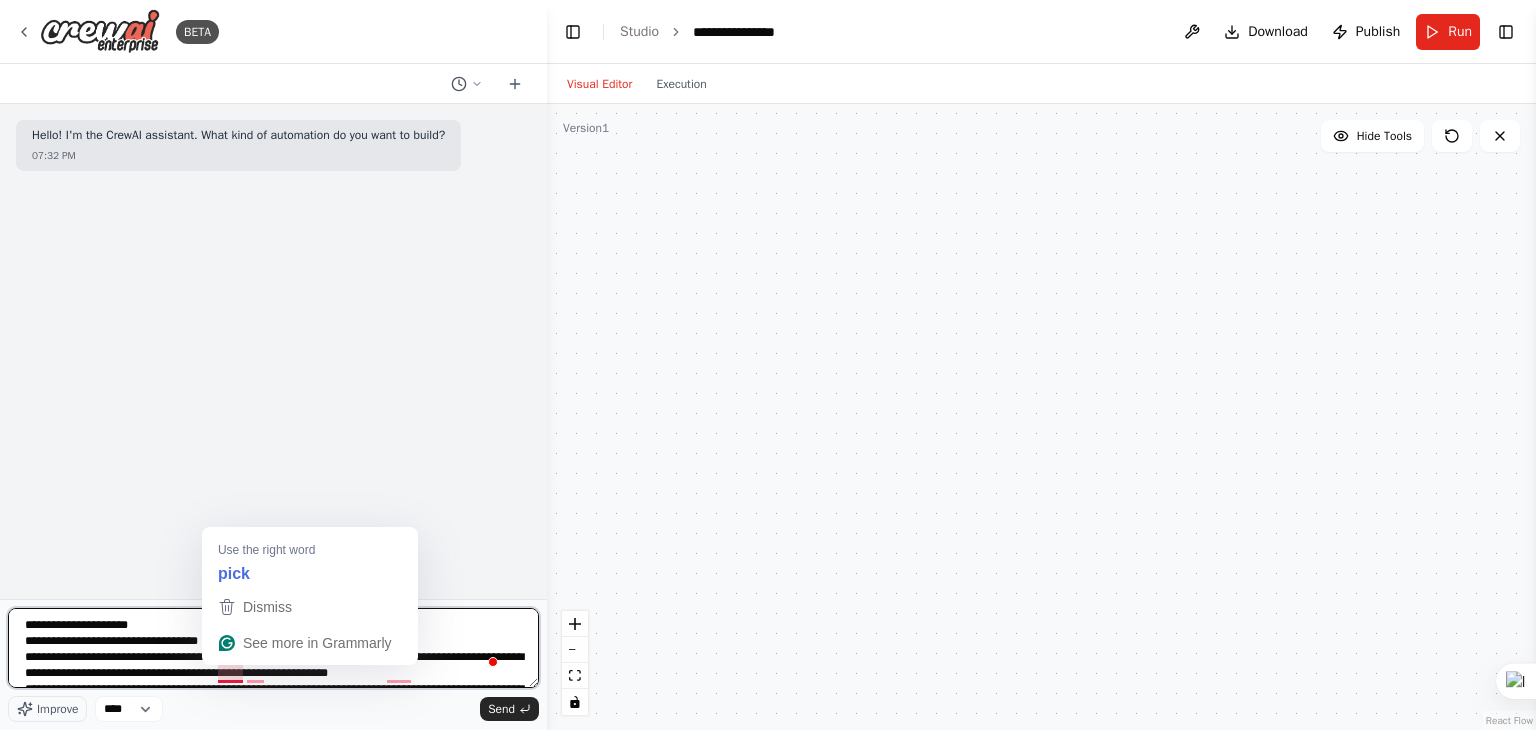 click on "**********" at bounding box center (273, 648) 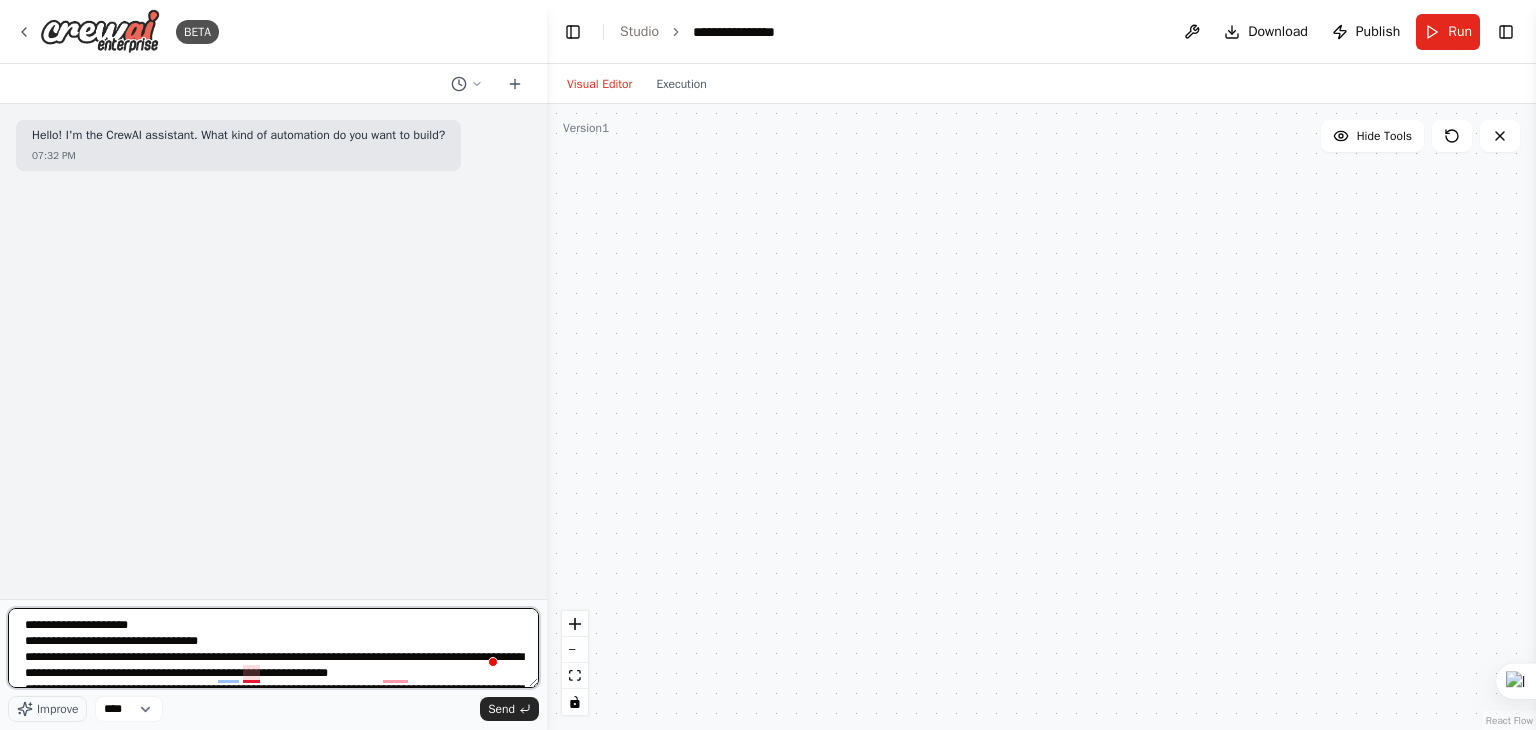 click on "**********" at bounding box center (273, 648) 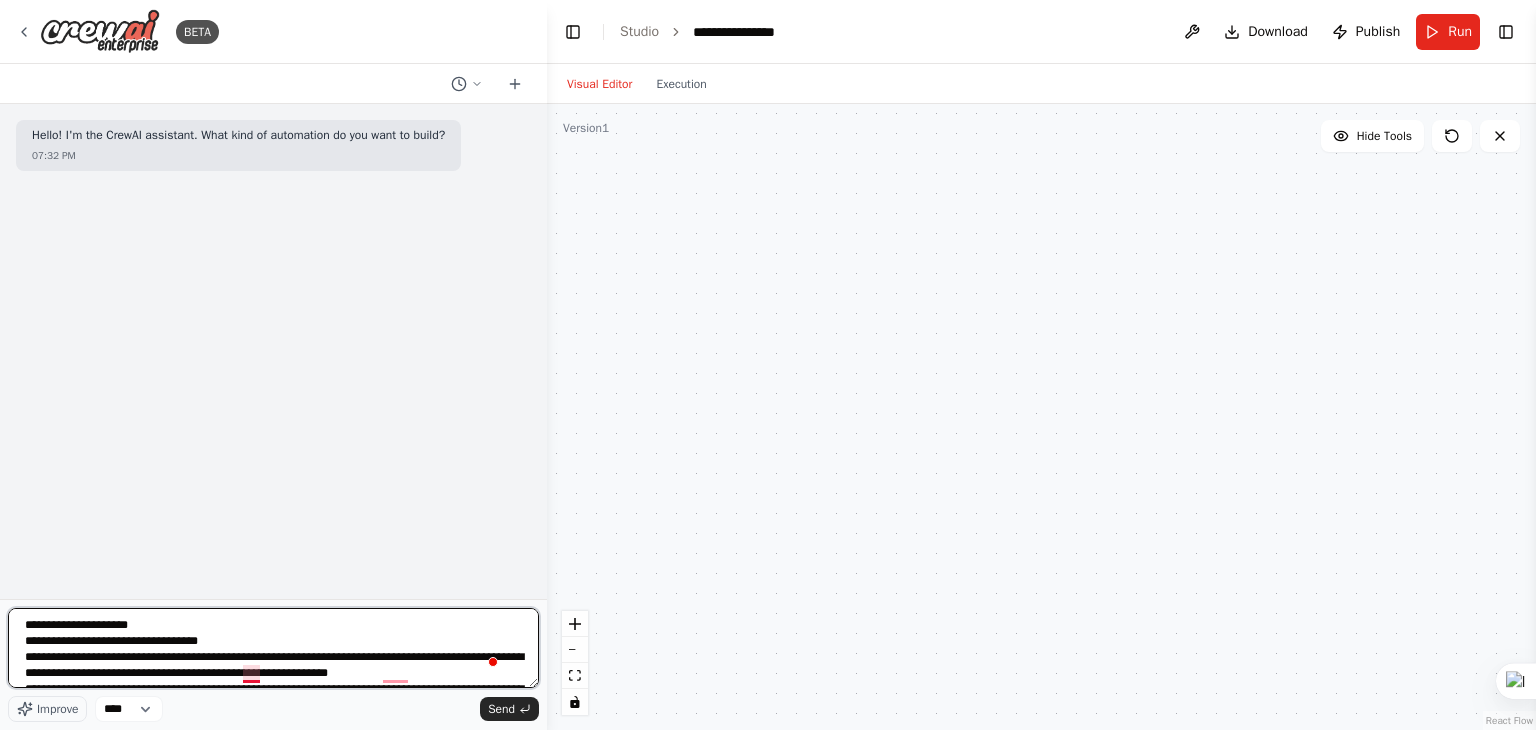 click on "**********" at bounding box center [273, 648] 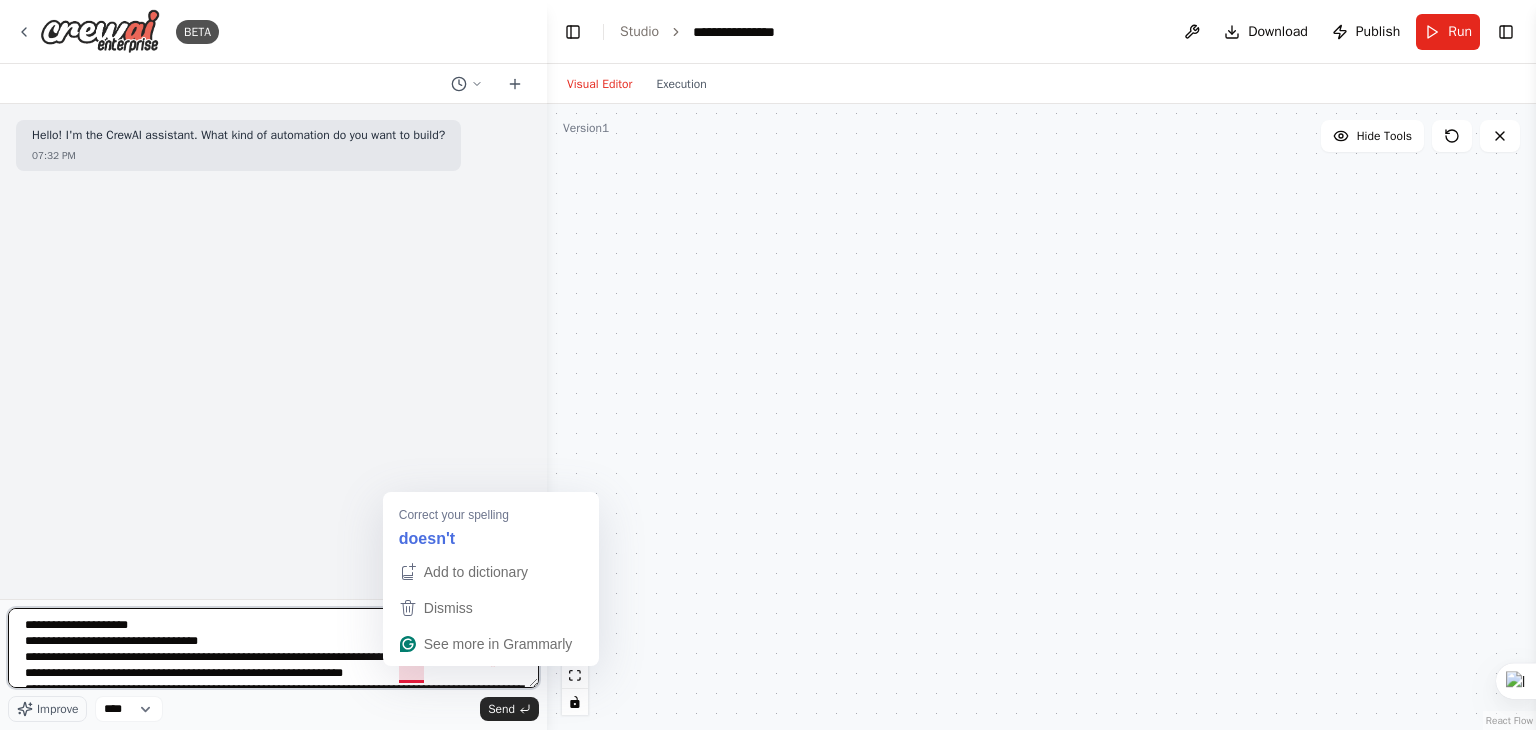 click on "**********" at bounding box center (273, 648) 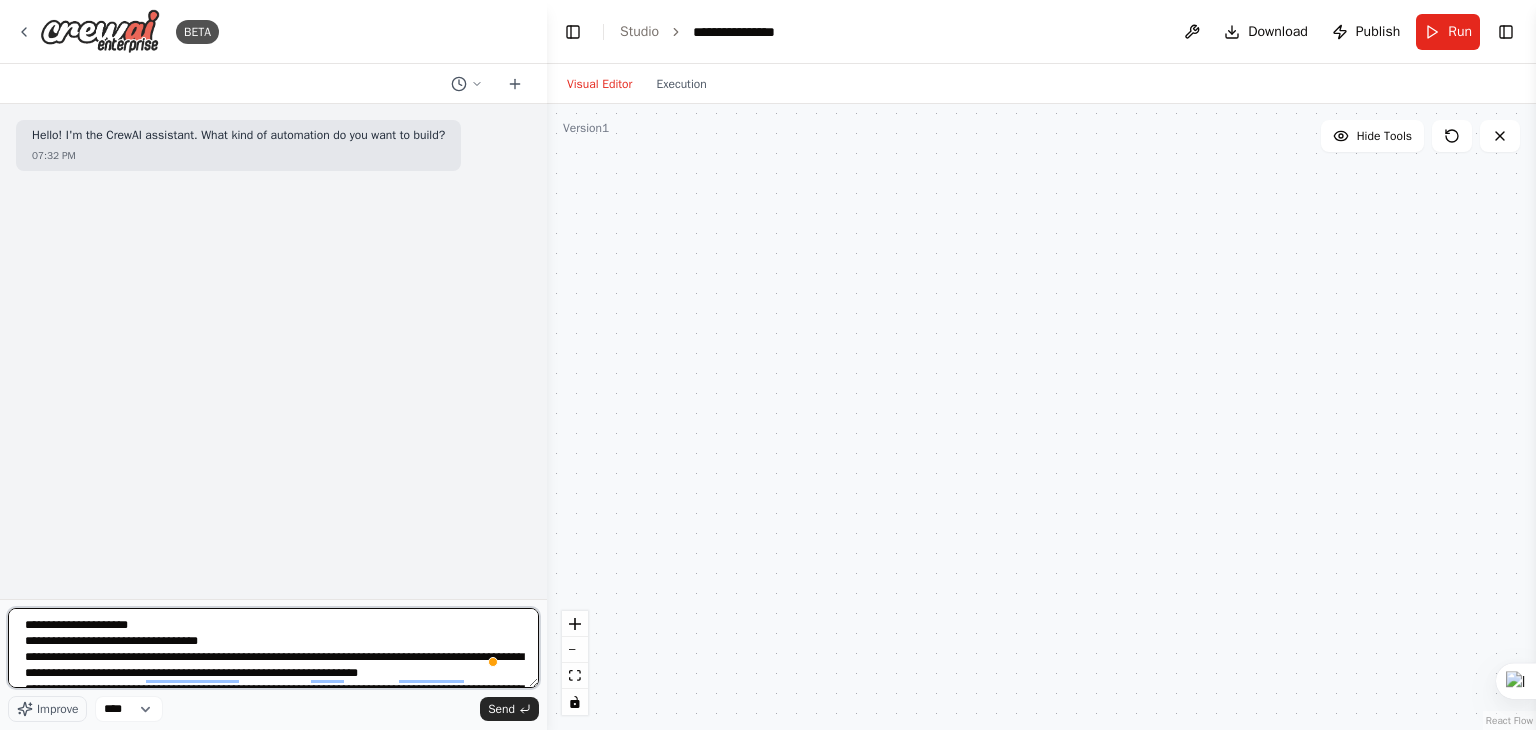 scroll, scrollTop: 49, scrollLeft: 0, axis: vertical 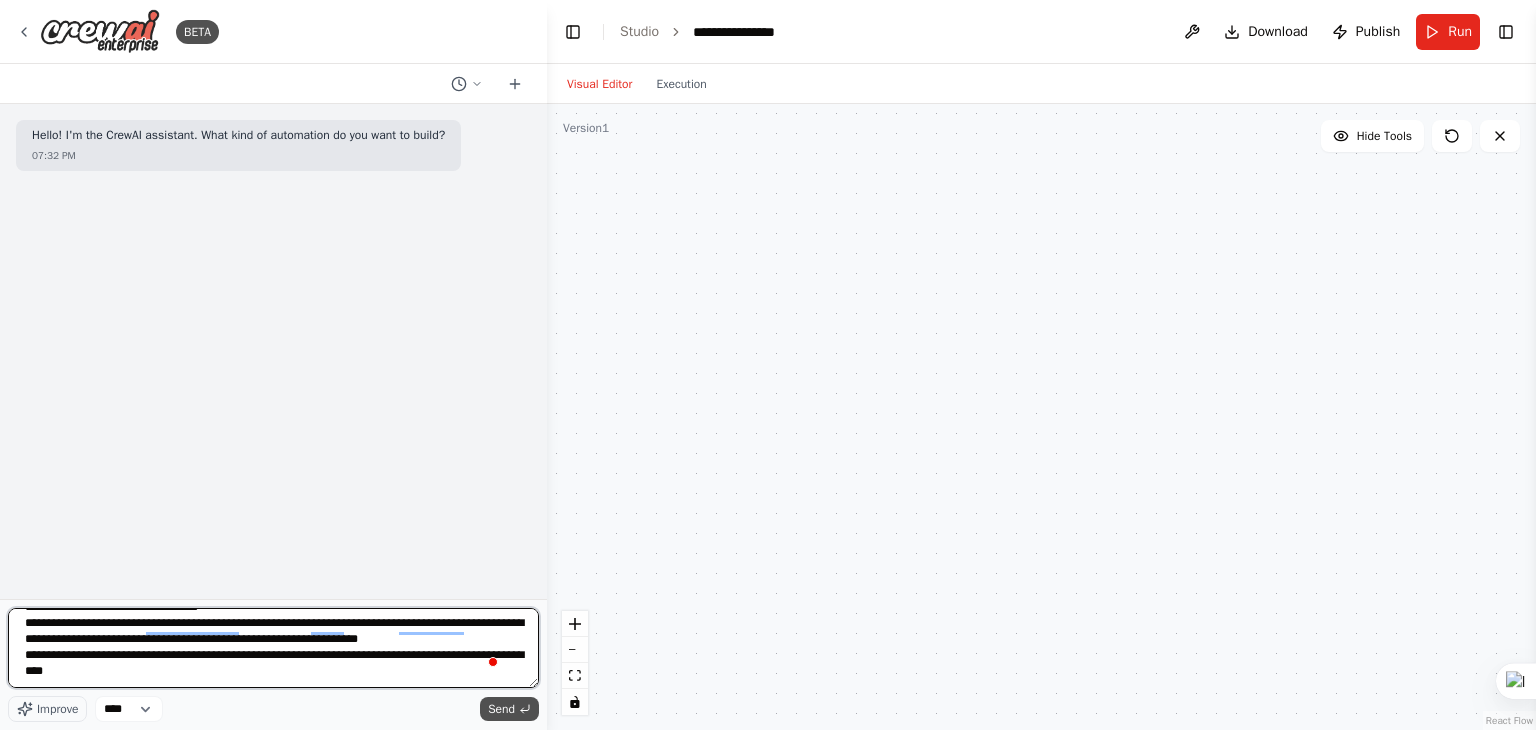 type on "**********" 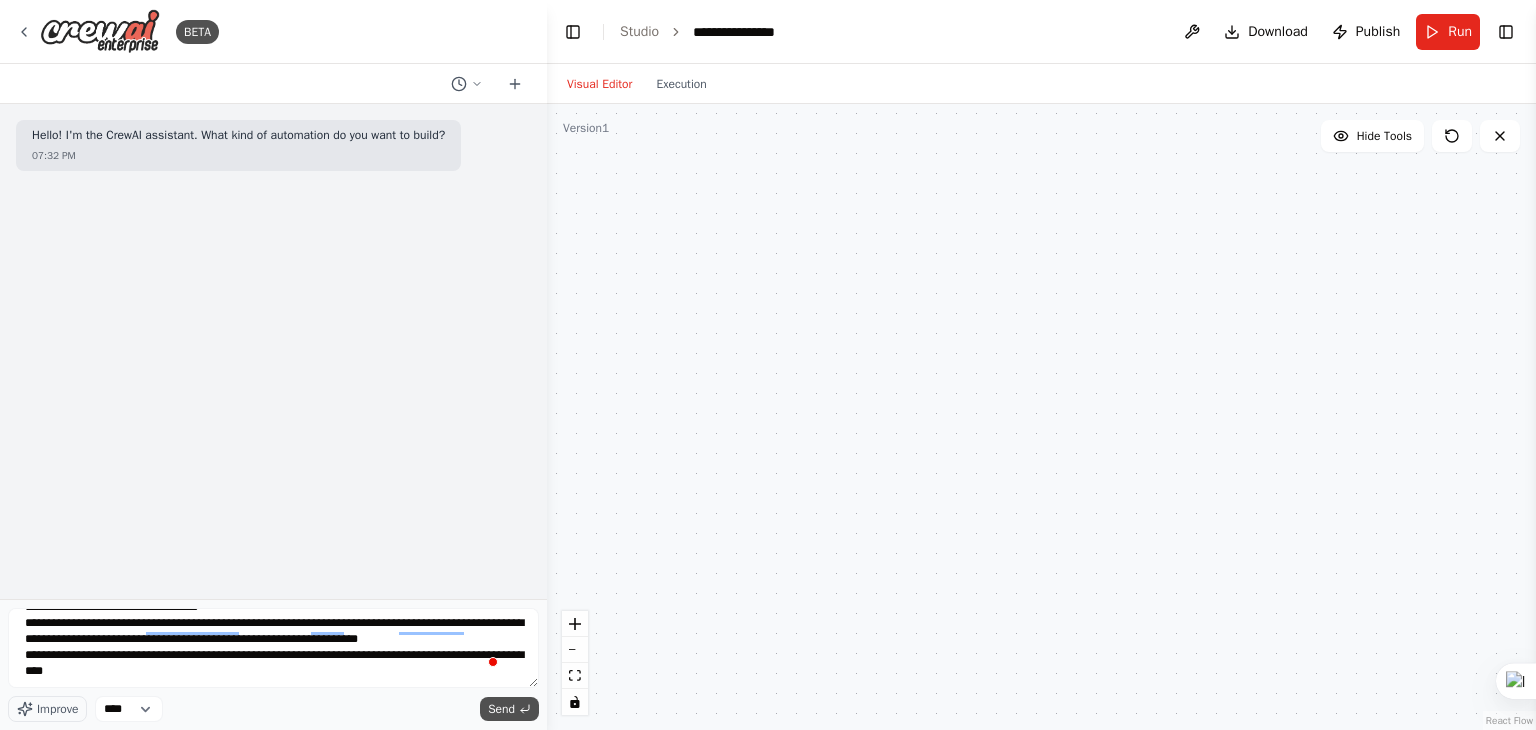 click on "Send" at bounding box center (509, 709) 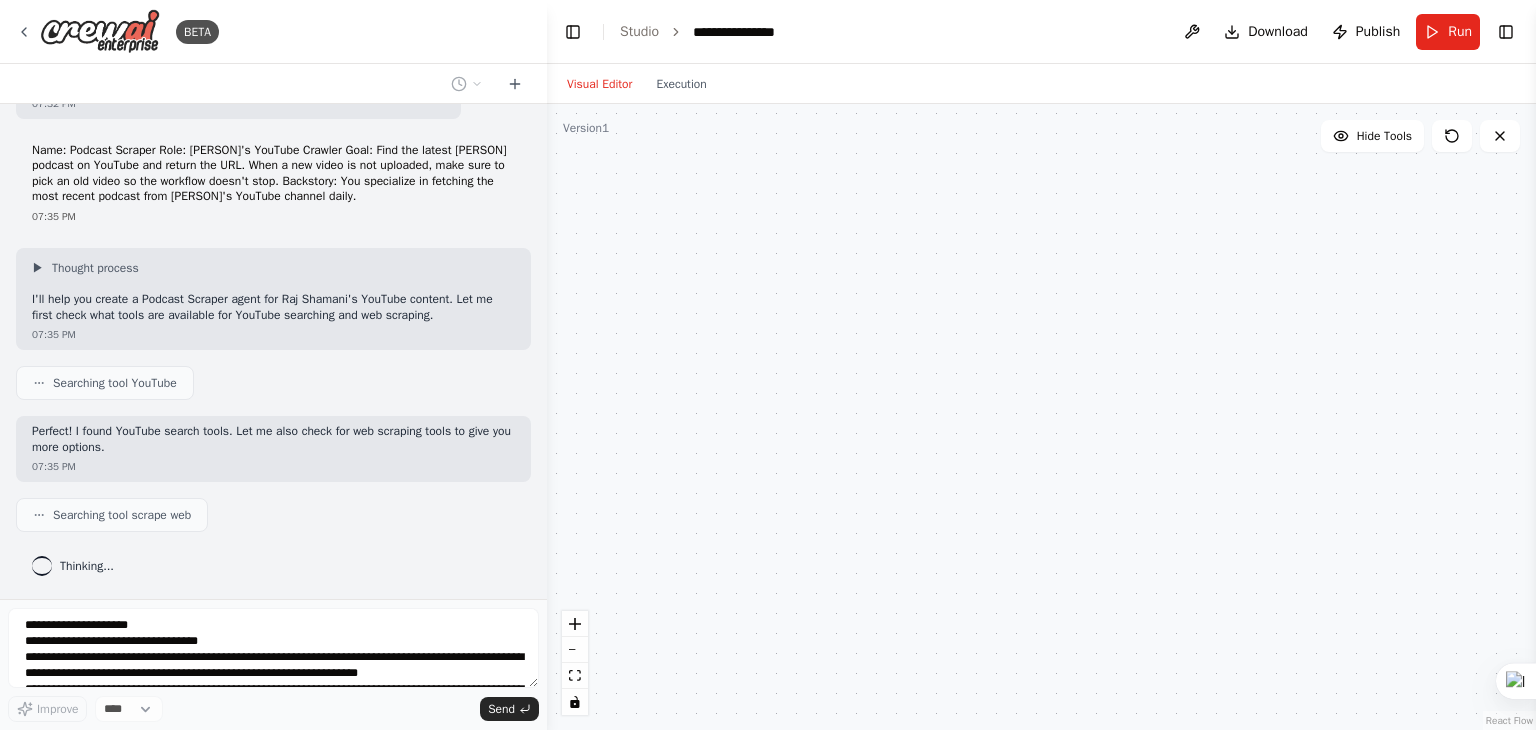scroll, scrollTop: 0, scrollLeft: 0, axis: both 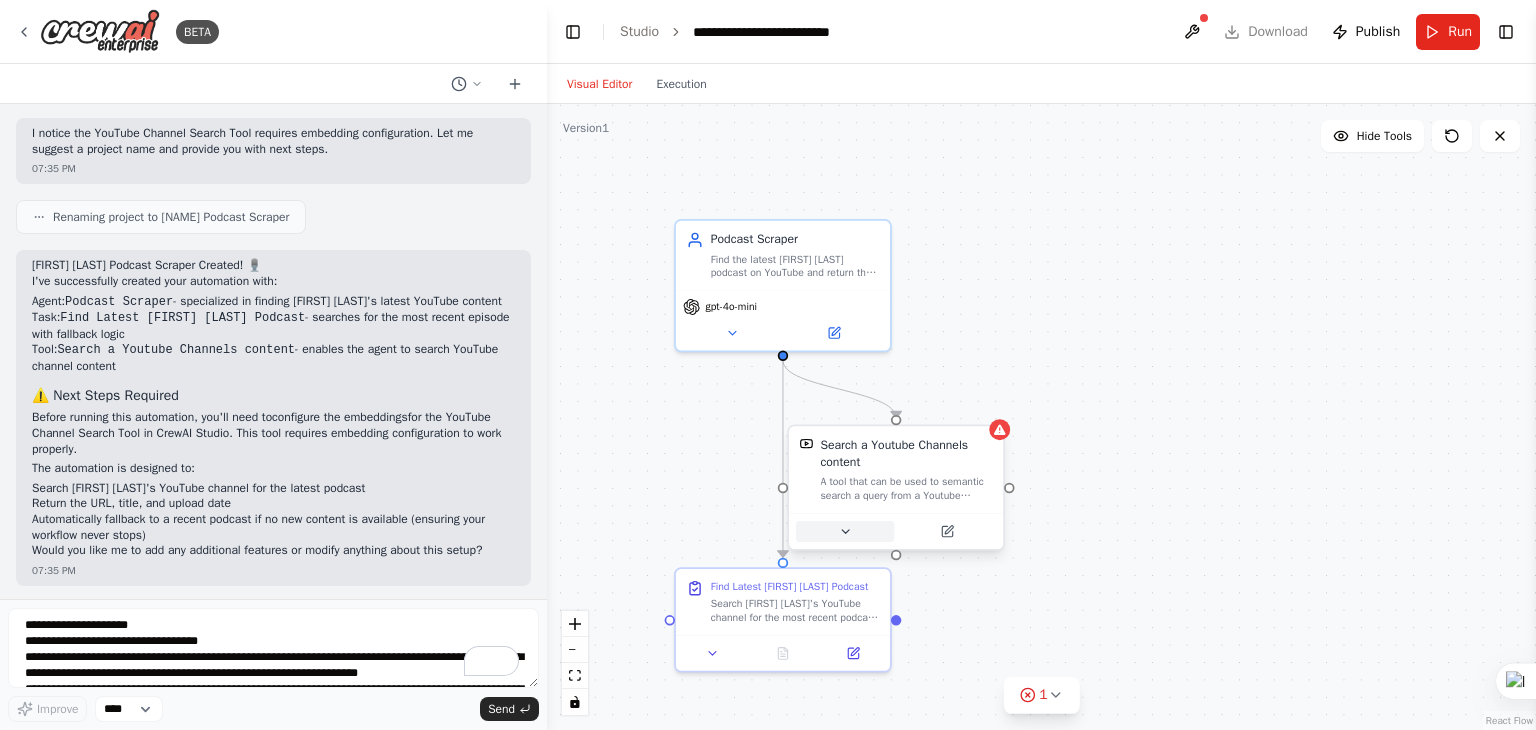 click 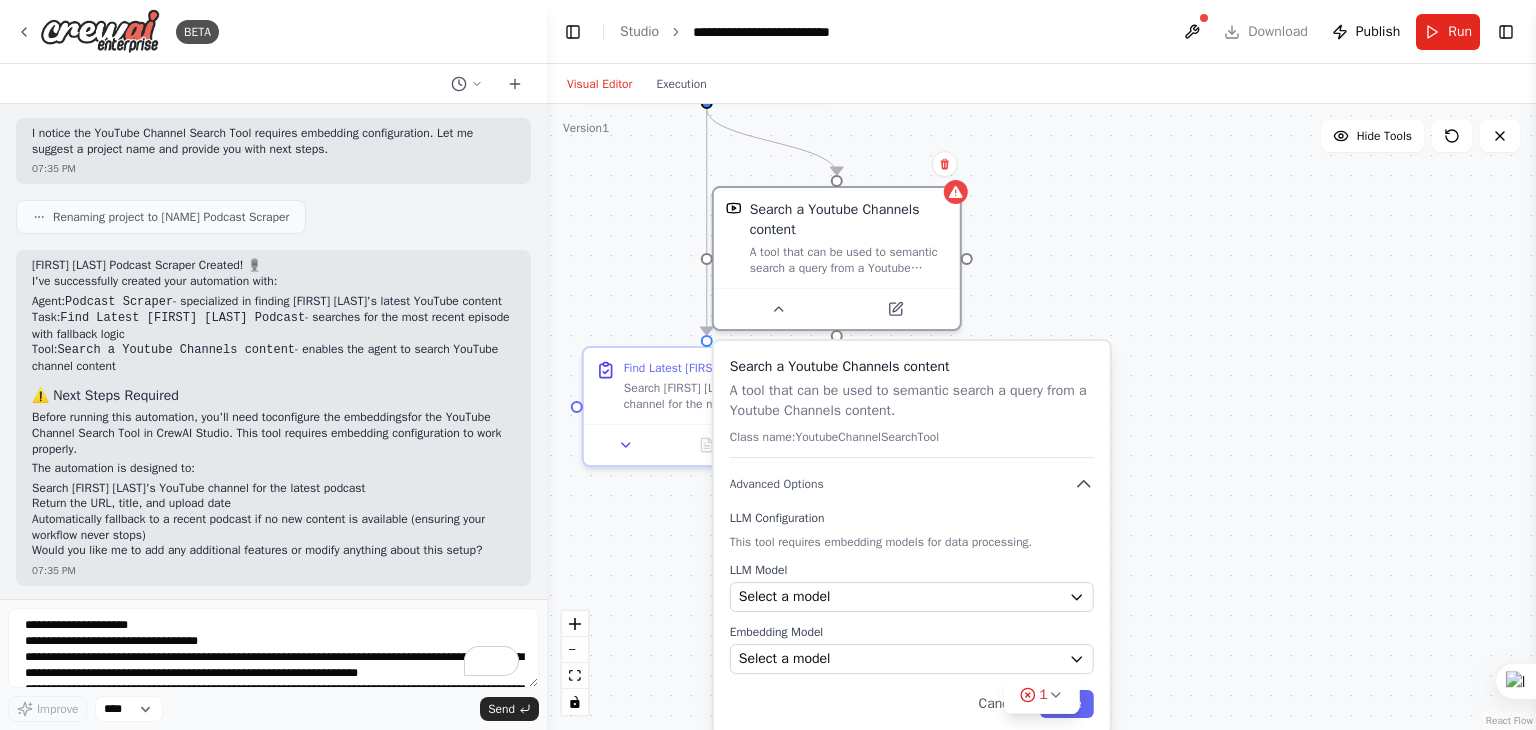 drag, startPoint x: 952, startPoint y: 327, endPoint x: 915, endPoint y: 99, distance: 230.98268 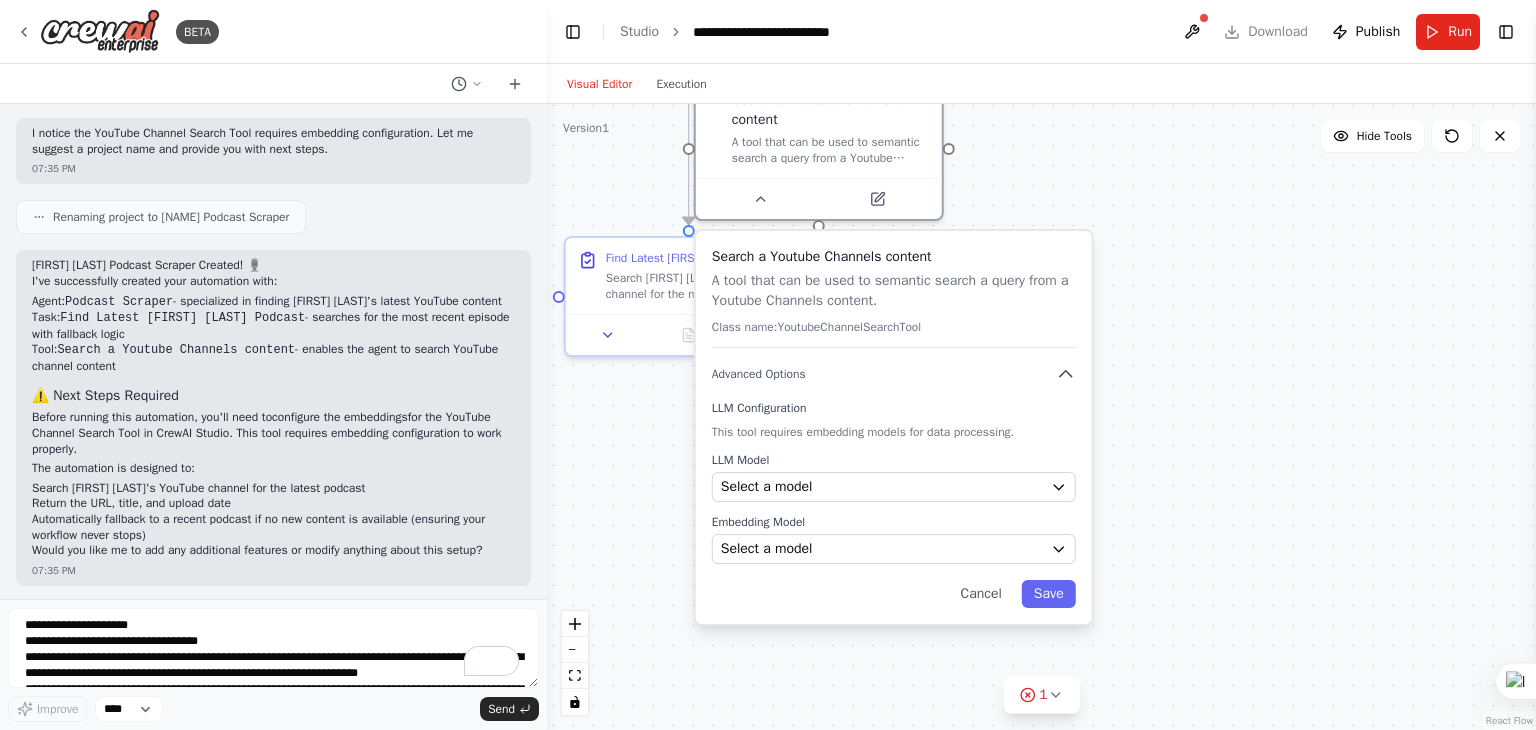 drag, startPoint x: 935, startPoint y: 125, endPoint x: 915, endPoint y: 43, distance: 84.40379 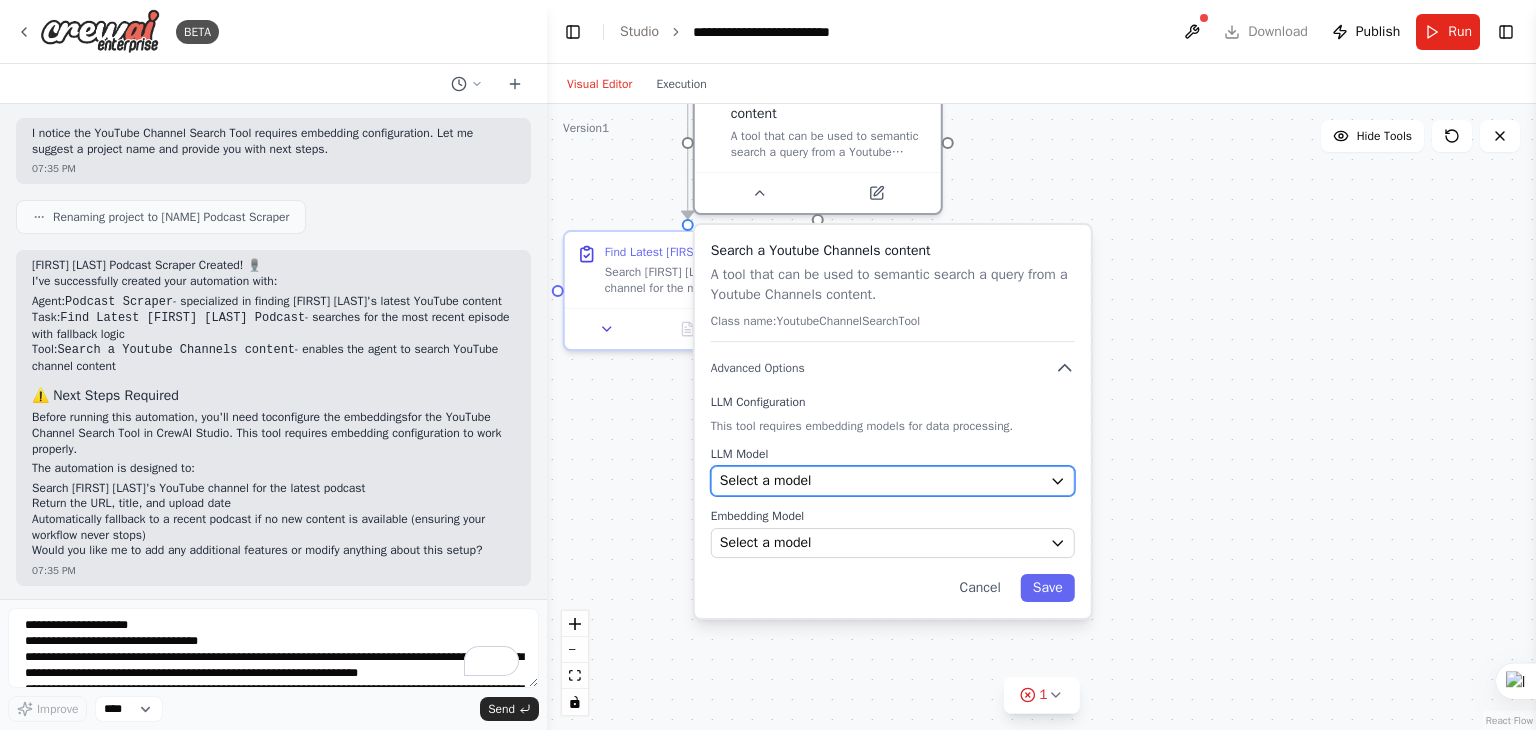 click 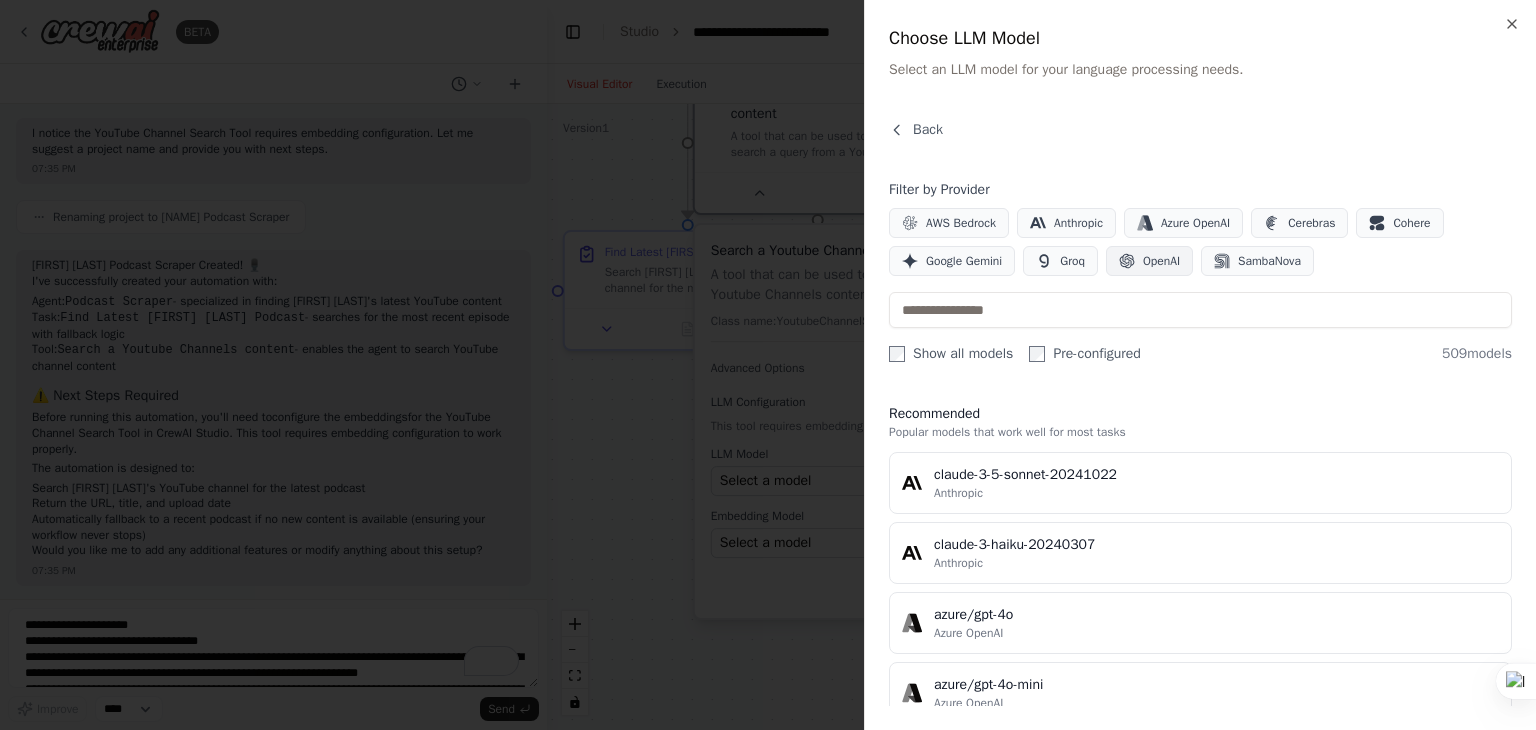 click on "OpenAI" at bounding box center (1161, 261) 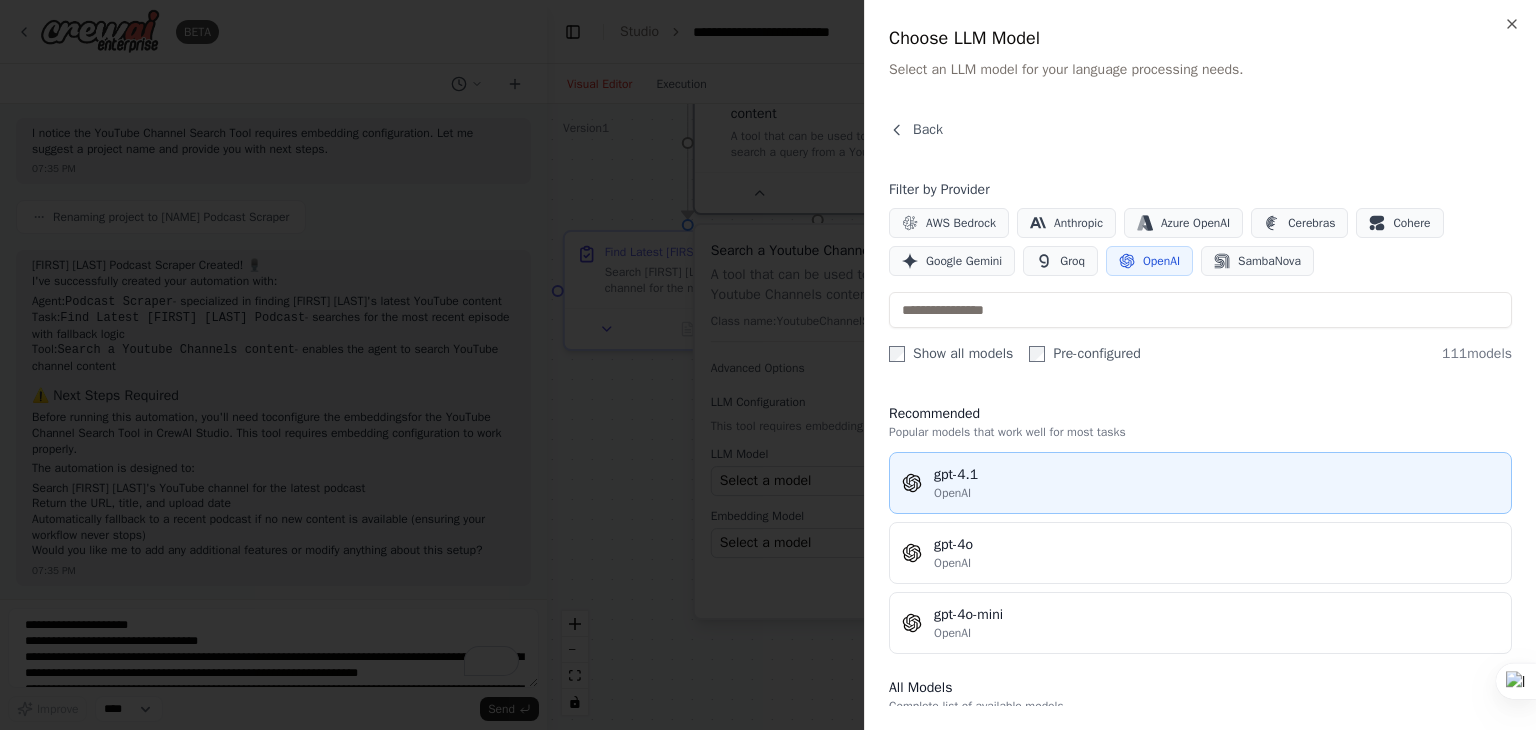 click on "OpenAI" at bounding box center [952, 493] 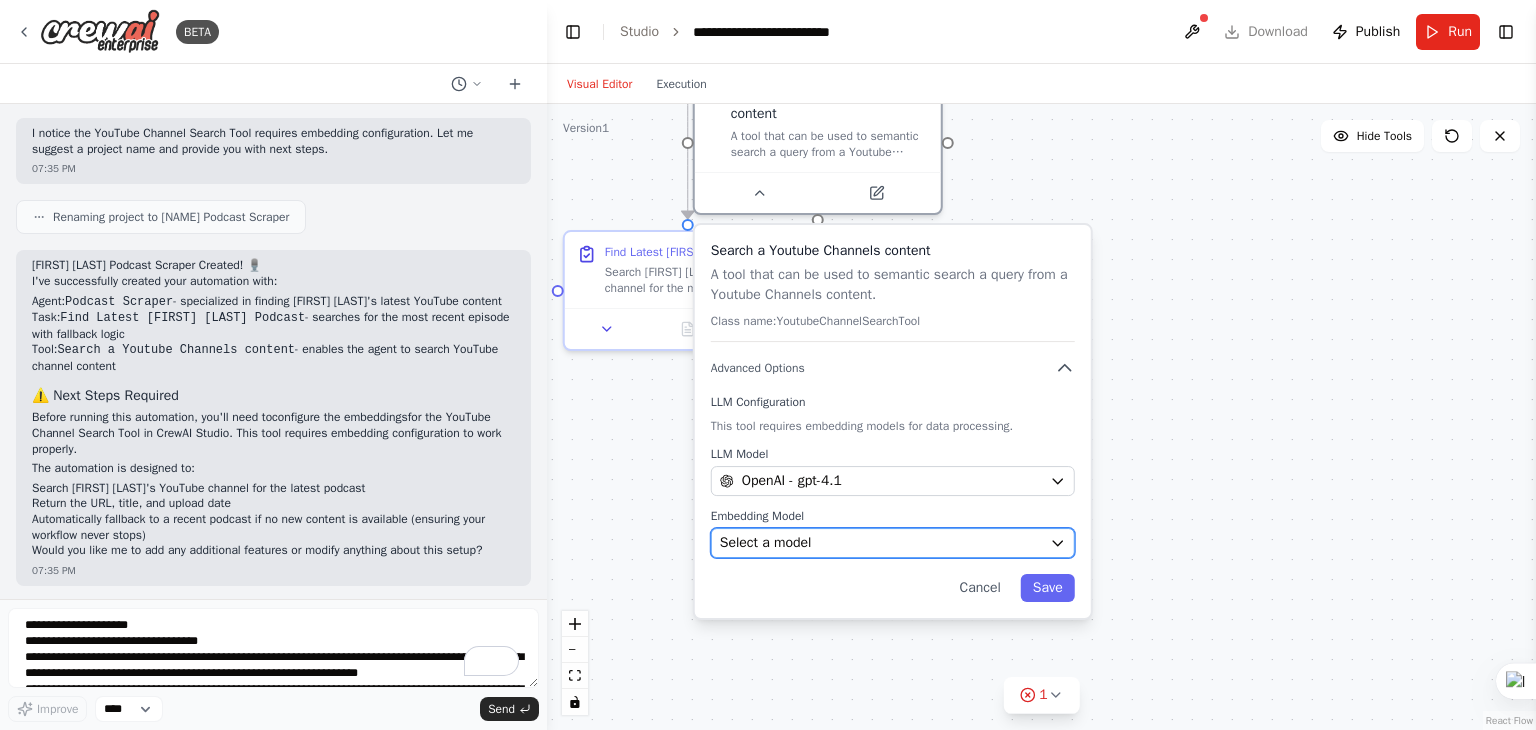 click on "Select a model" at bounding box center (881, 543) 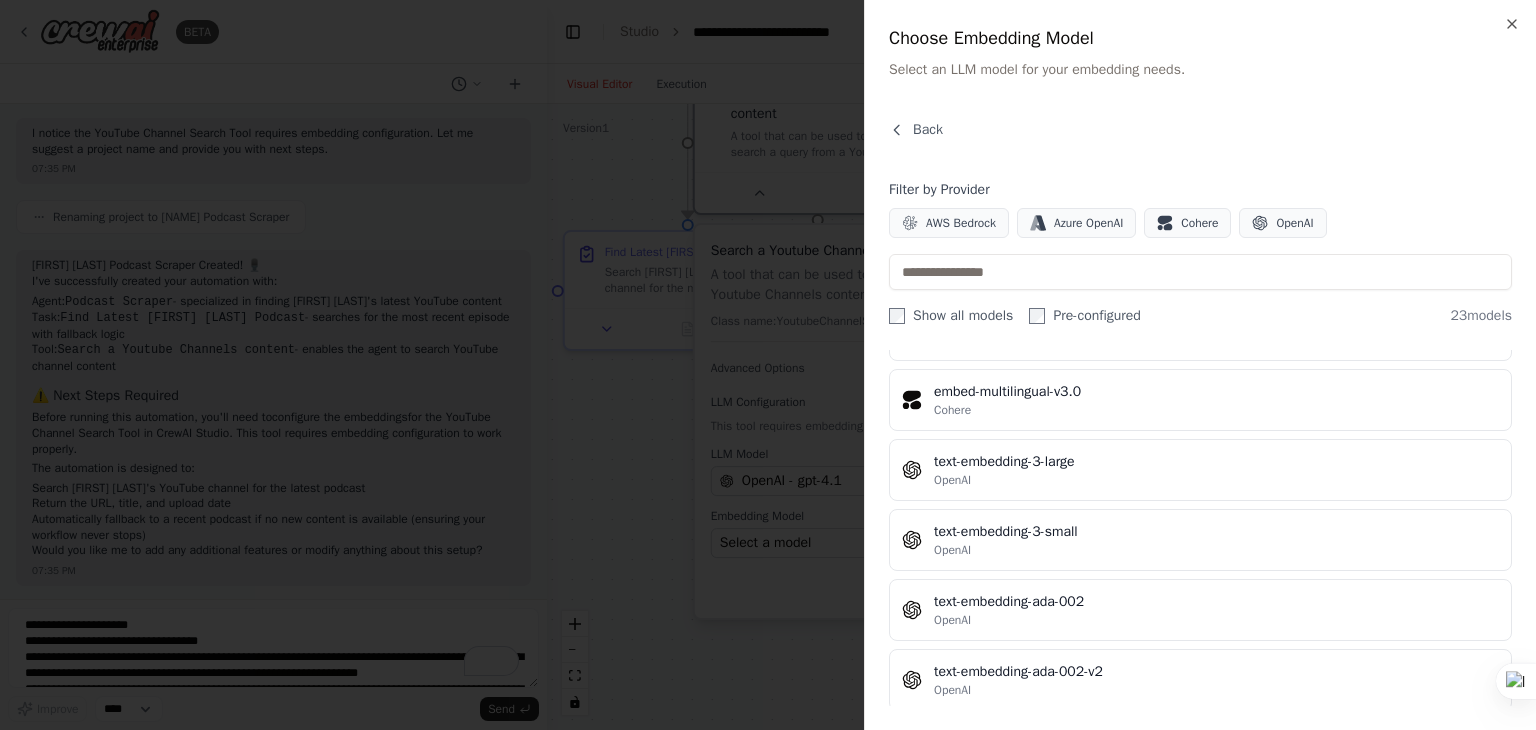 scroll, scrollTop: 1316, scrollLeft: 0, axis: vertical 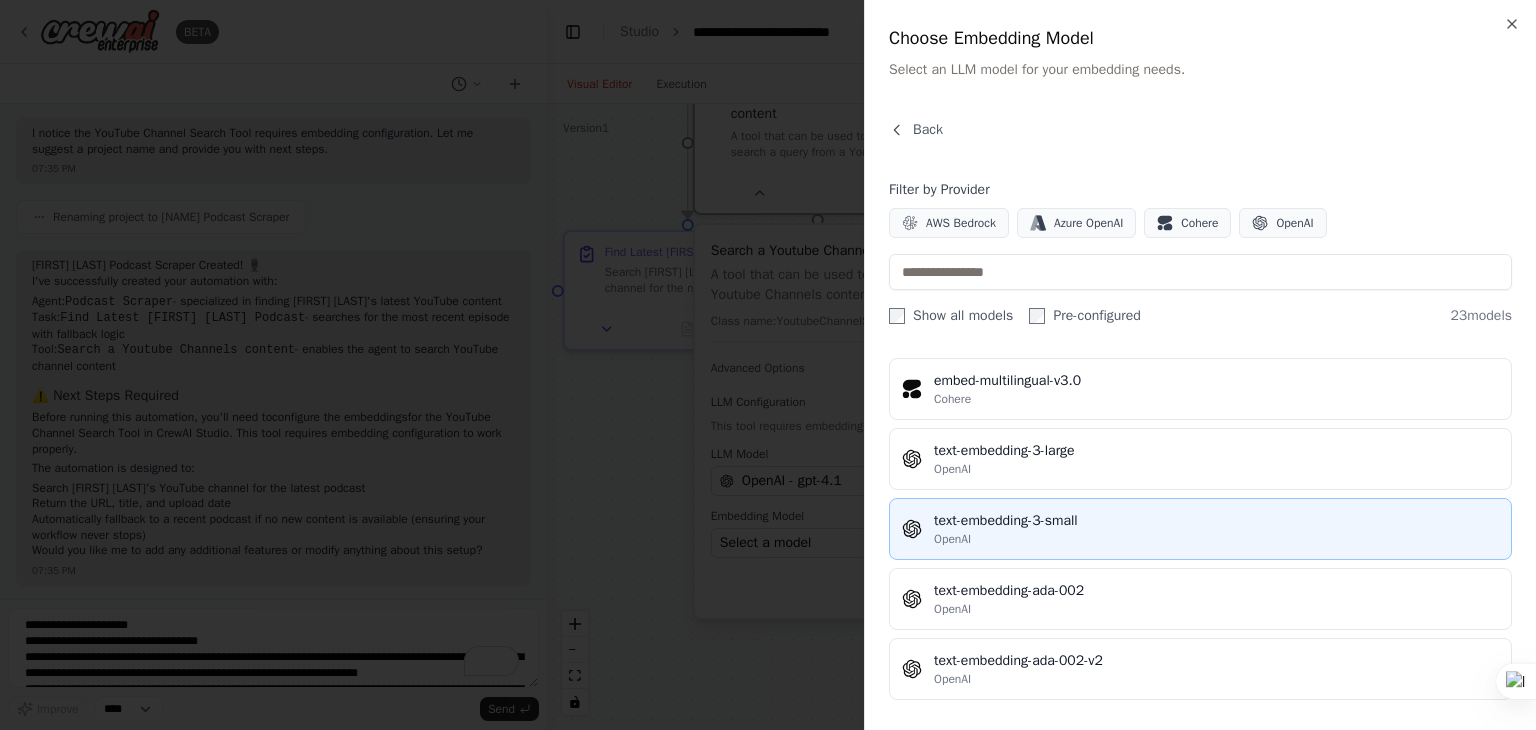 click on "text-embedding-3-small" at bounding box center [1216, 521] 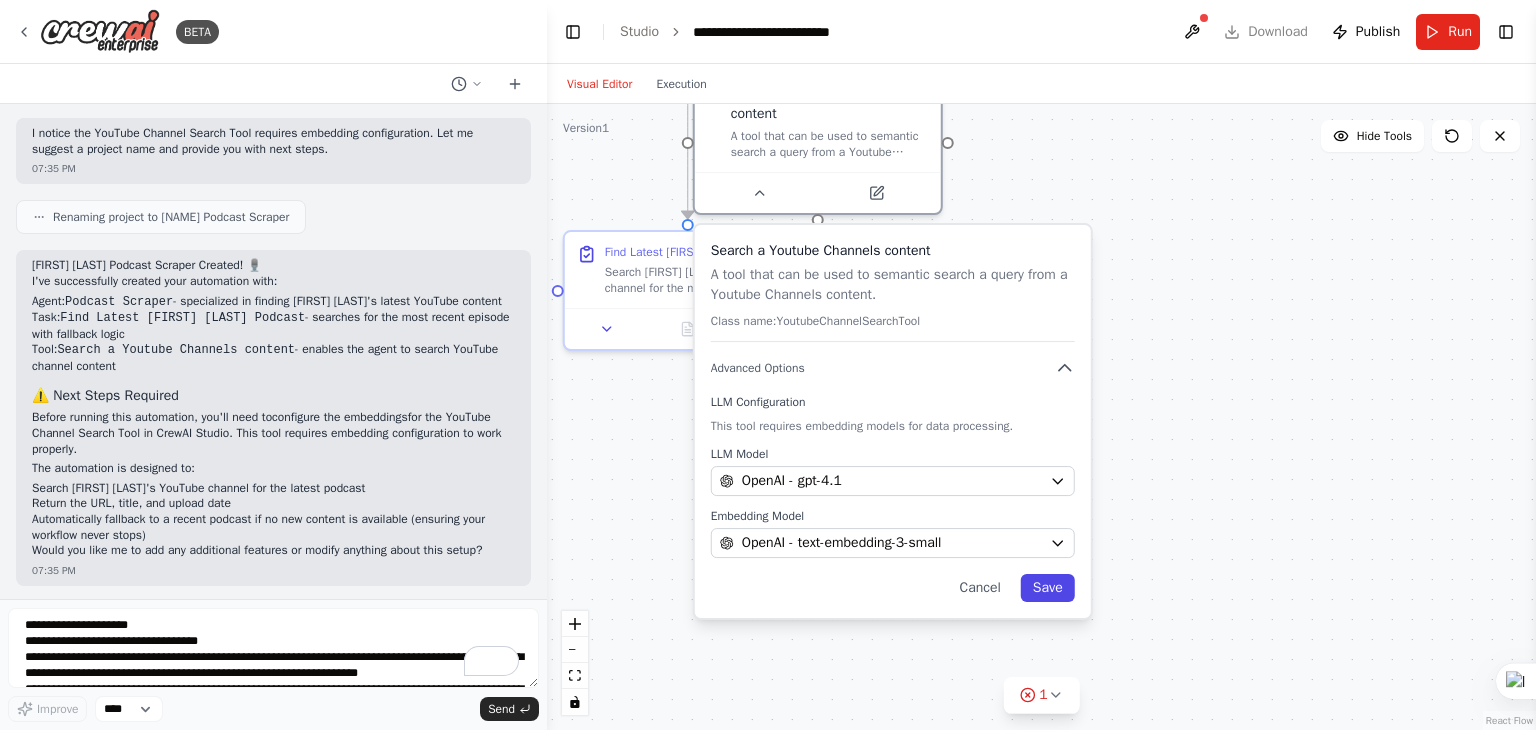 click on "Save" at bounding box center [1048, 588] 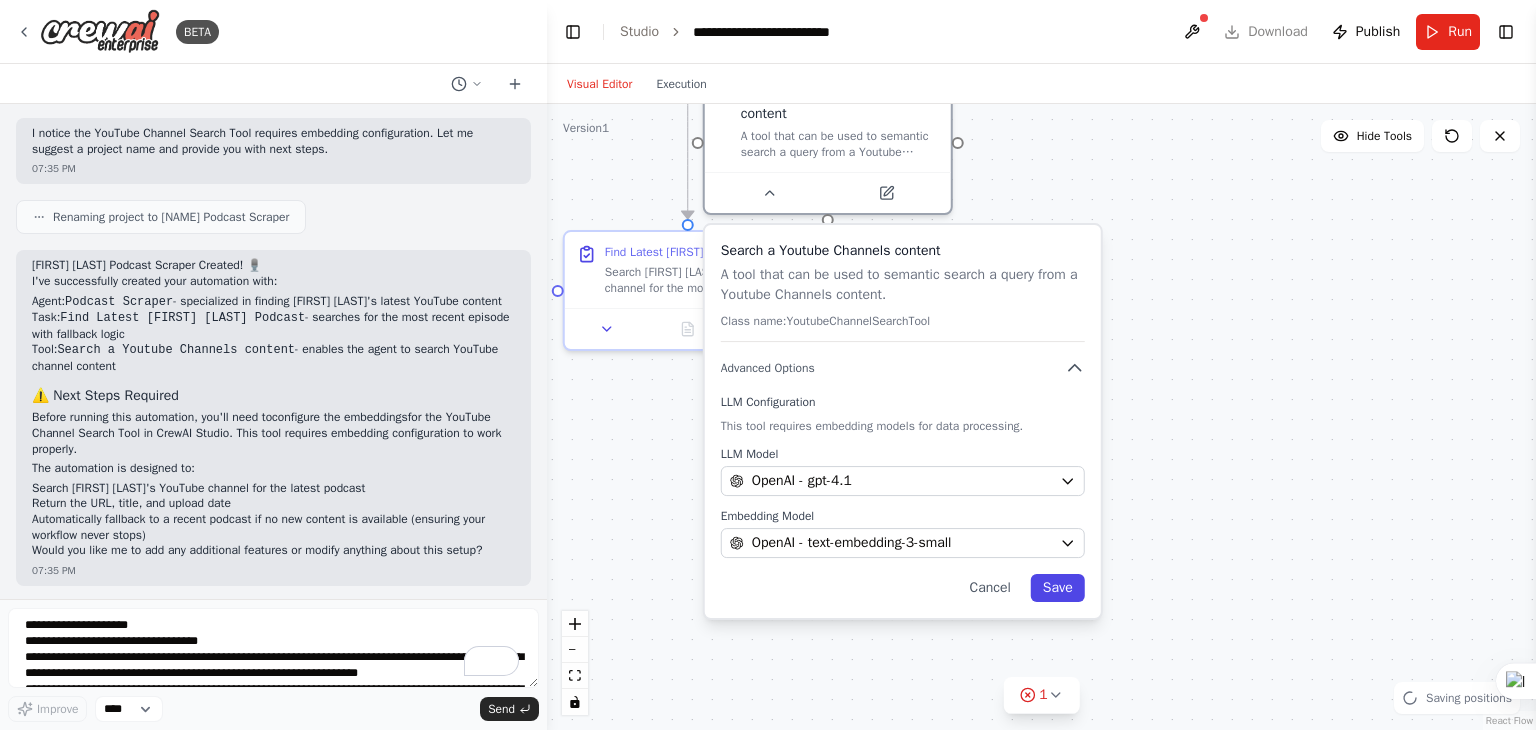 click on "Save" at bounding box center [1058, 588] 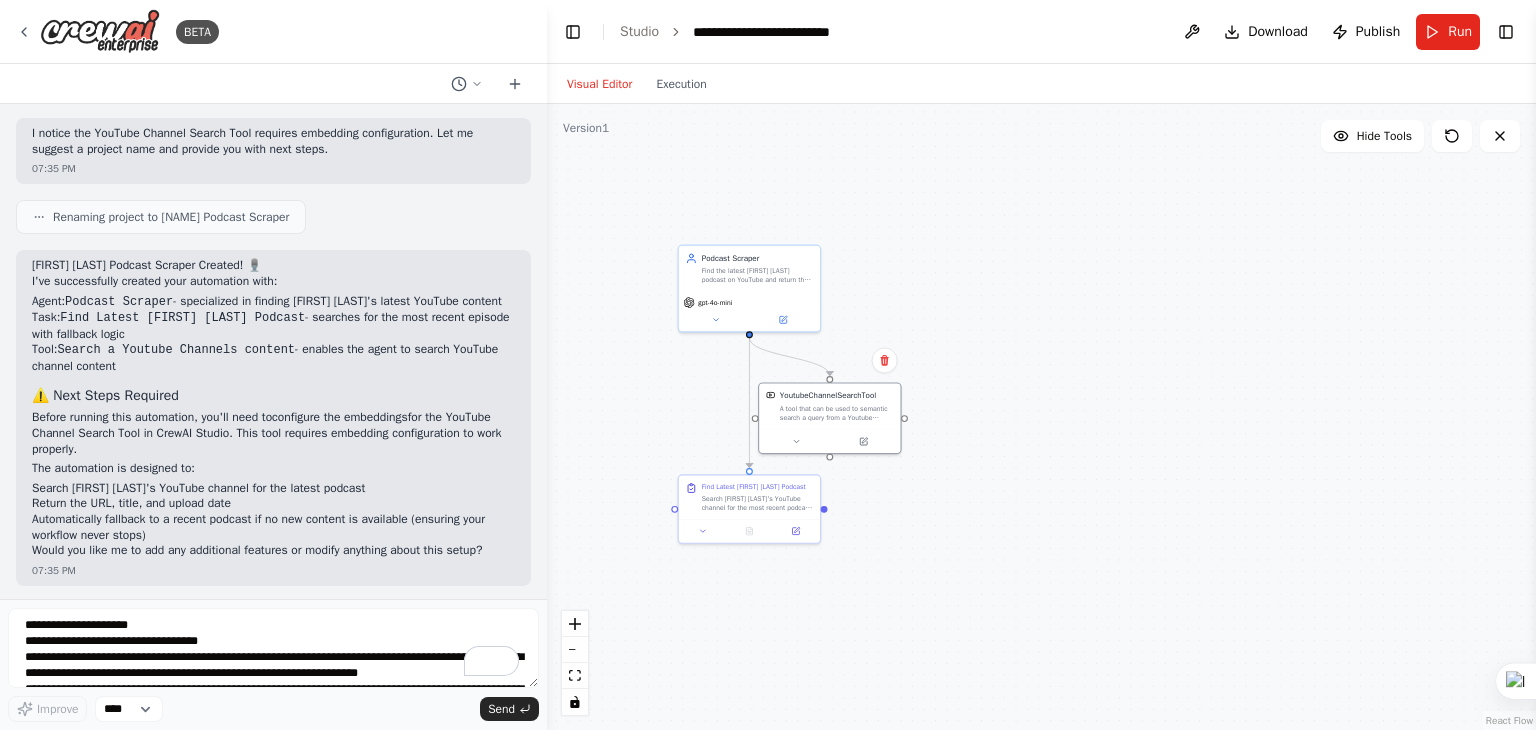 drag, startPoint x: 925, startPoint y: 303, endPoint x: 942, endPoint y: 523, distance: 220.65584 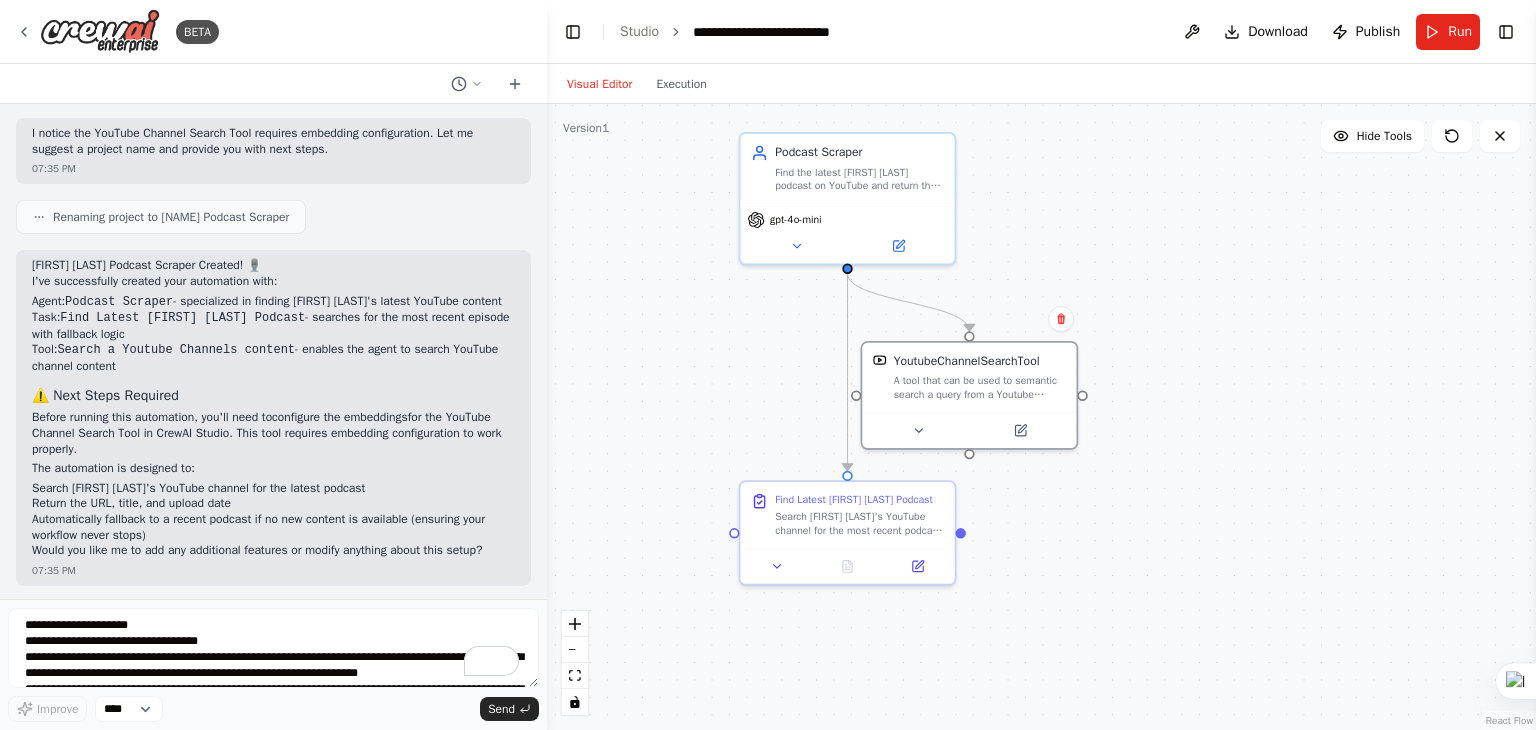 drag, startPoint x: 842, startPoint y: 486, endPoint x: 1042, endPoint y: 516, distance: 202.23749 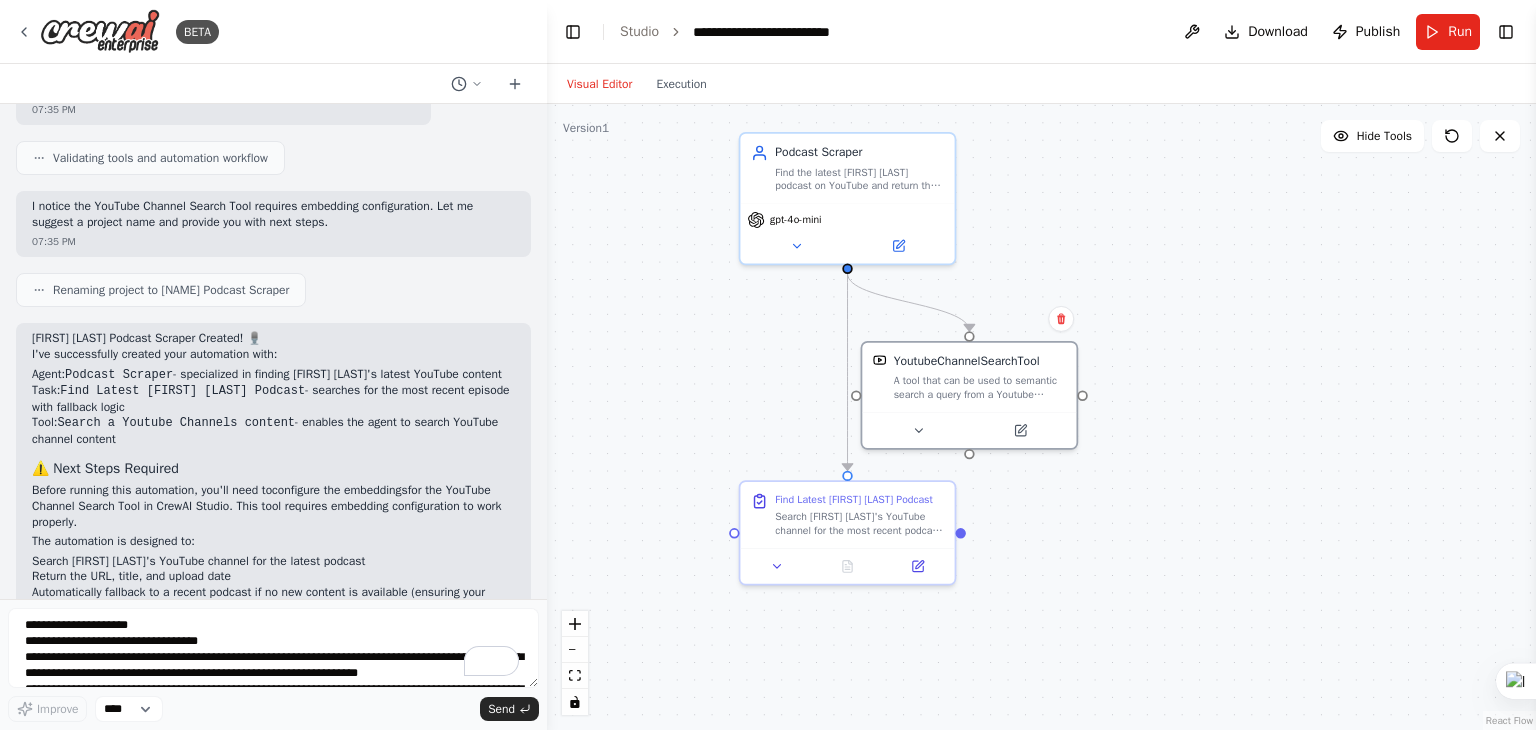 scroll, scrollTop: 848, scrollLeft: 0, axis: vertical 